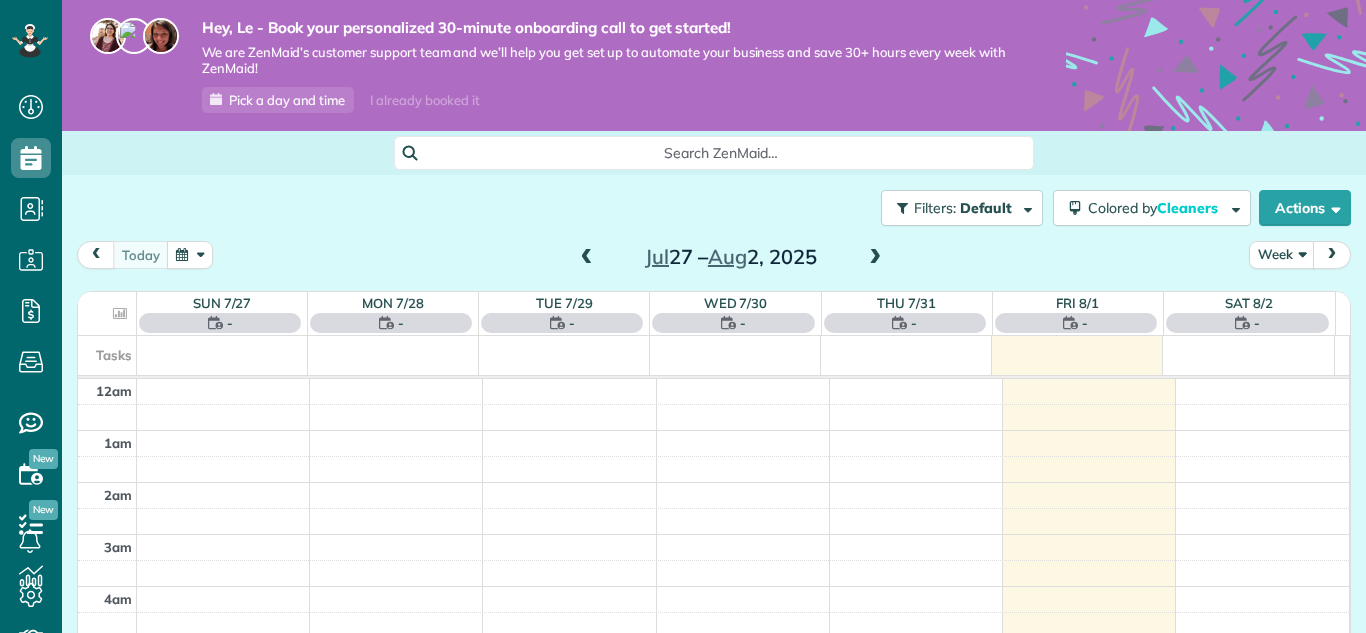scroll, scrollTop: 0, scrollLeft: 0, axis: both 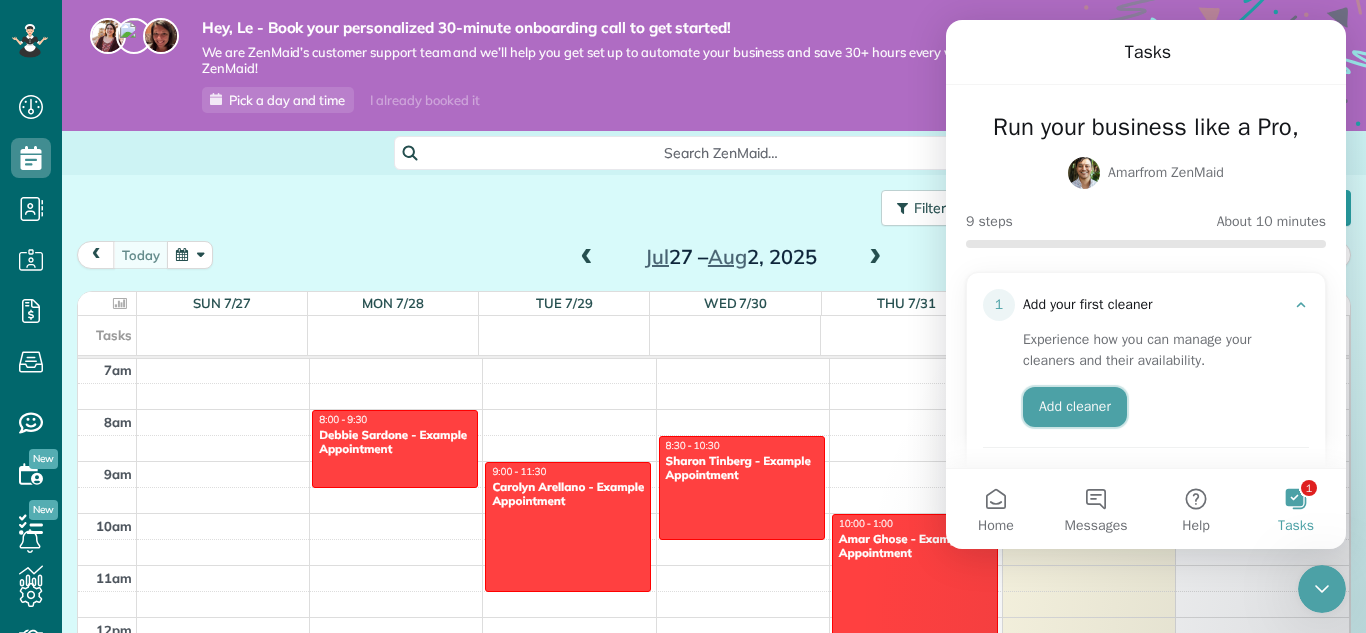 click on "Add cleaner" at bounding box center (1075, 407) 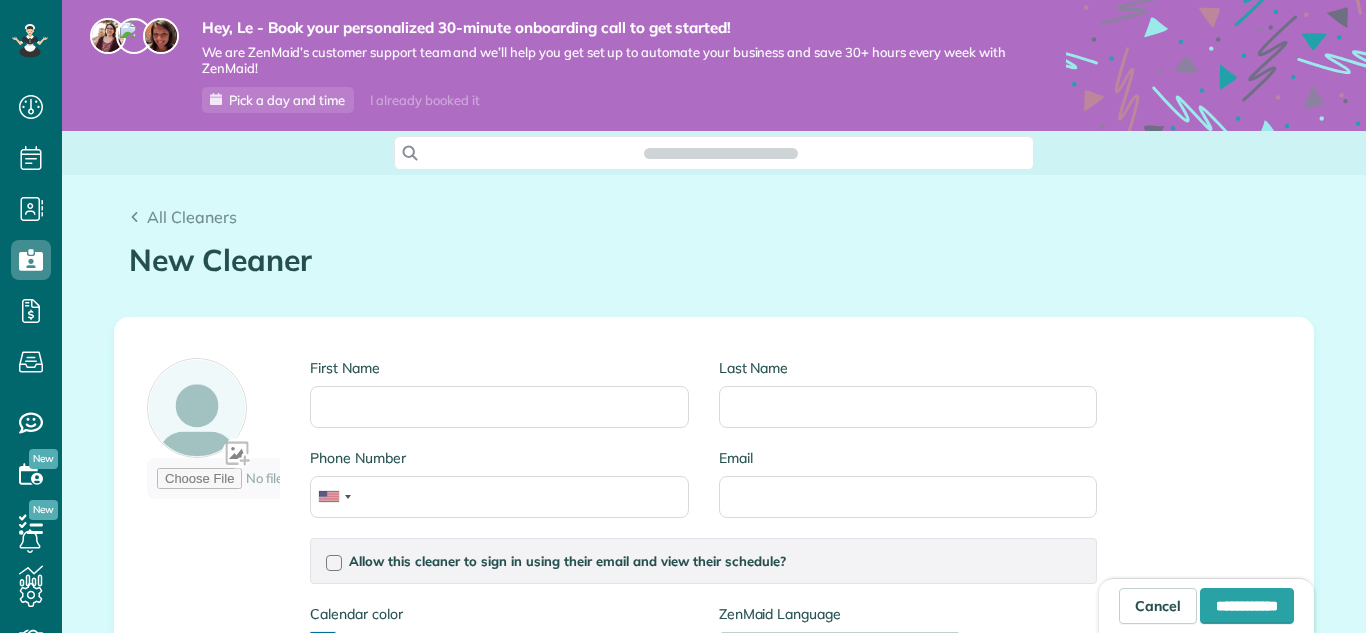 scroll, scrollTop: 0, scrollLeft: 0, axis: both 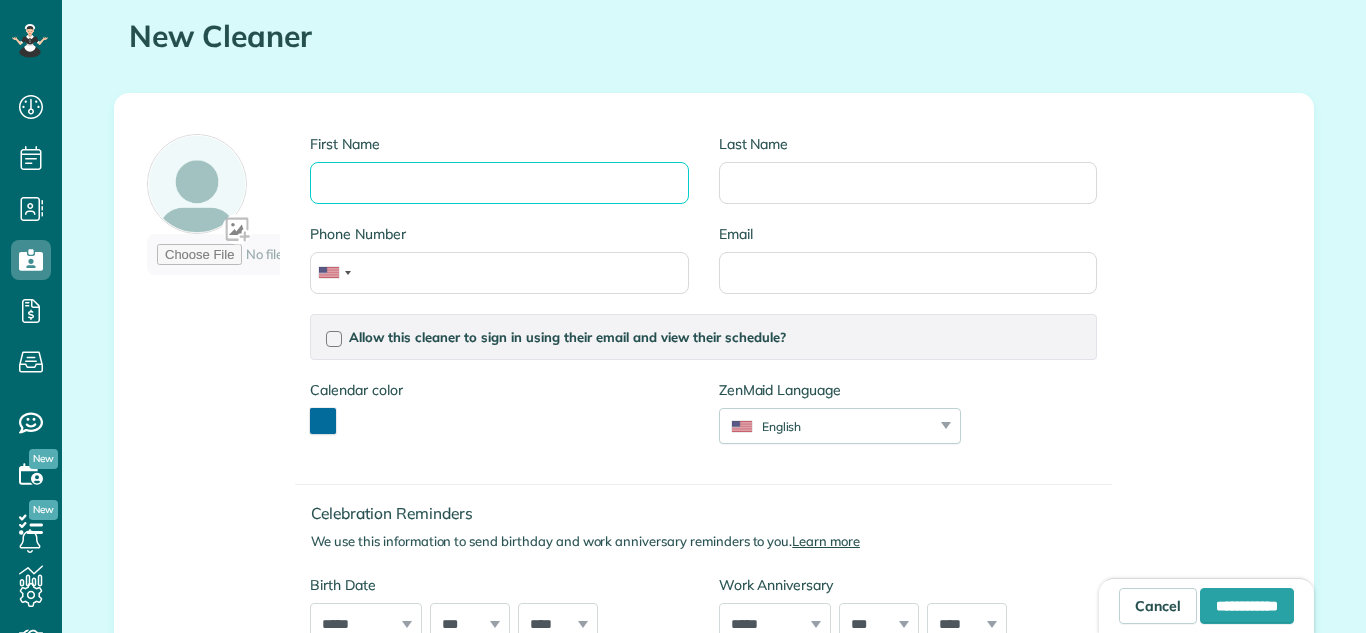 click on "First Name" at bounding box center (499, 183) 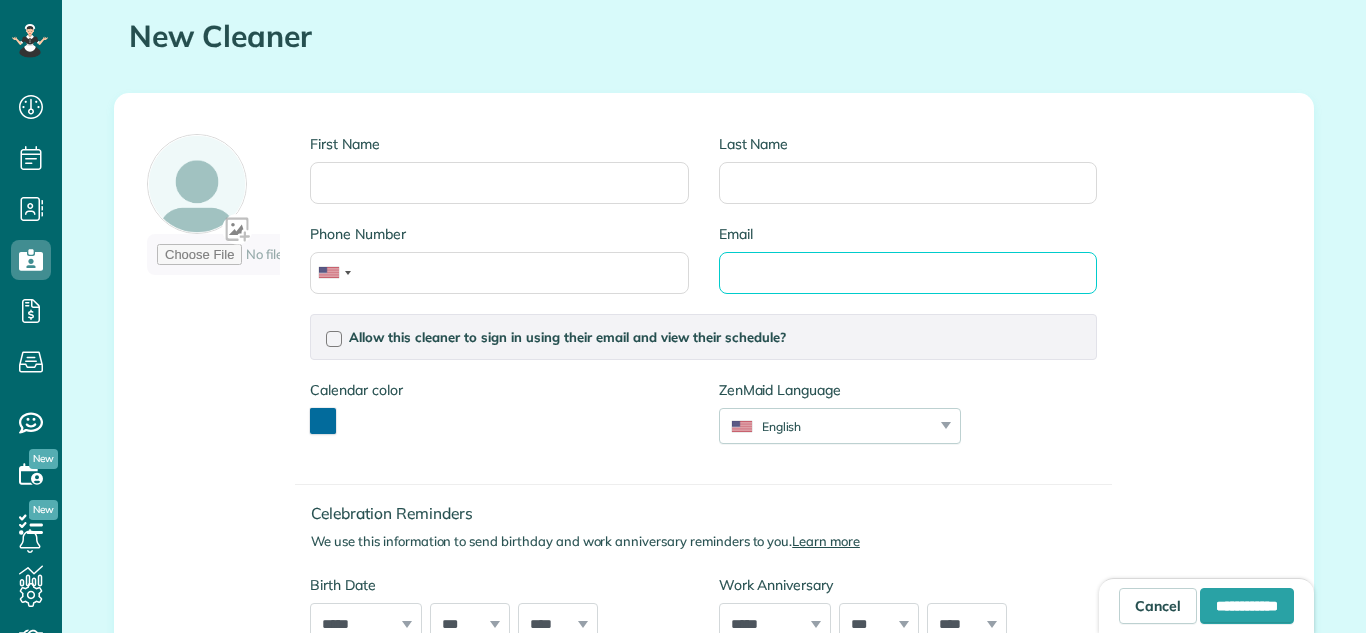 click on "Email" at bounding box center [908, 273] 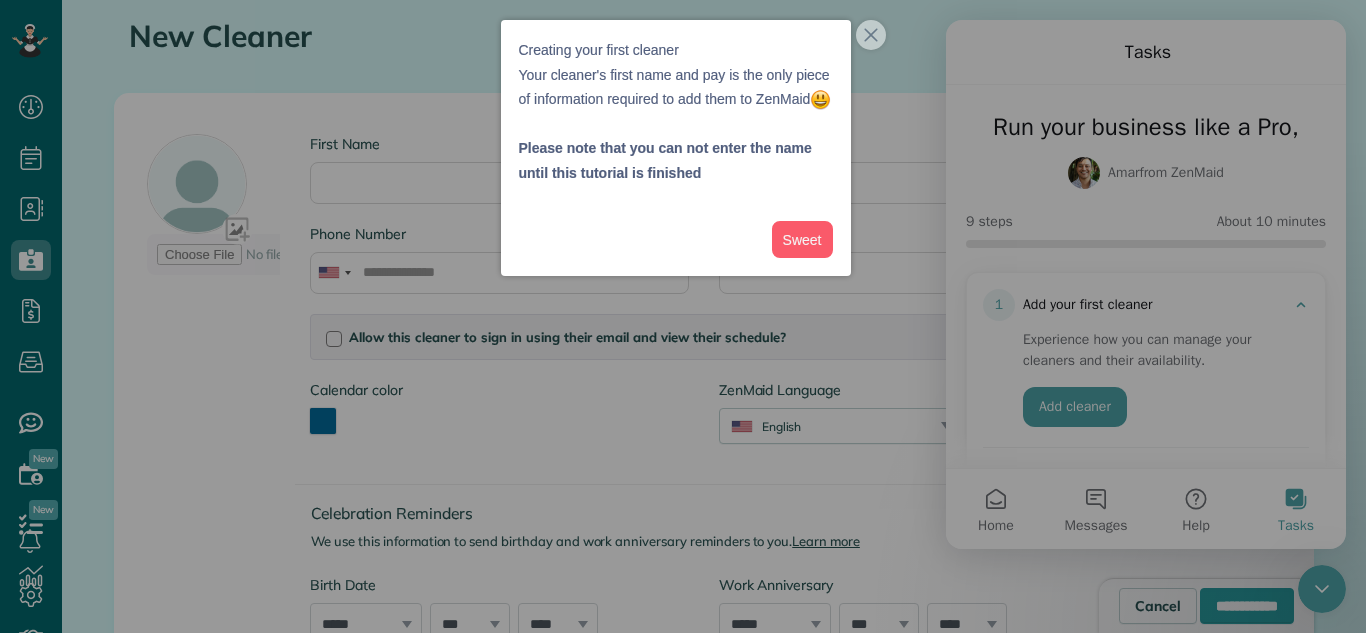 scroll, scrollTop: 0, scrollLeft: 0, axis: both 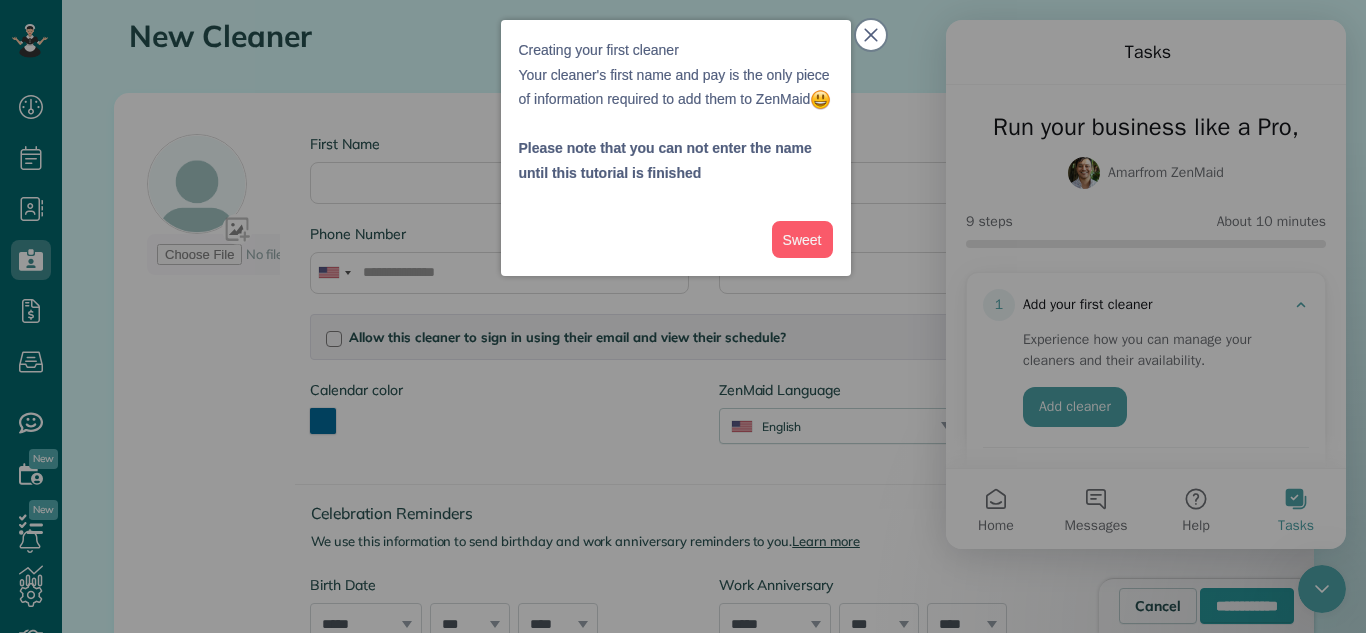click 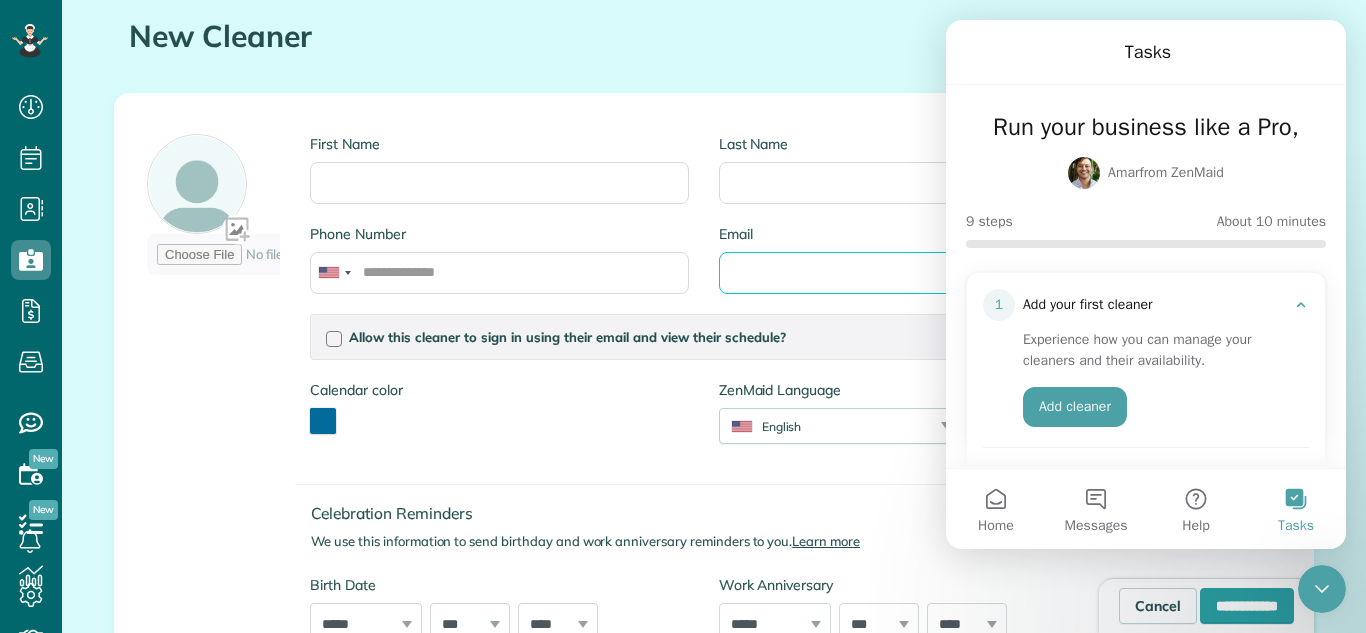 click on "Email" at bounding box center (908, 273) 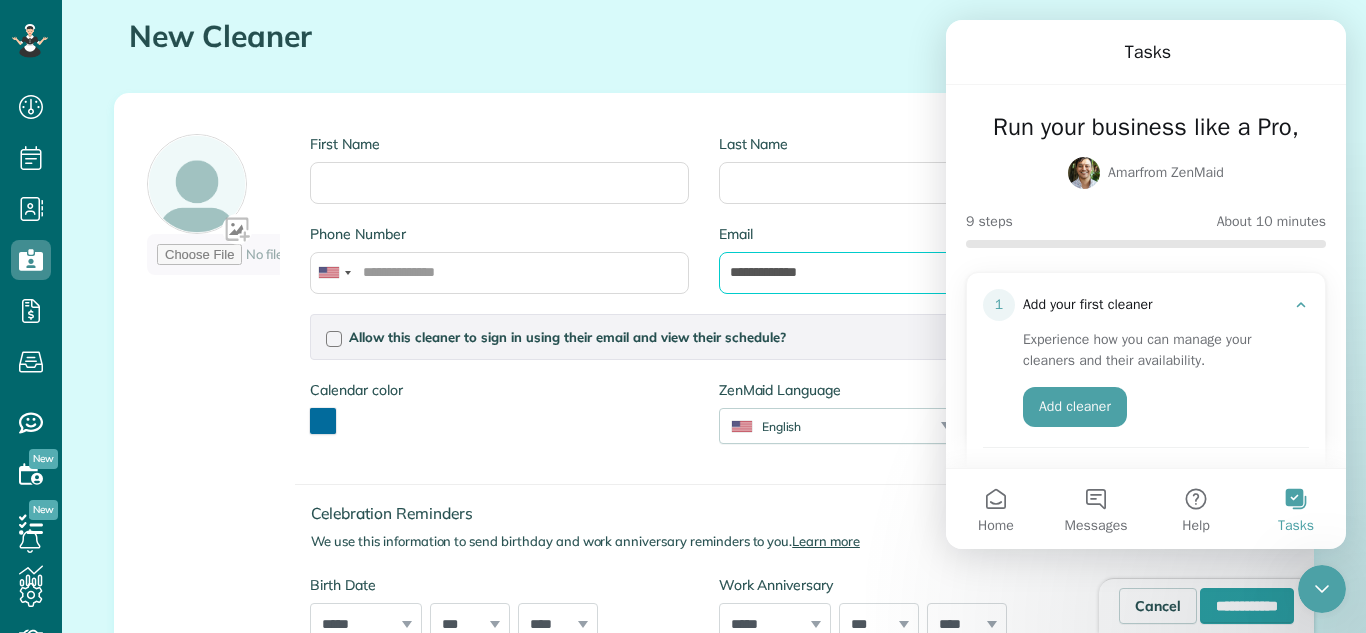 click on "**********" at bounding box center (908, 273) 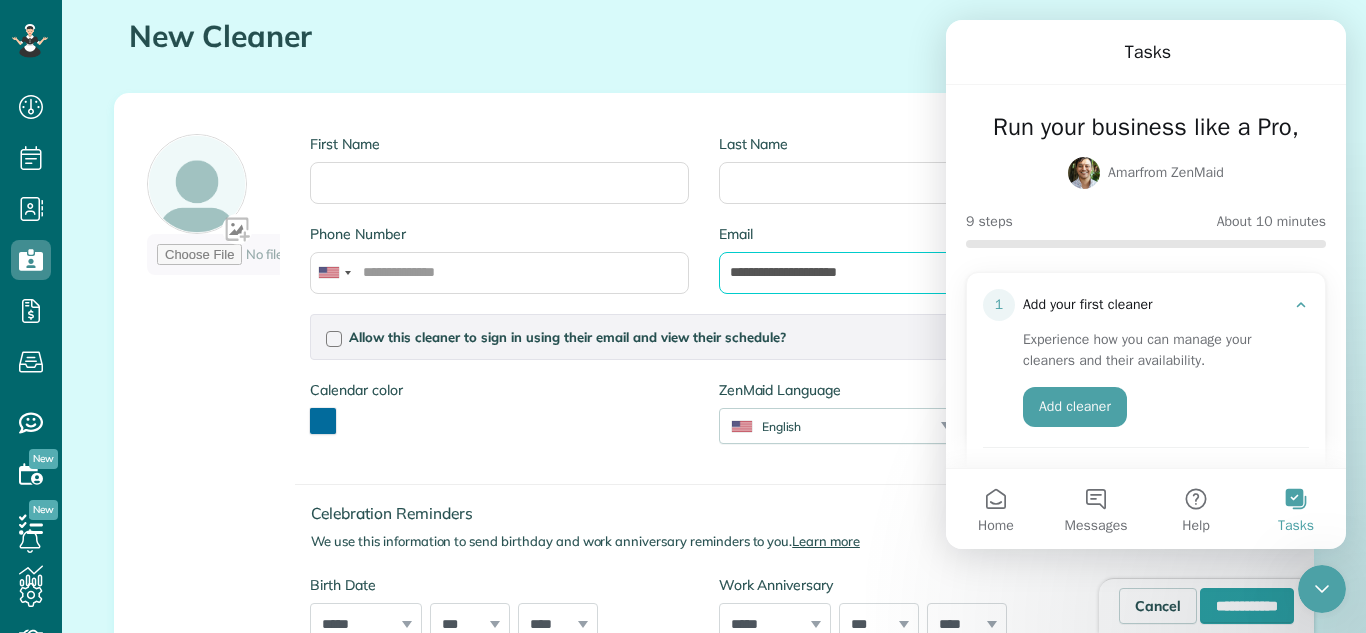drag, startPoint x: 938, startPoint y: 269, endPoint x: 699, endPoint y: 259, distance: 239.2091 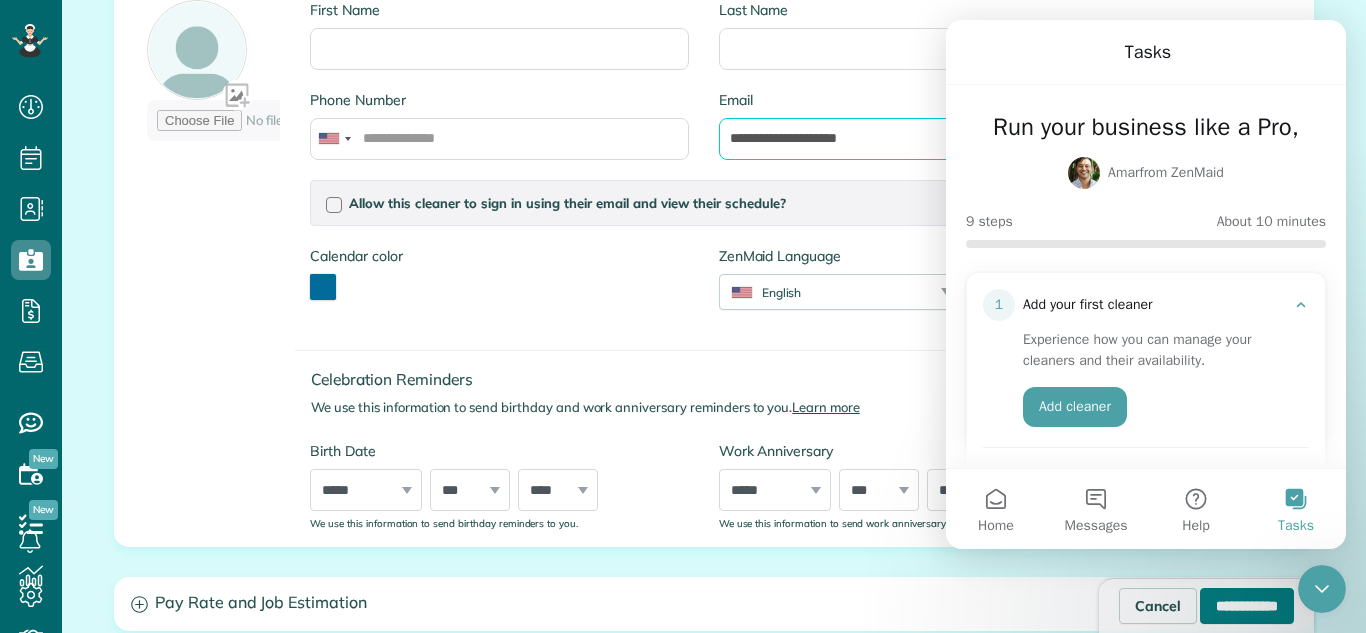 type on "**********" 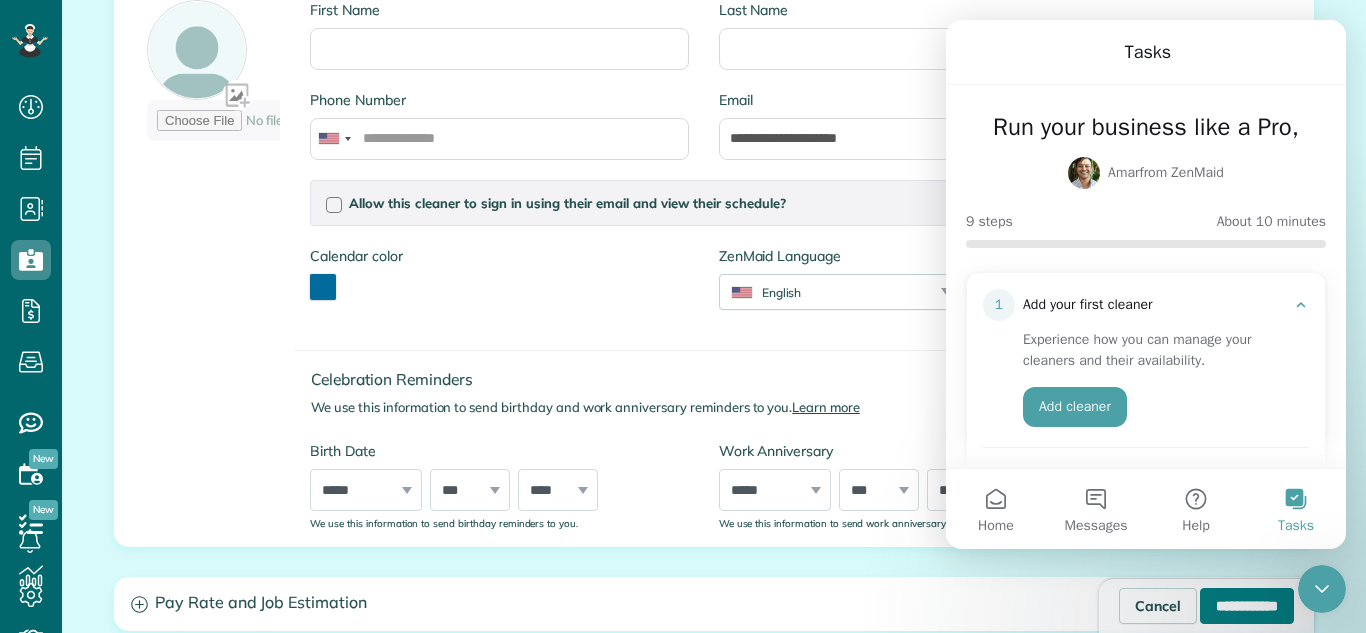 click on "**********" at bounding box center (1247, 606) 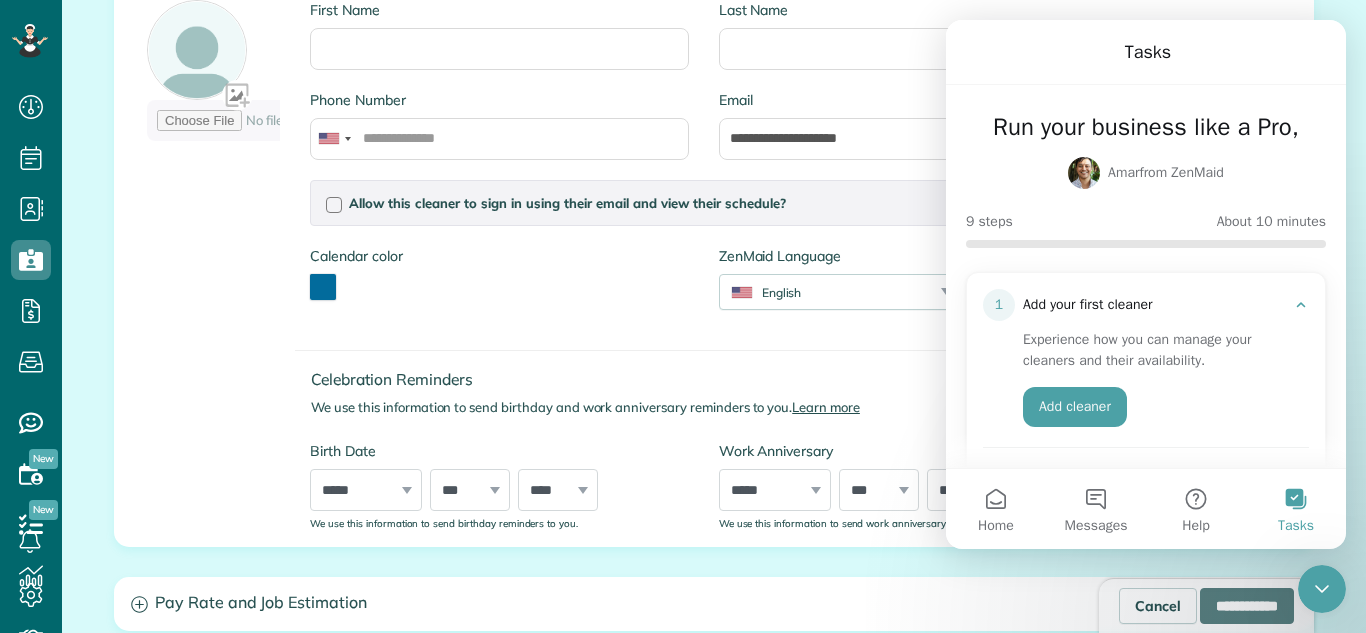 scroll, scrollTop: 186, scrollLeft: 0, axis: vertical 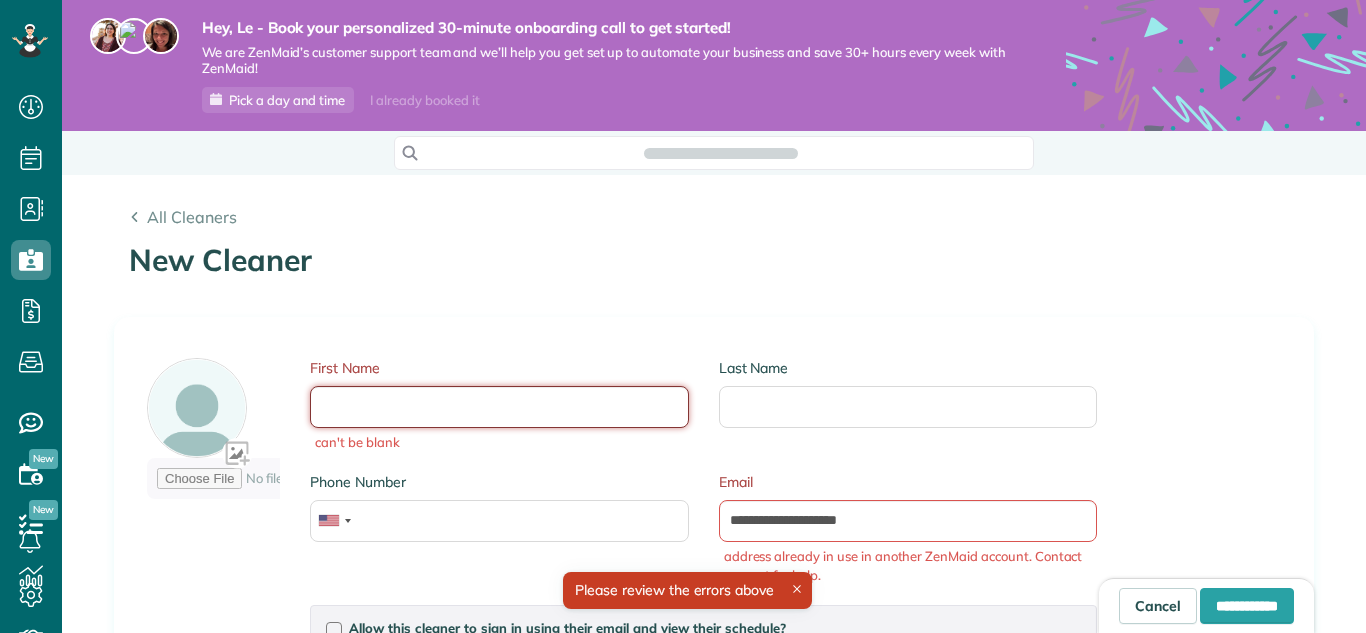 click on "First Name" at bounding box center (499, 407) 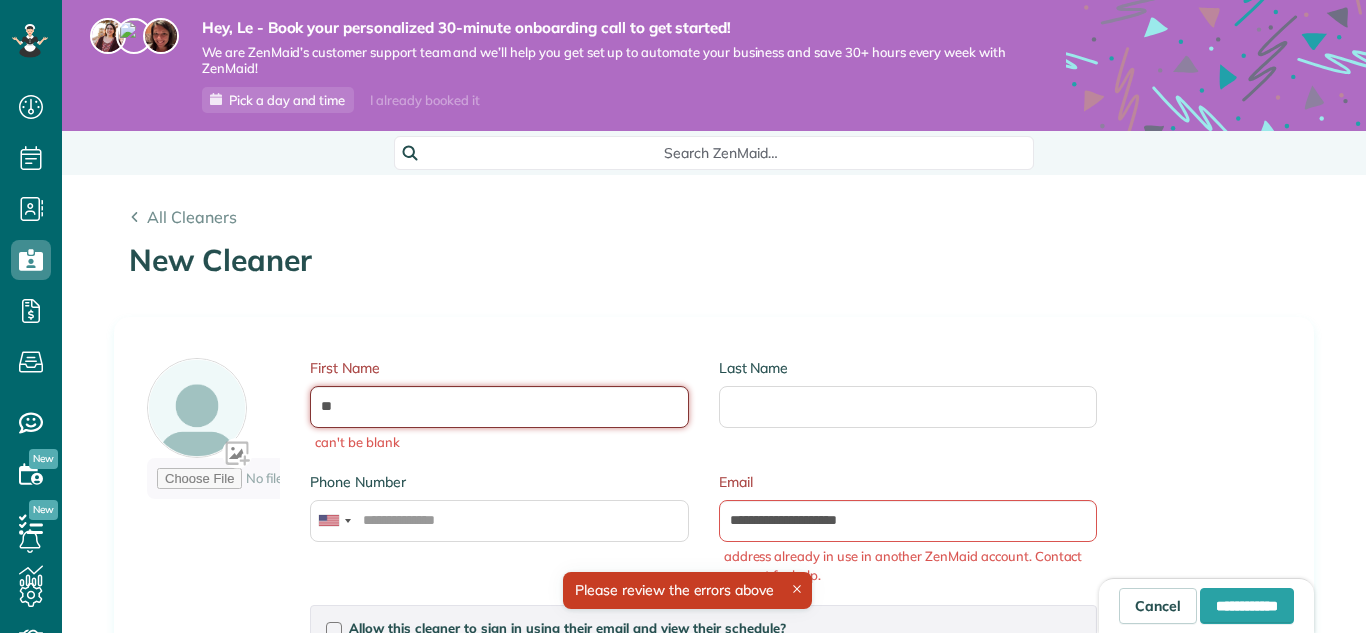 type on "**" 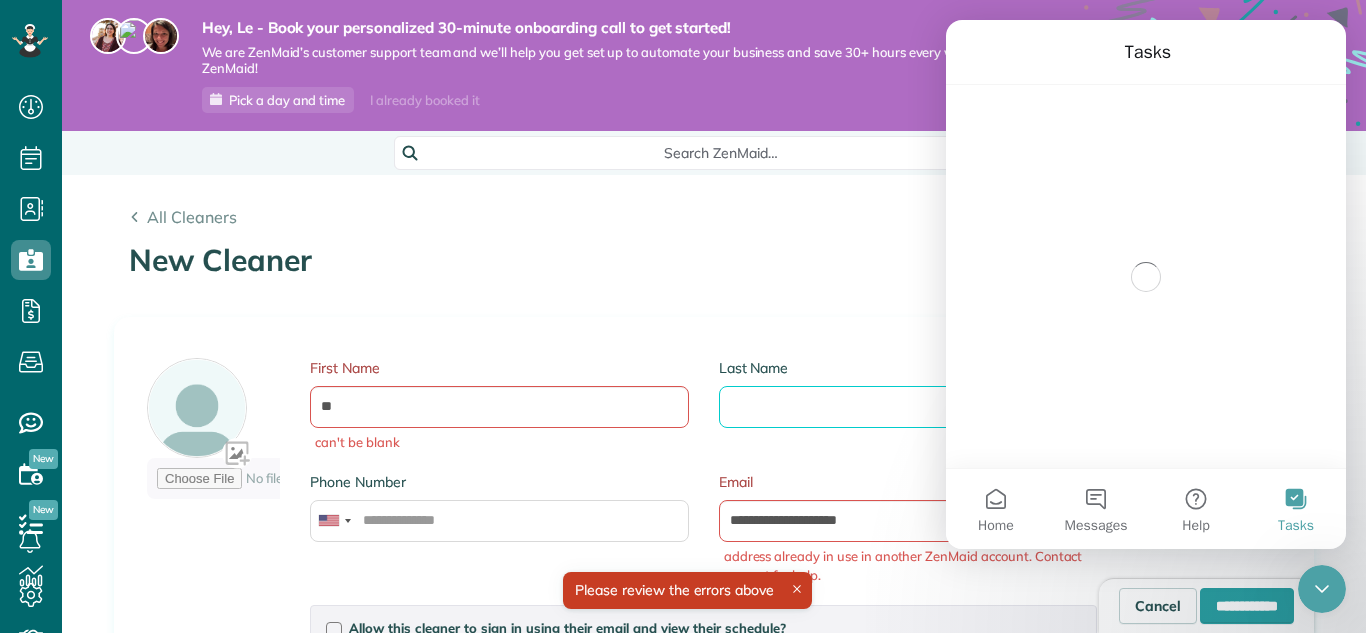 scroll, scrollTop: 0, scrollLeft: 0, axis: both 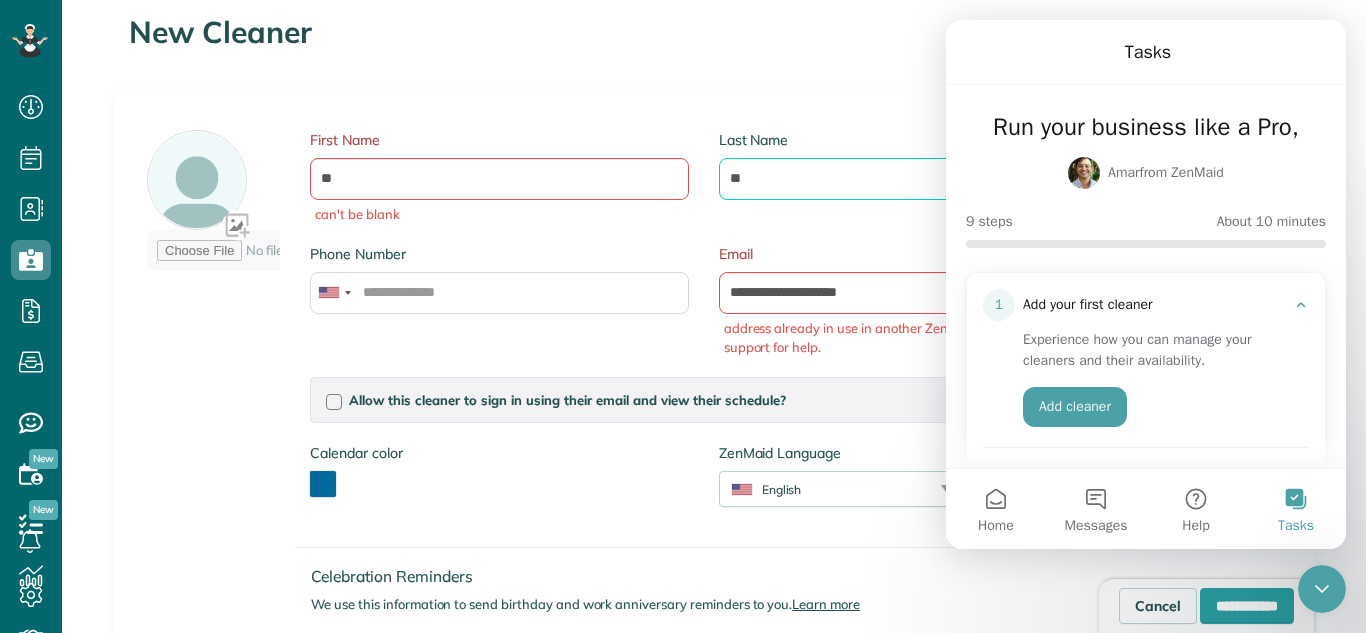 type on "**" 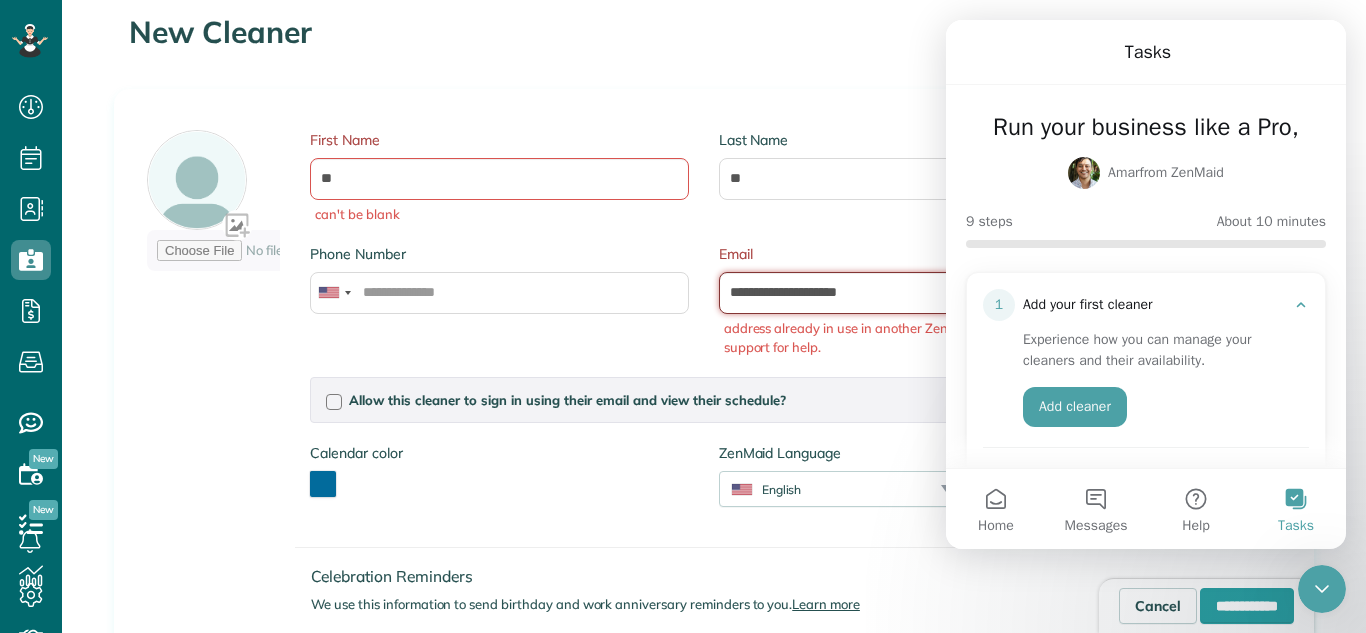 drag, startPoint x: 823, startPoint y: 299, endPoint x: 714, endPoint y: 291, distance: 109.29318 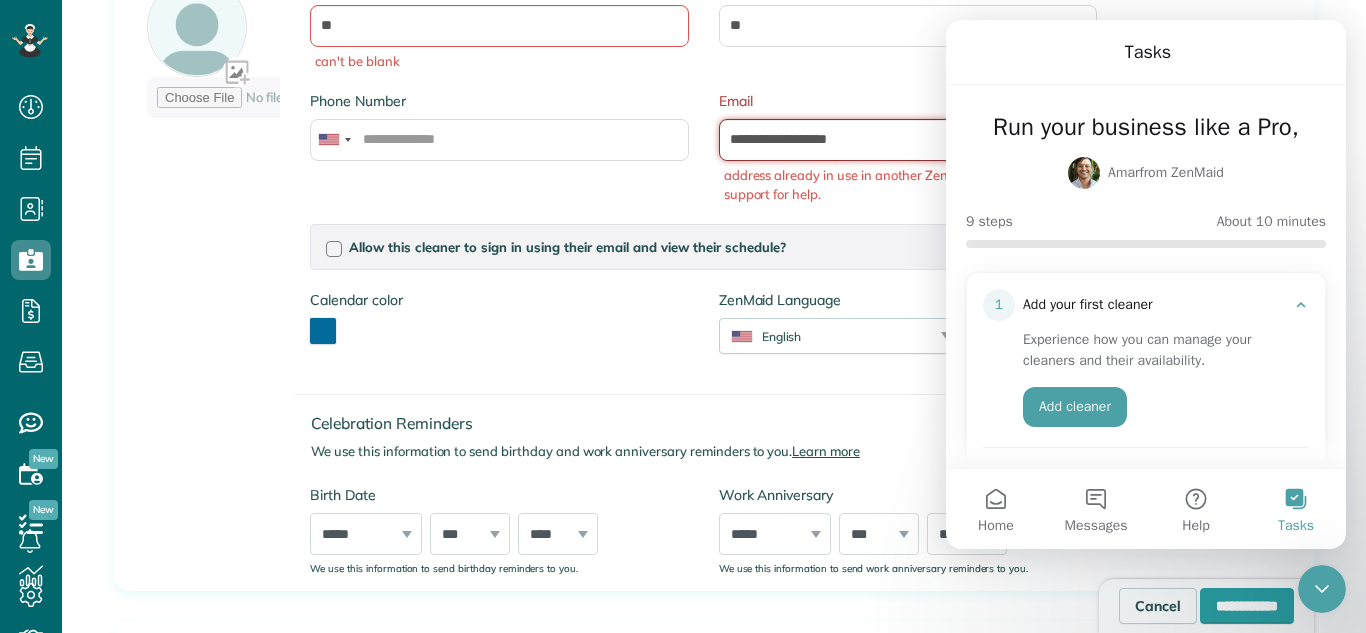 scroll, scrollTop: 382, scrollLeft: 0, axis: vertical 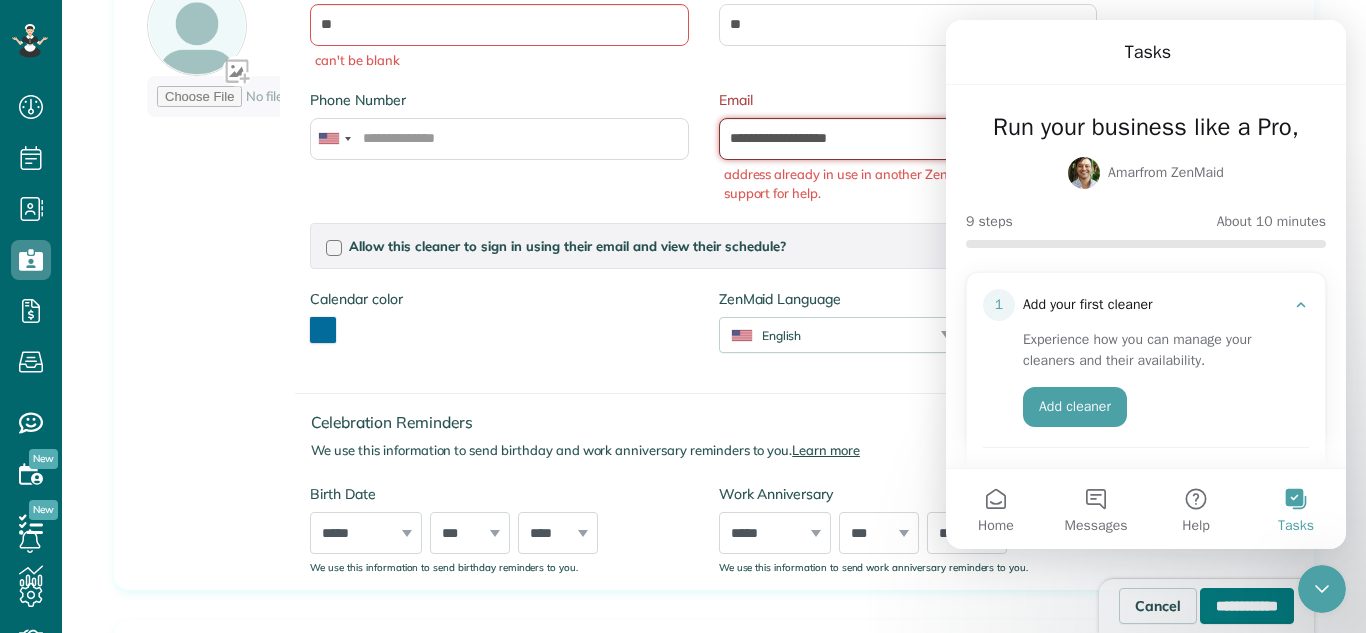 type on "**********" 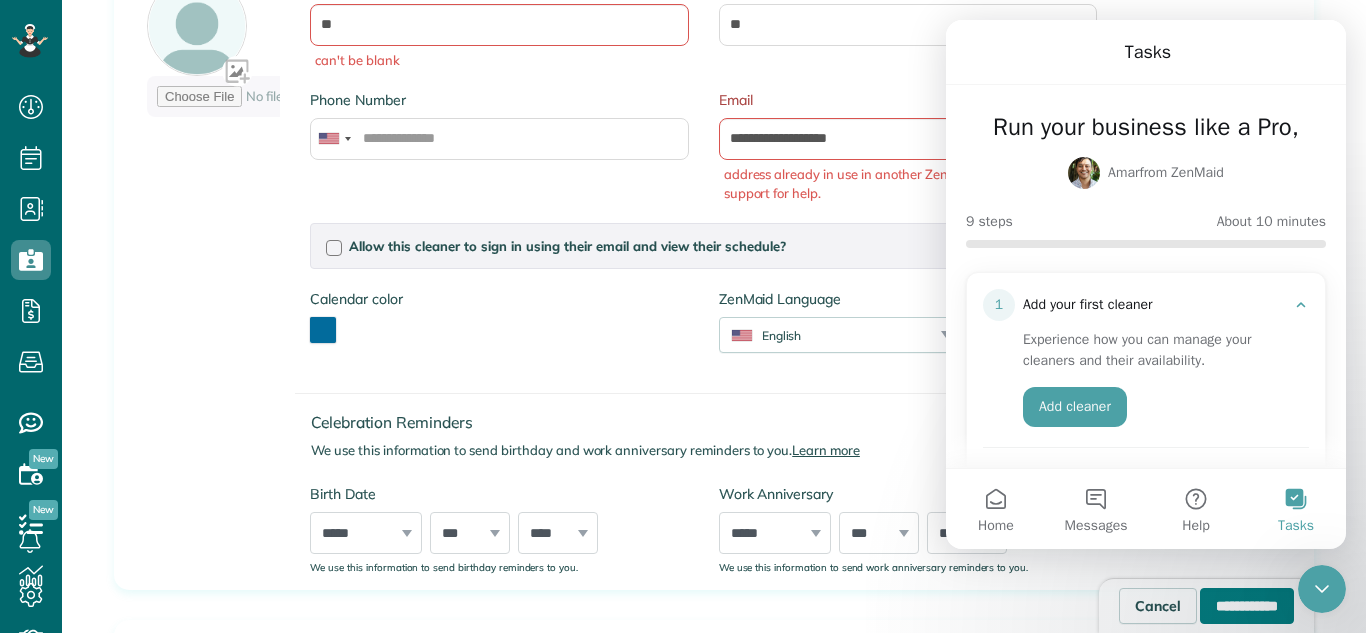 click on "**********" at bounding box center (1247, 606) 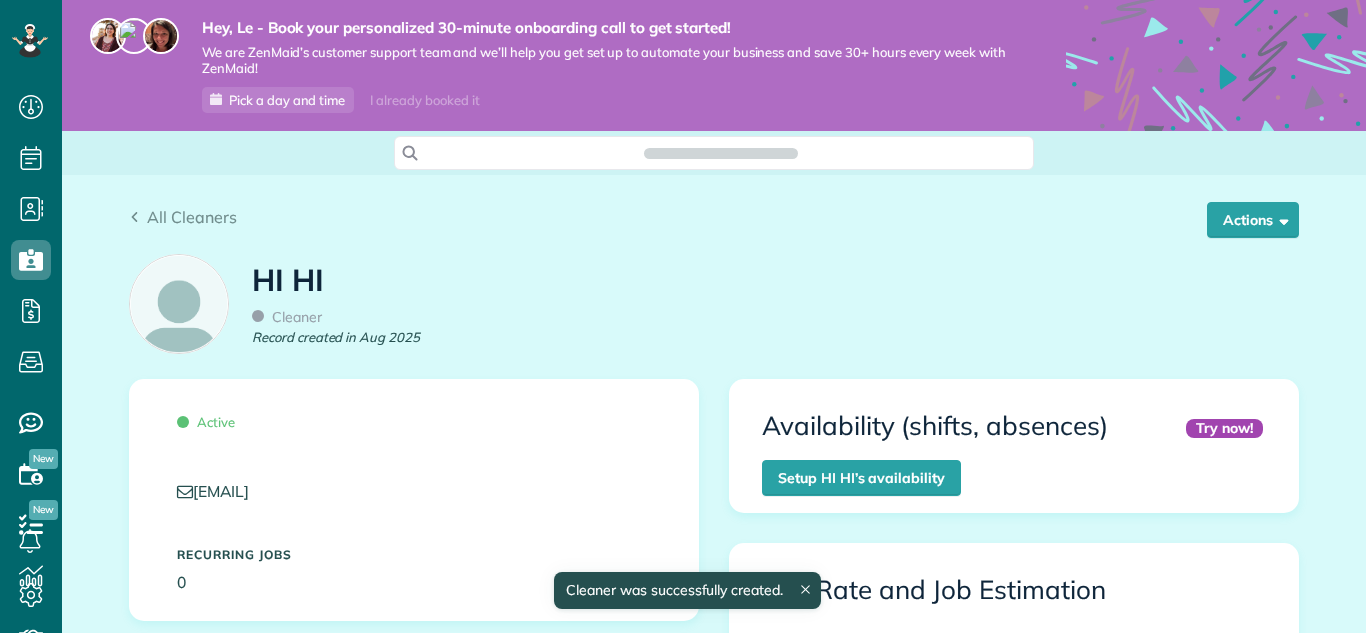 scroll, scrollTop: 0, scrollLeft: 0, axis: both 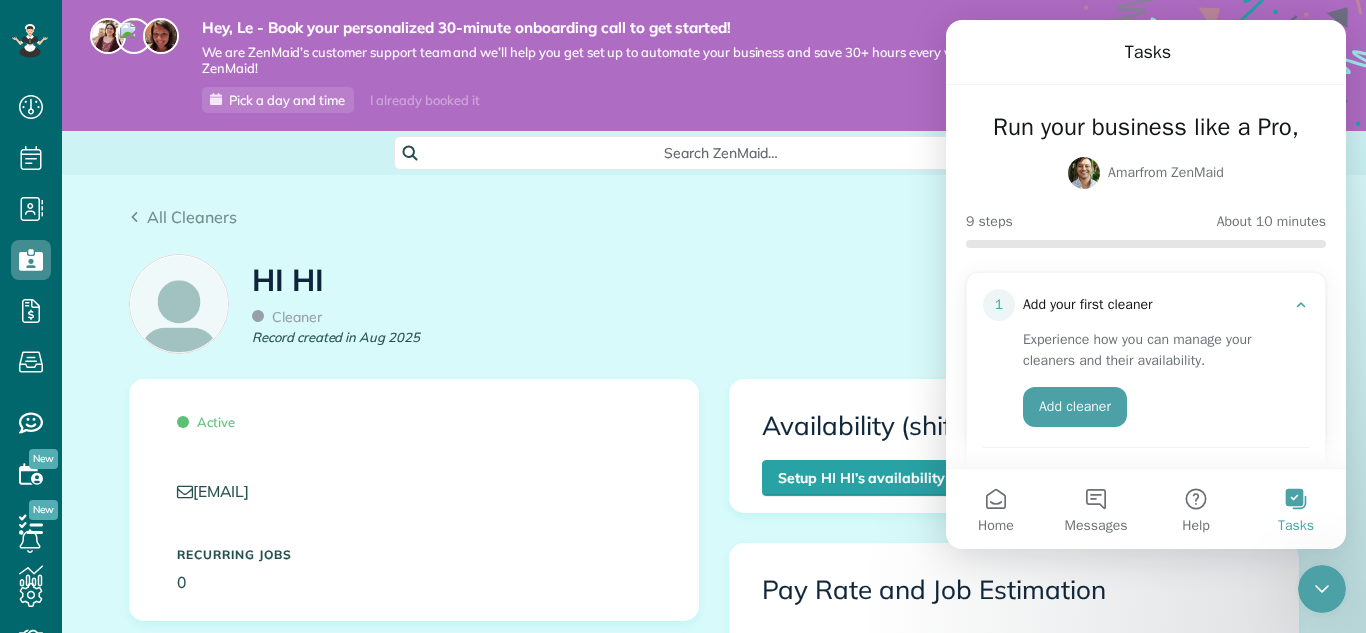 click on "Pay Rate and Job Estimation" at bounding box center [1014, 590] 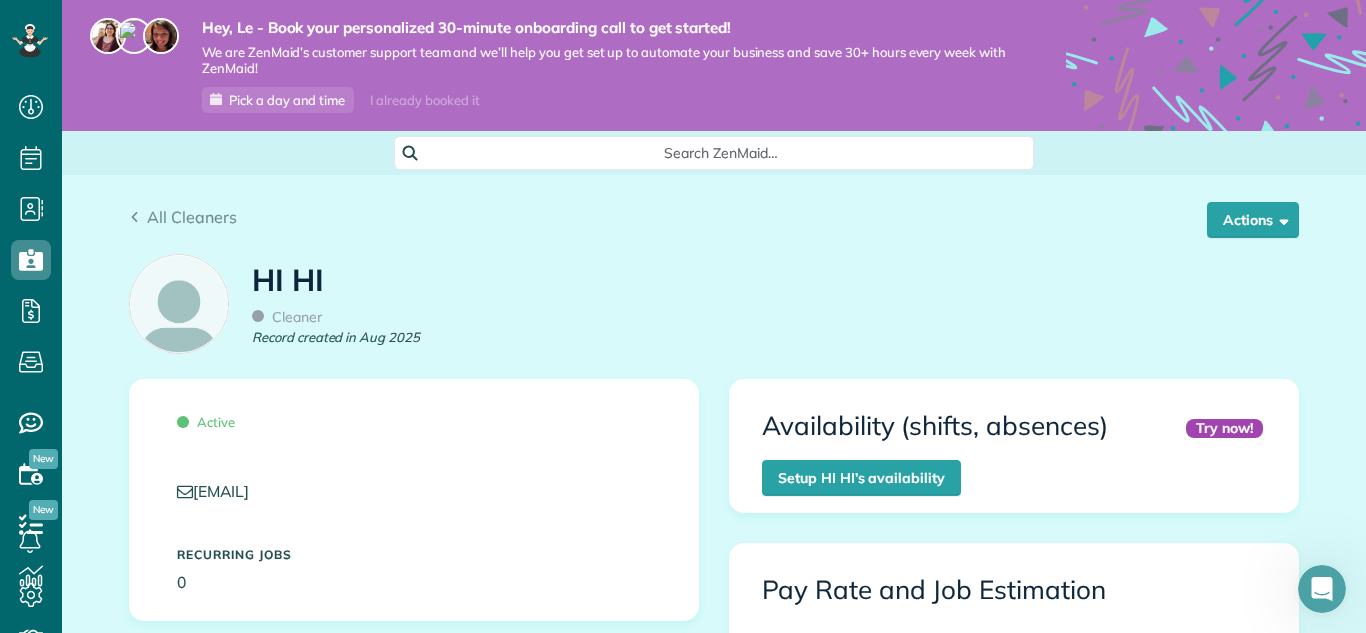 scroll, scrollTop: 0, scrollLeft: 0, axis: both 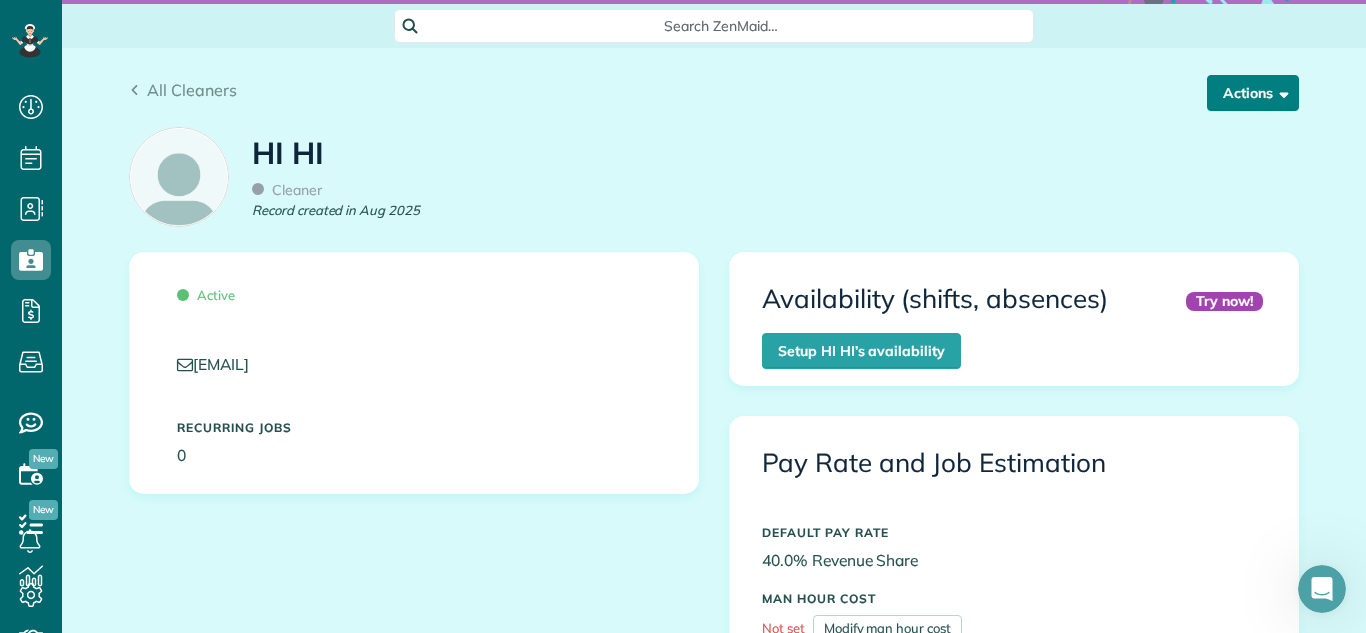 click on "Actions" at bounding box center [1253, 93] 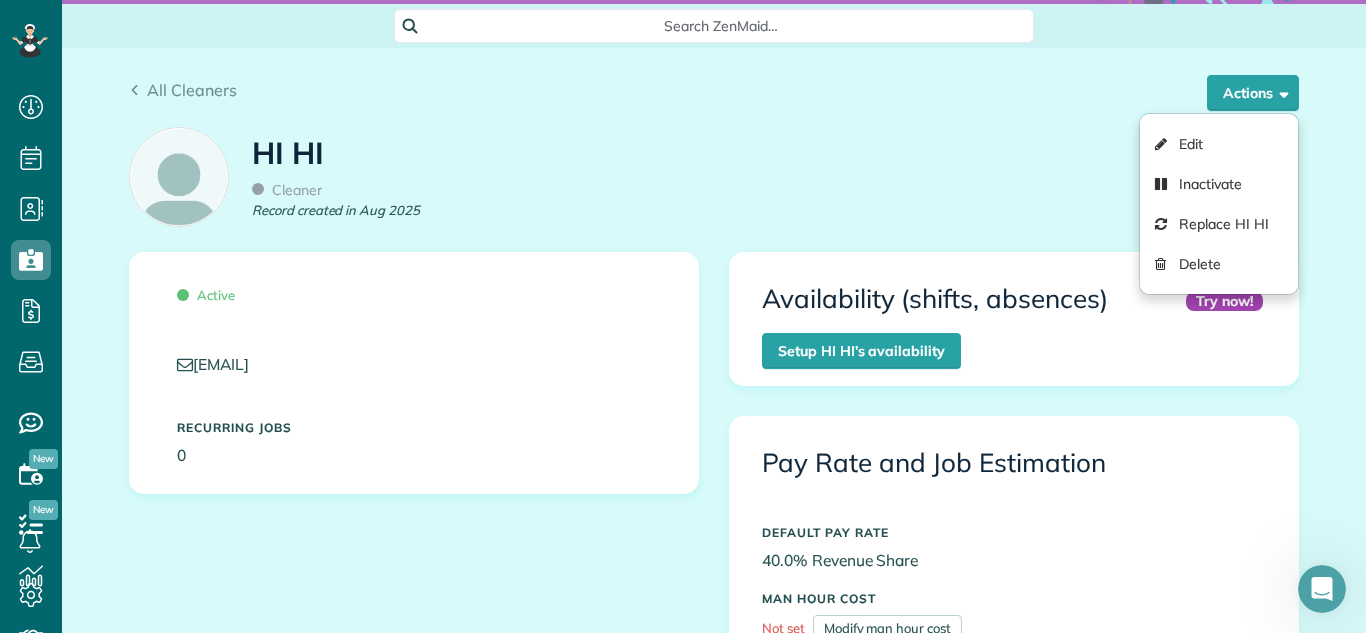 click on "HI HI
Cleaner
Record created in Aug 2025" at bounding box center (714, 184) 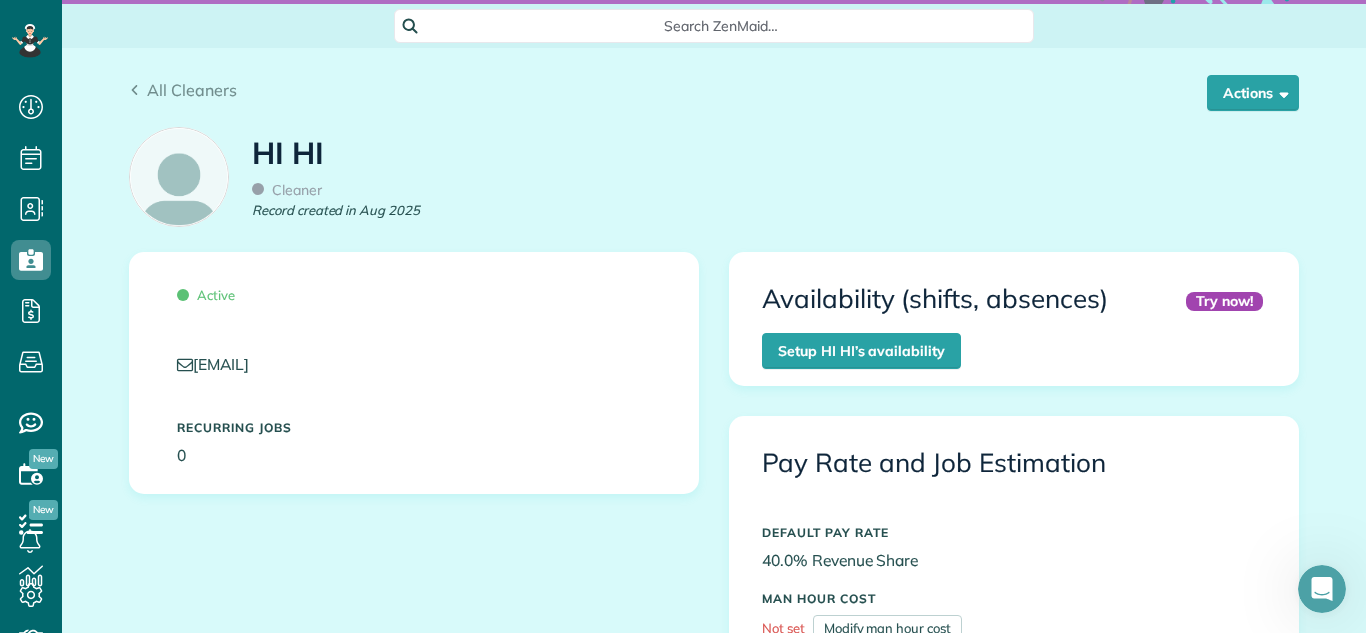 click on "Active
lemsolo31@gmail.com
Recurring Jobs
0
Try now!
Availability (shifts, absences)
Setup HI HI’s availability
Pay Rate and Job Estimation
DEFAULT PAY RATE
40.0% Revenue Share
MAN HOUR COST" at bounding box center (714, 482) 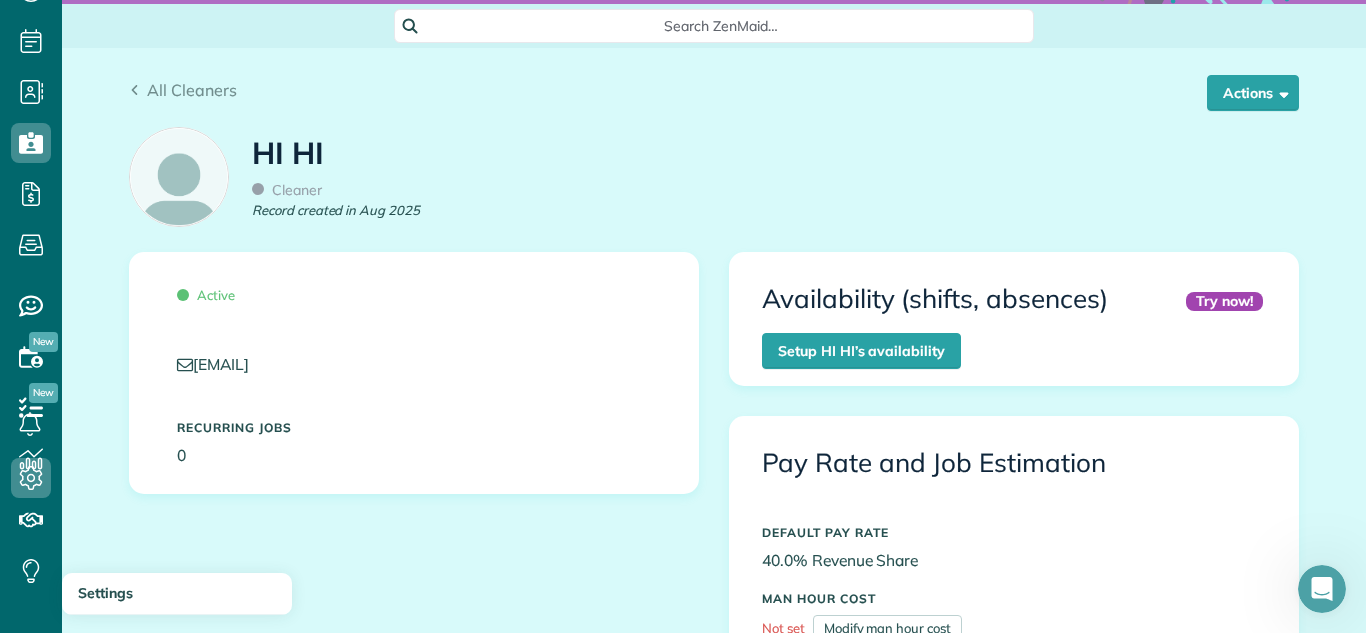 scroll, scrollTop: 141, scrollLeft: 0, axis: vertical 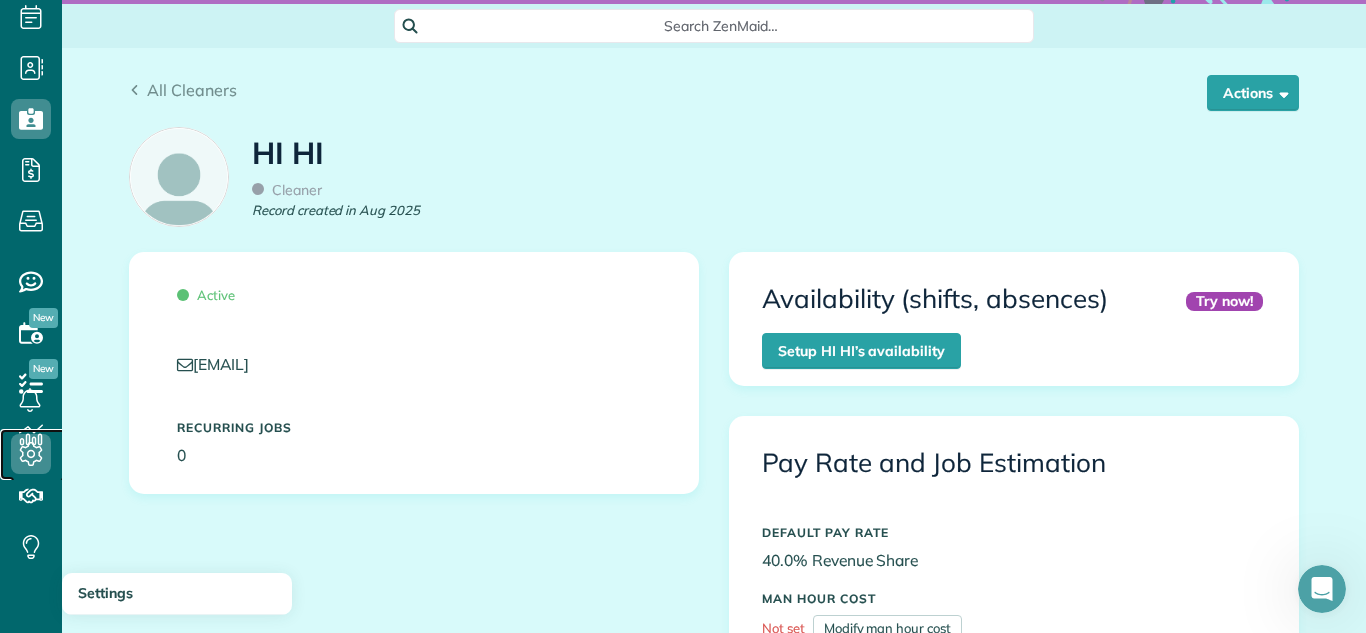 click 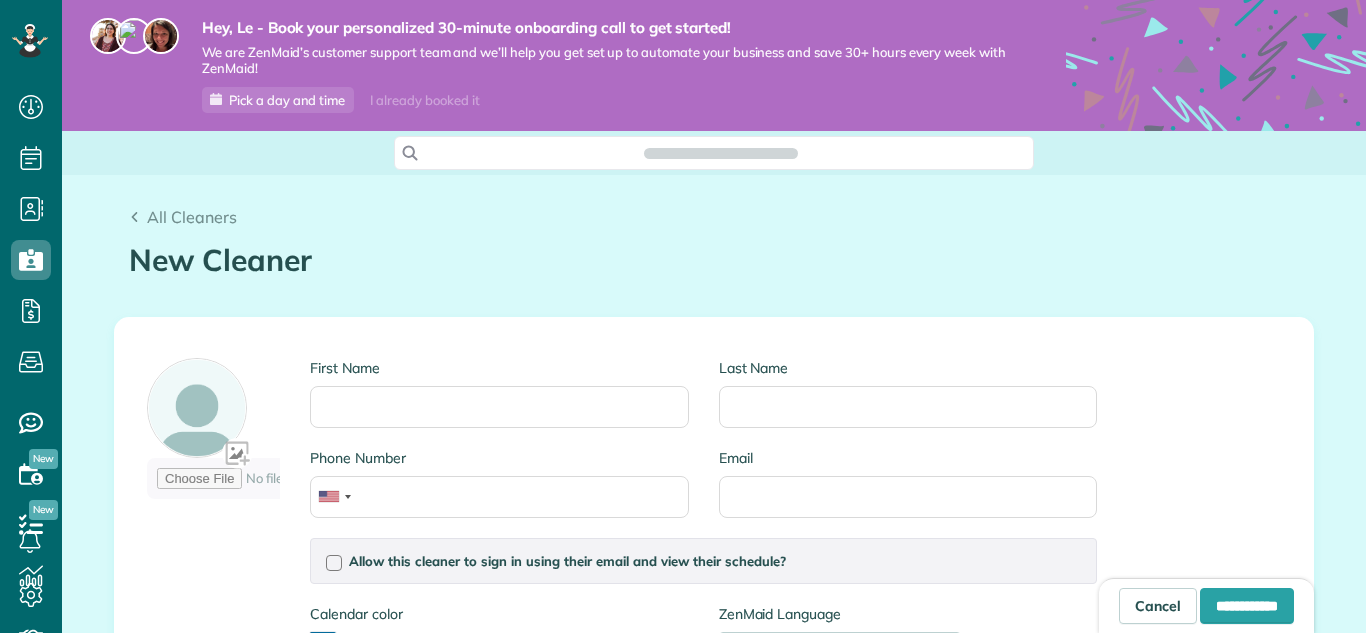 scroll, scrollTop: 0, scrollLeft: 0, axis: both 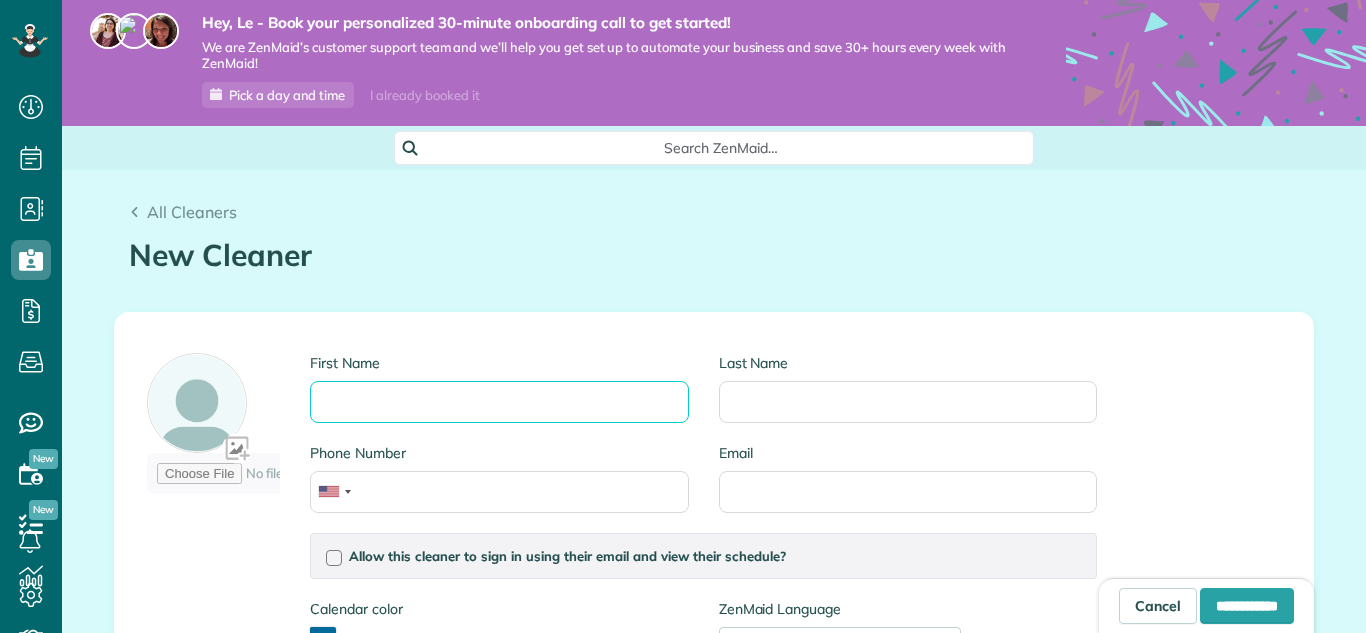 click on "First Name" at bounding box center [499, 402] 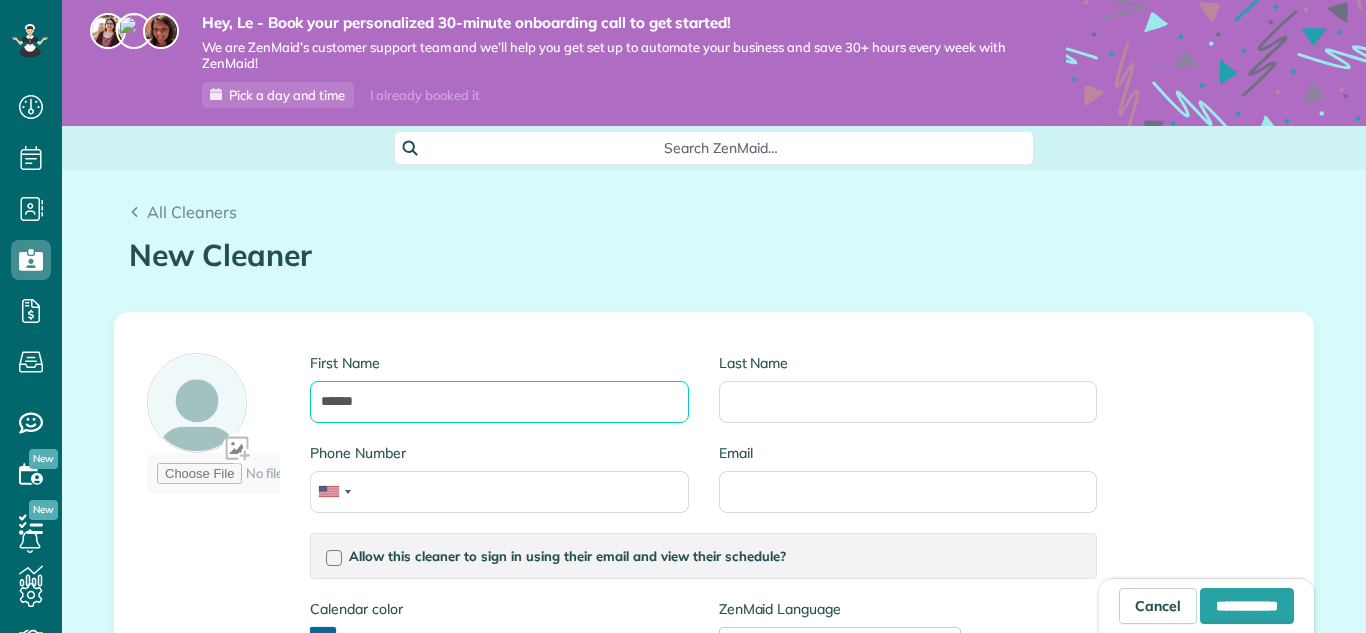 type on "******" 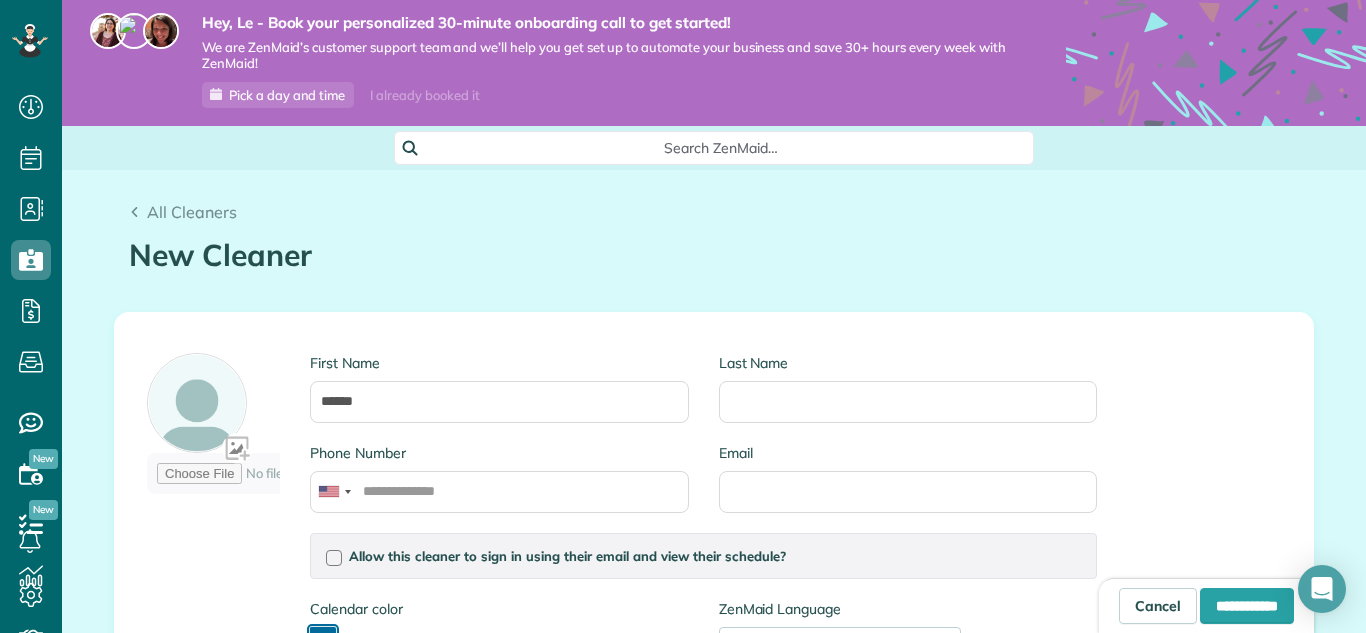 type 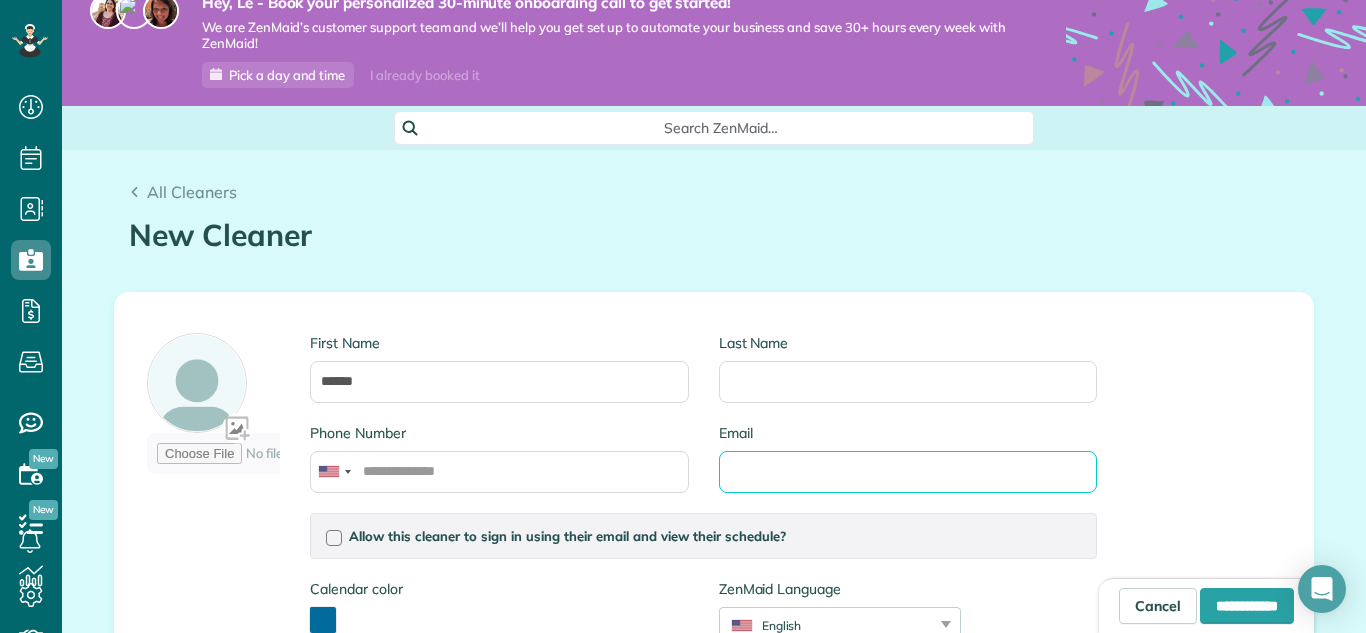 click on "Email" at bounding box center (908, 472) 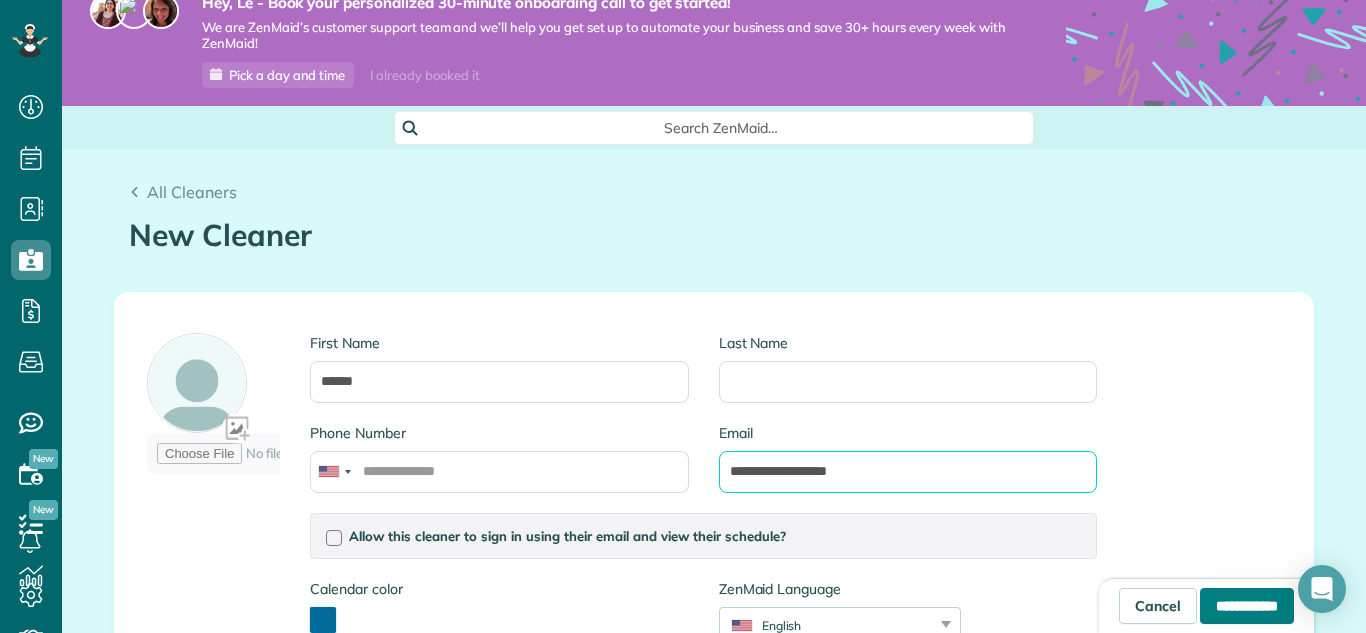 type on "**********" 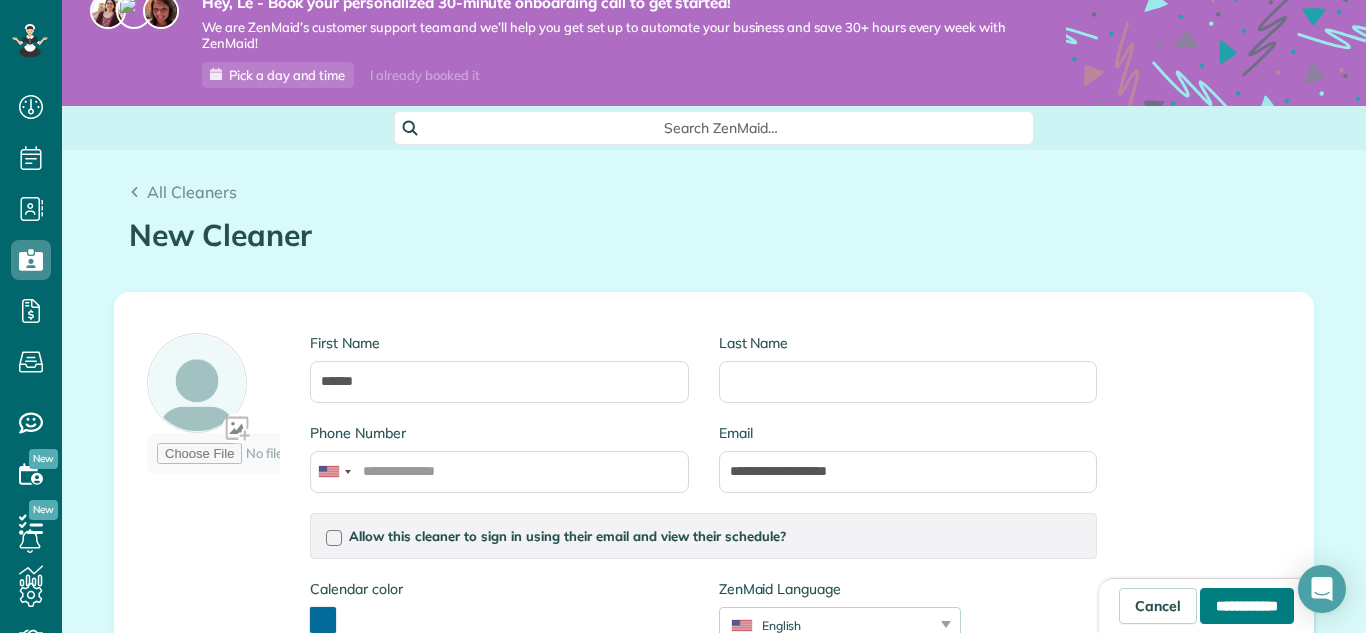 click on "**********" at bounding box center [1247, 606] 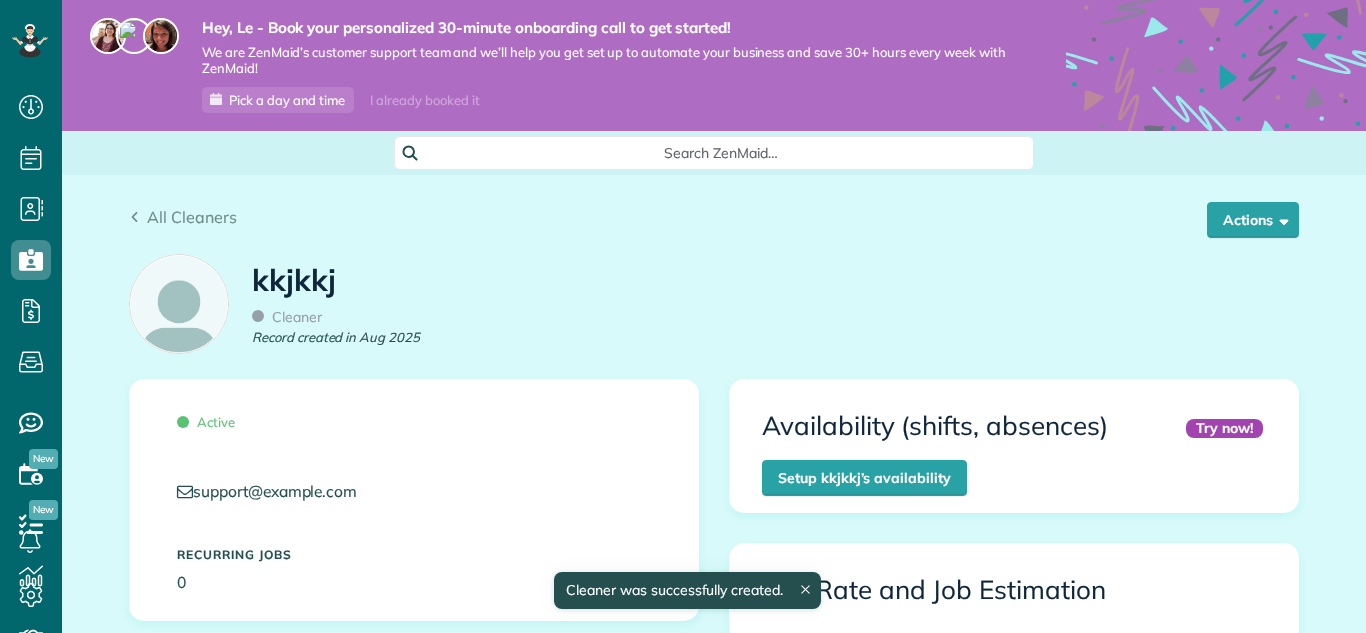 scroll, scrollTop: 0, scrollLeft: 0, axis: both 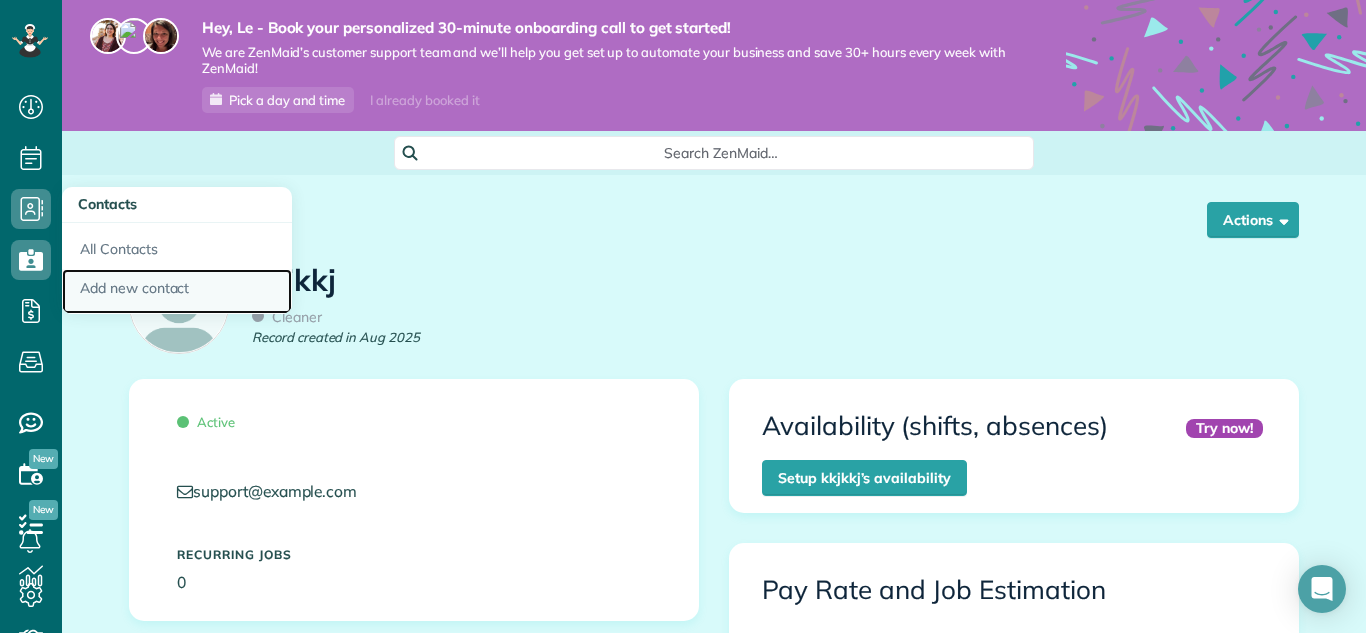 click on "Add new contact" at bounding box center [177, 292] 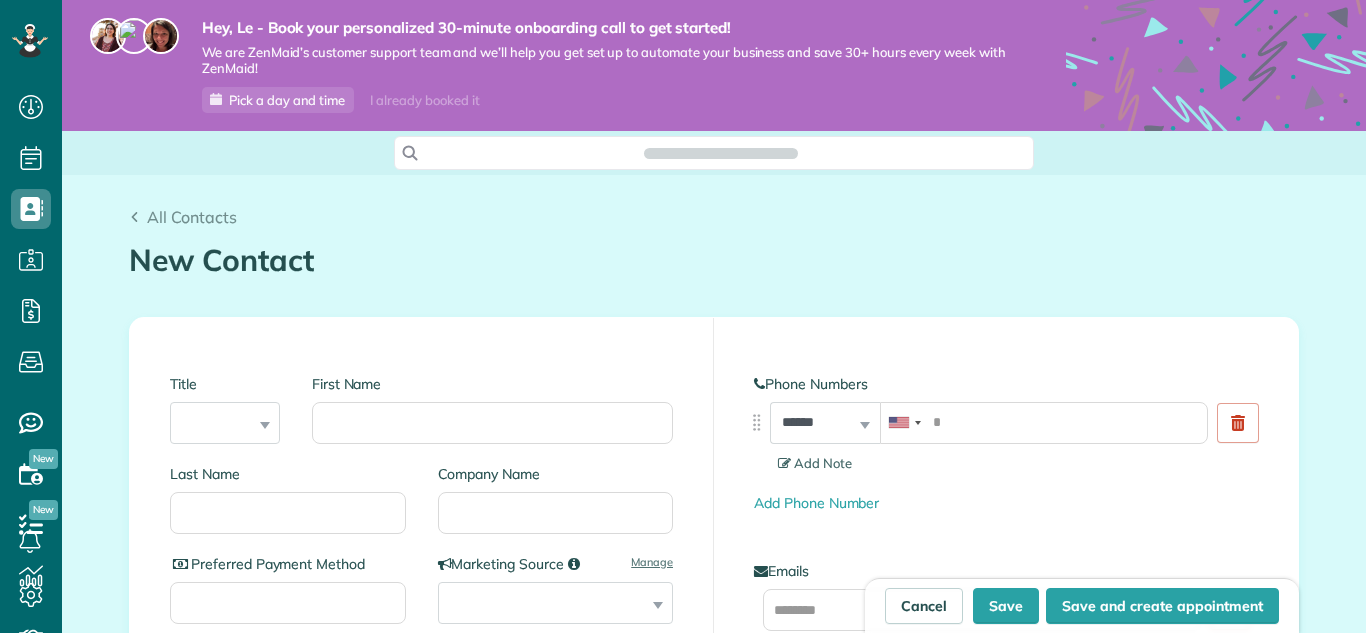 scroll, scrollTop: 0, scrollLeft: 0, axis: both 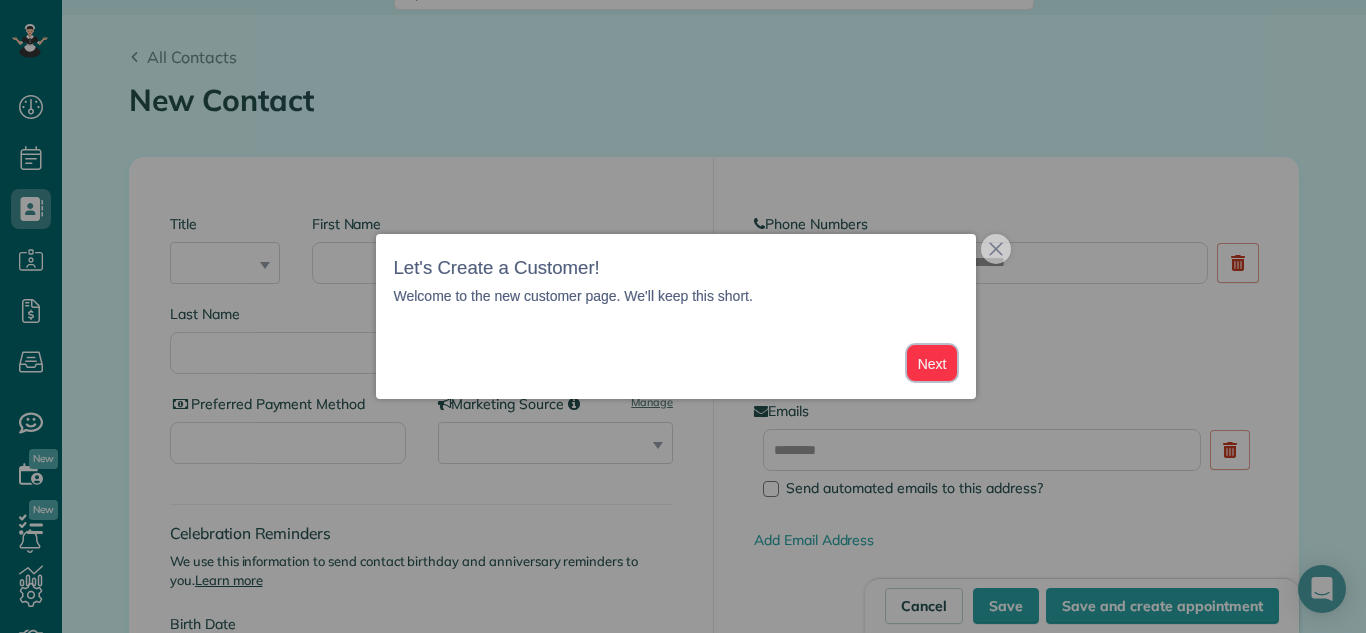 click on "Next" at bounding box center [932, 363] 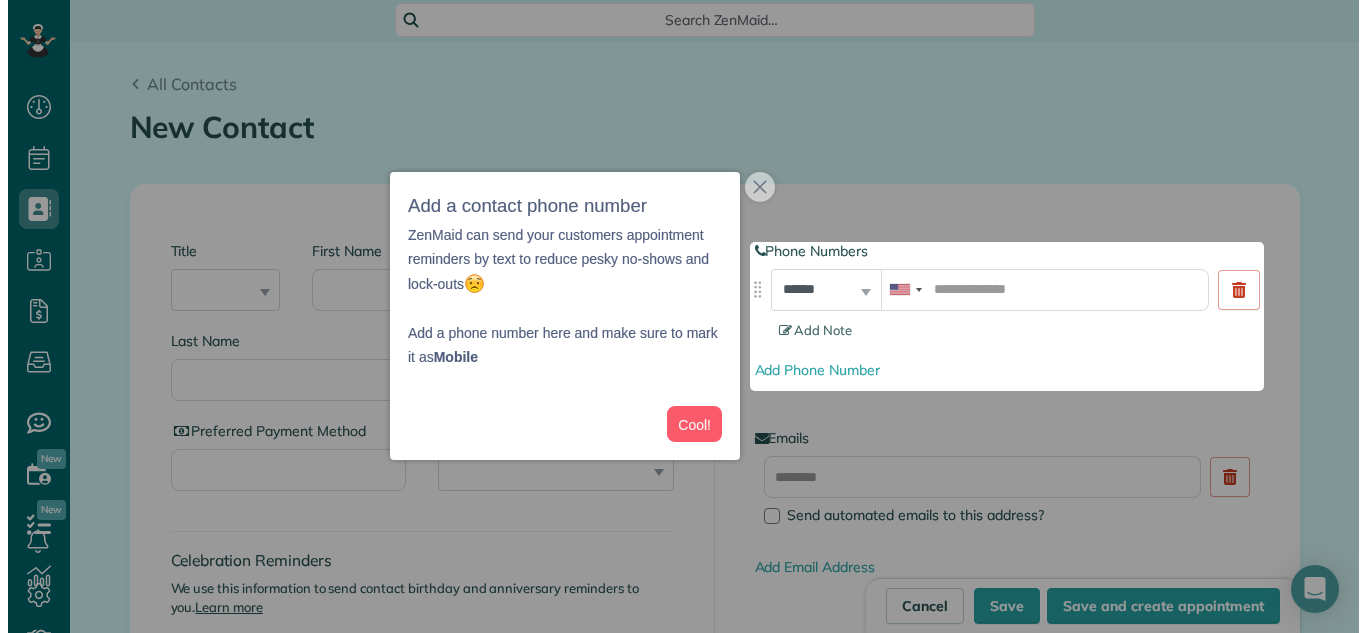 scroll, scrollTop: 127, scrollLeft: 0, axis: vertical 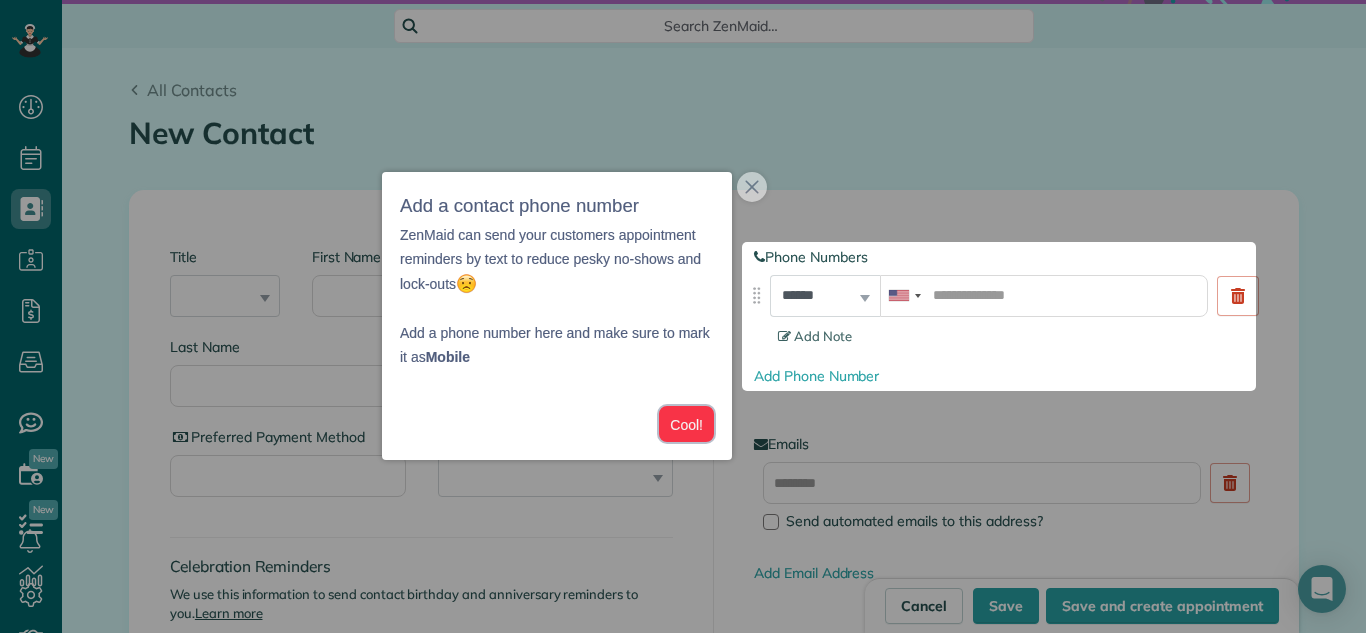 click on "Cool!" at bounding box center (686, 424) 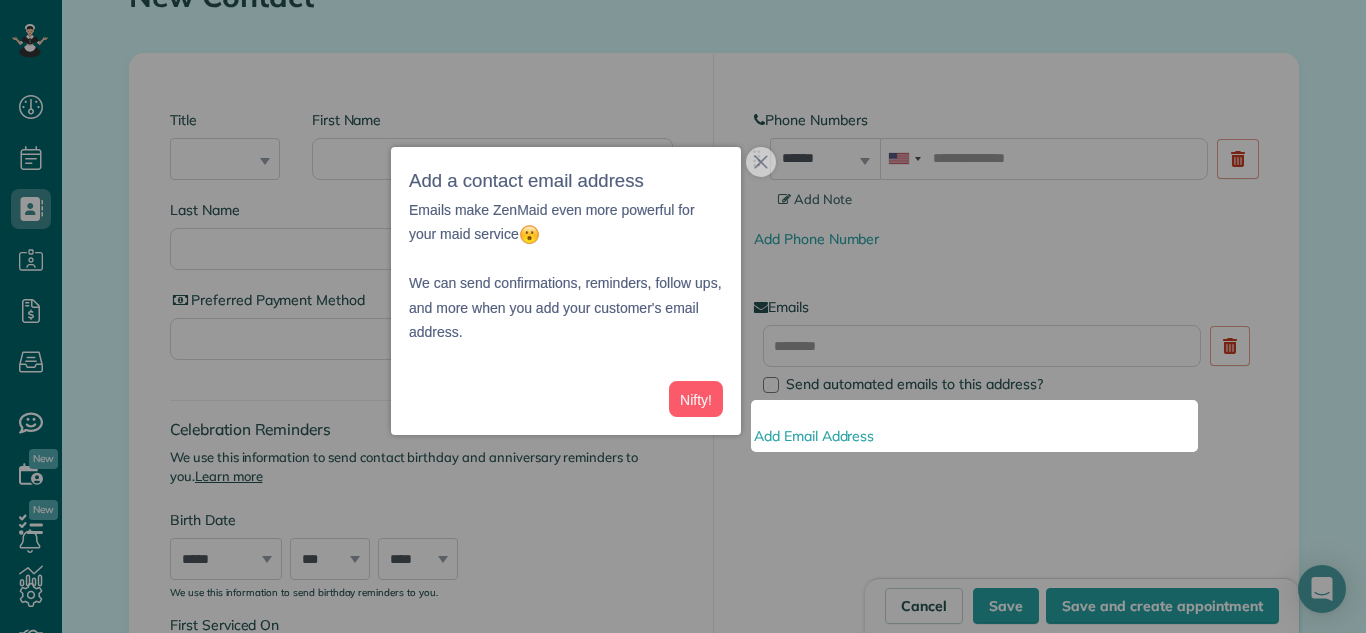 scroll, scrollTop: 294, scrollLeft: 0, axis: vertical 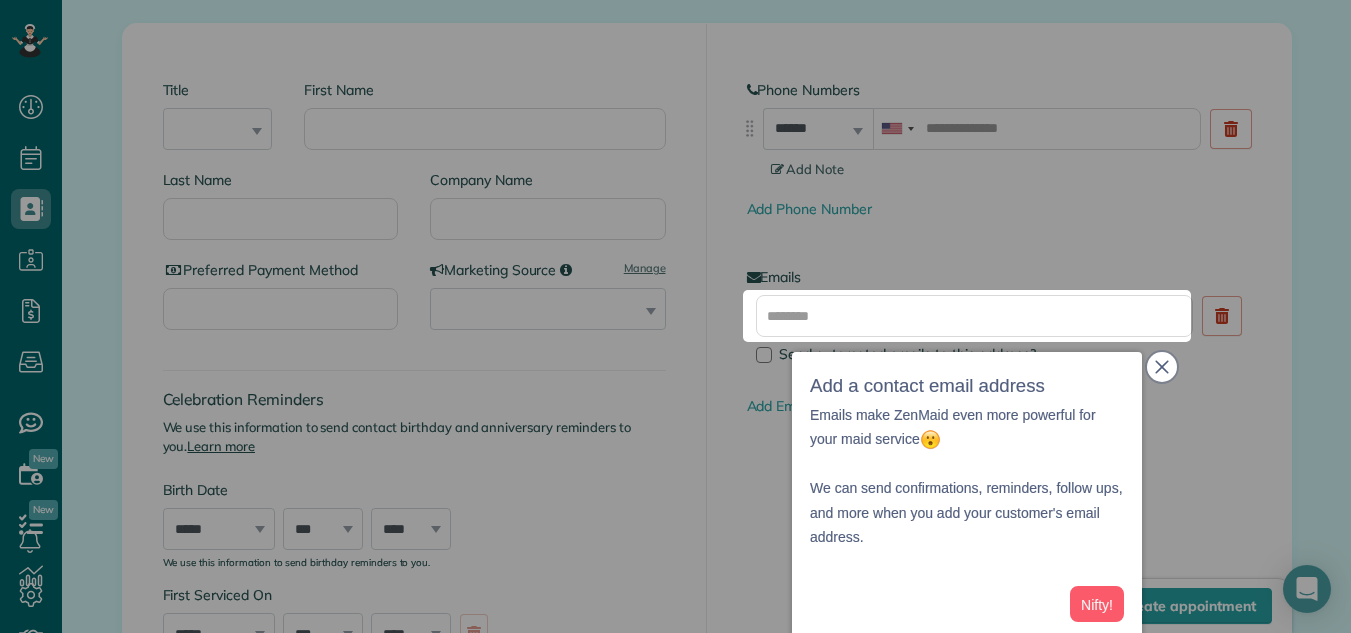 click 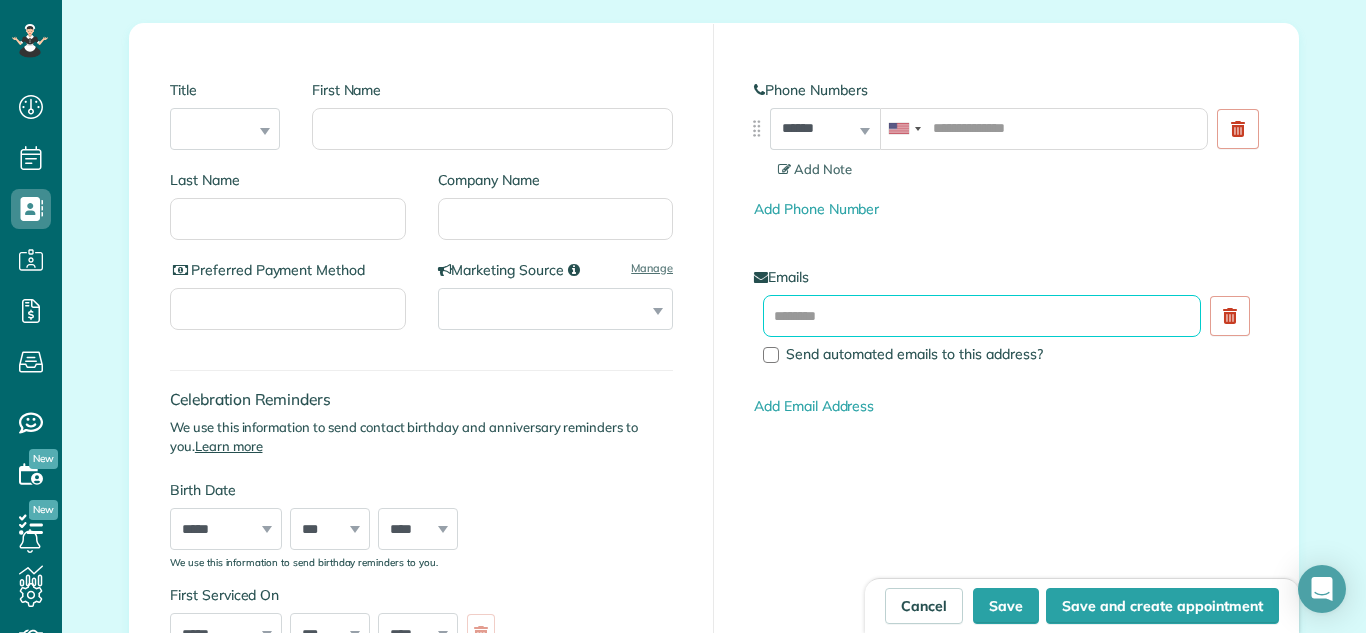 click at bounding box center [982, 316] 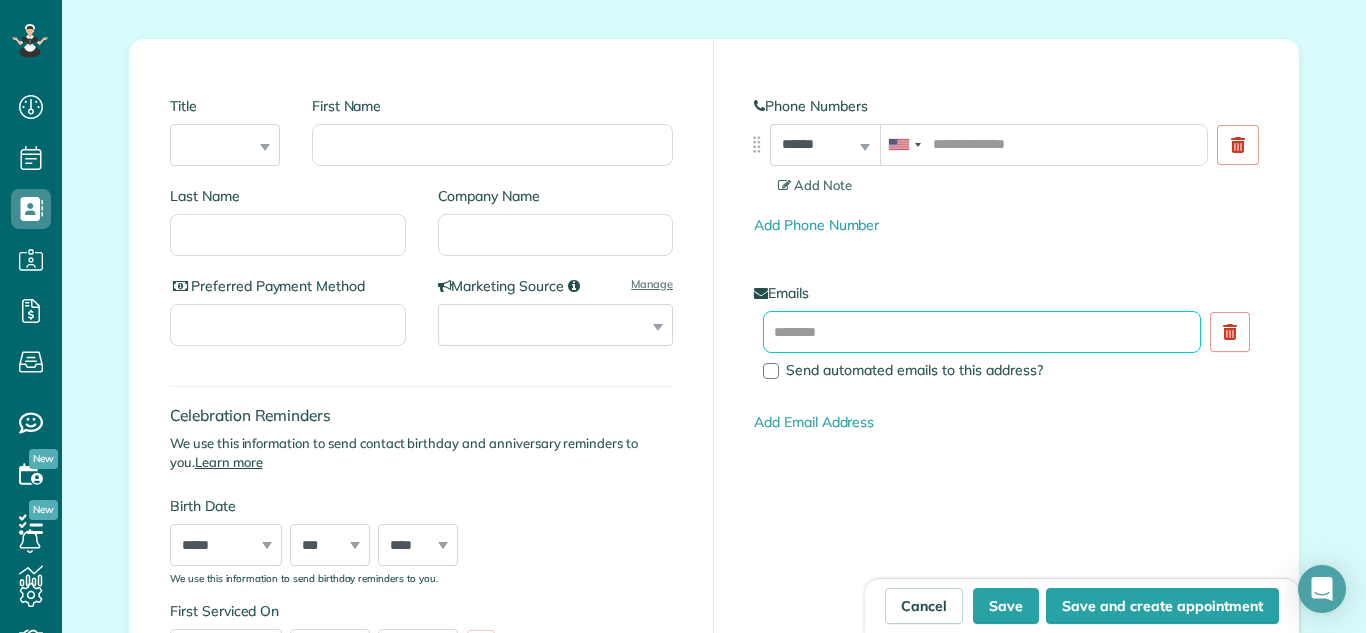 scroll, scrollTop: 255, scrollLeft: 0, axis: vertical 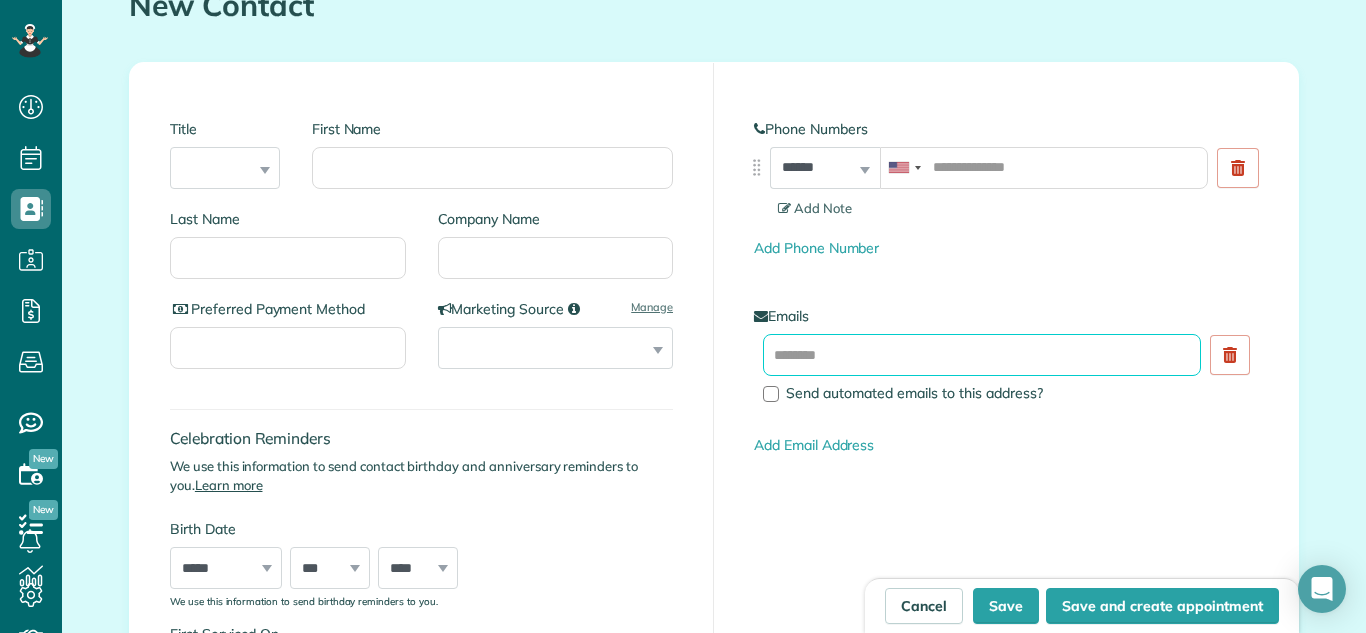 click at bounding box center [982, 355] 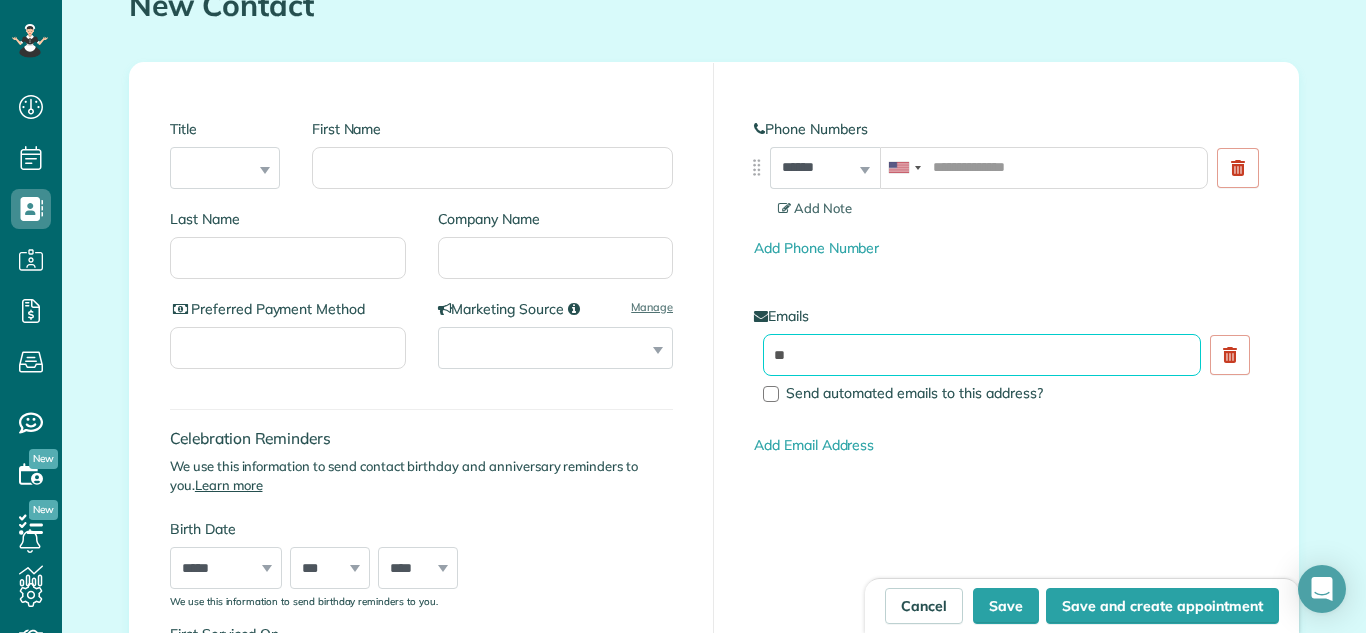 type on "*" 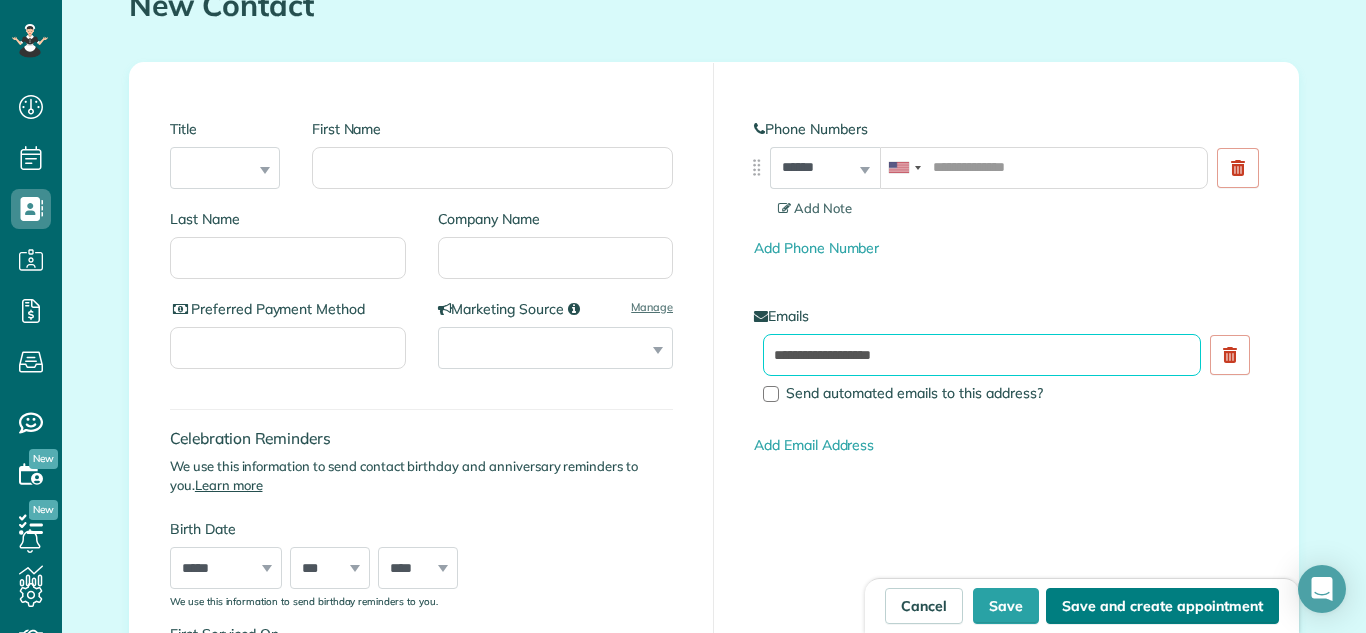 type on "**********" 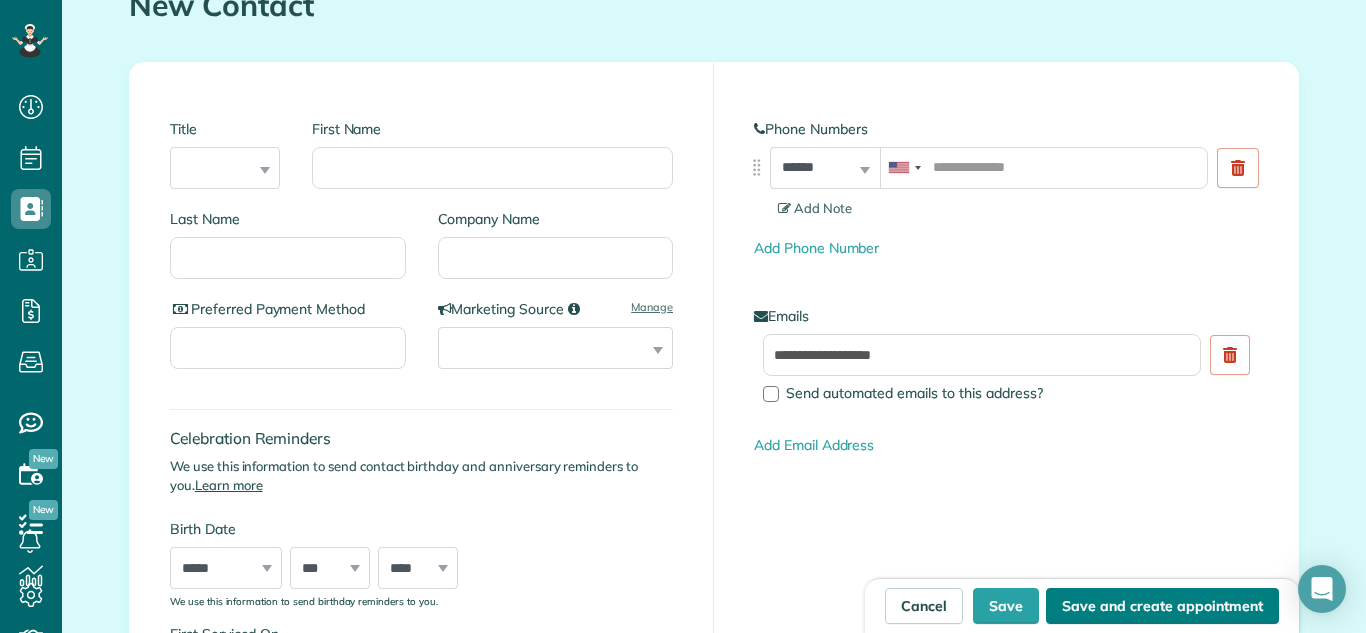 click on "Save and create appointment" at bounding box center [1162, 606] 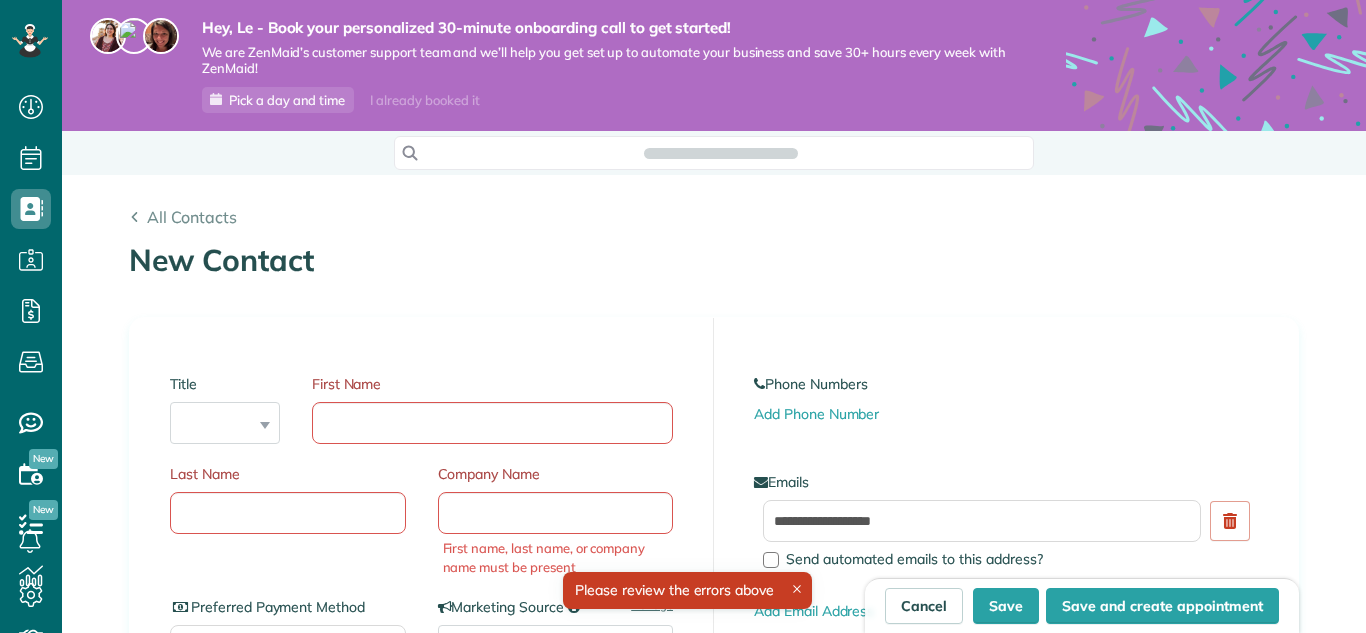 scroll, scrollTop: 0, scrollLeft: 0, axis: both 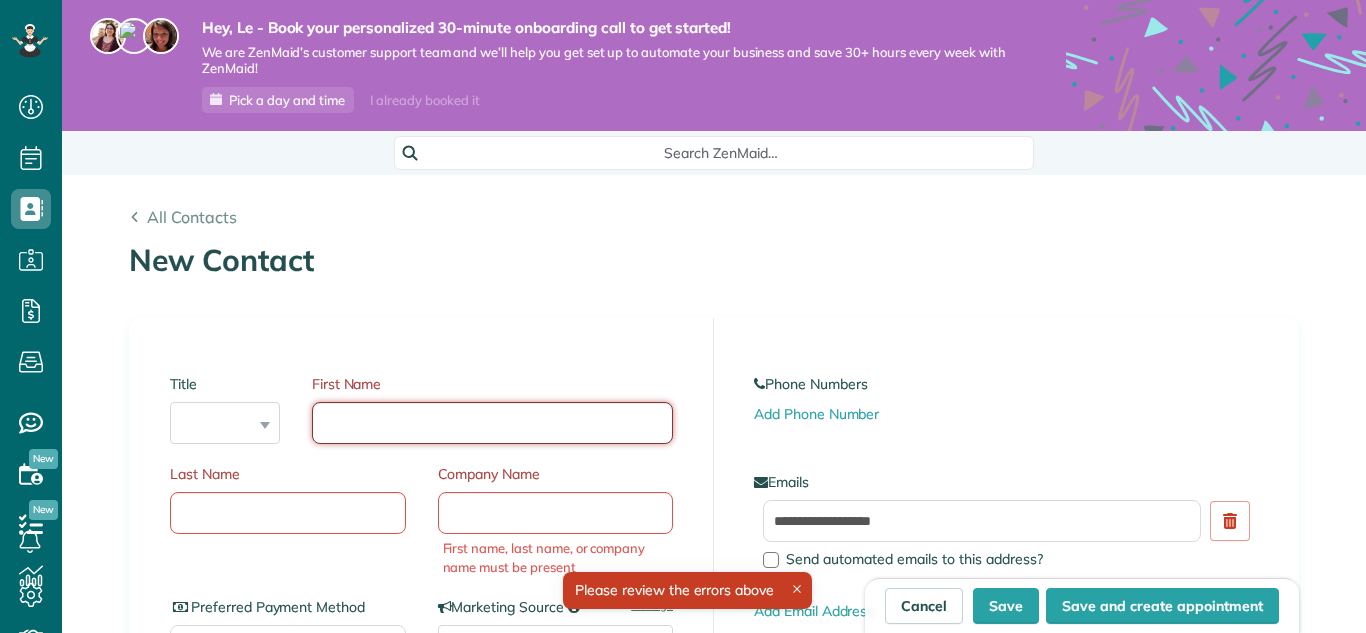 click on "First Name" at bounding box center (492, 423) 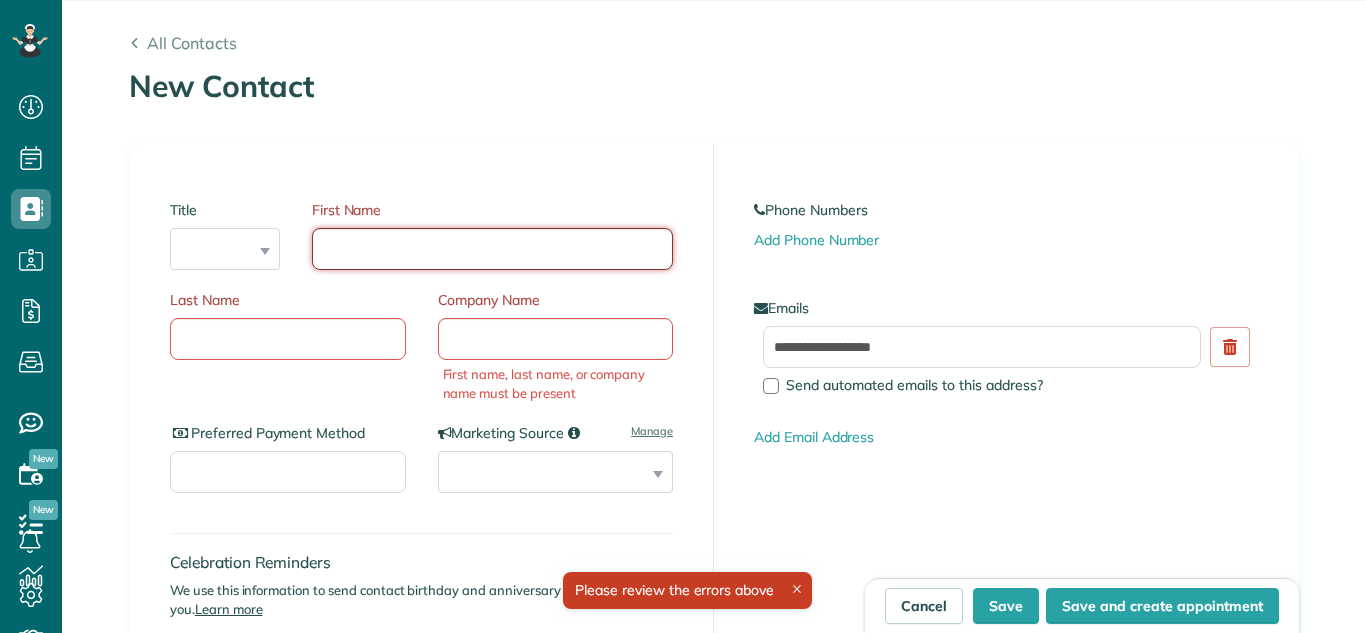 scroll, scrollTop: 186, scrollLeft: 0, axis: vertical 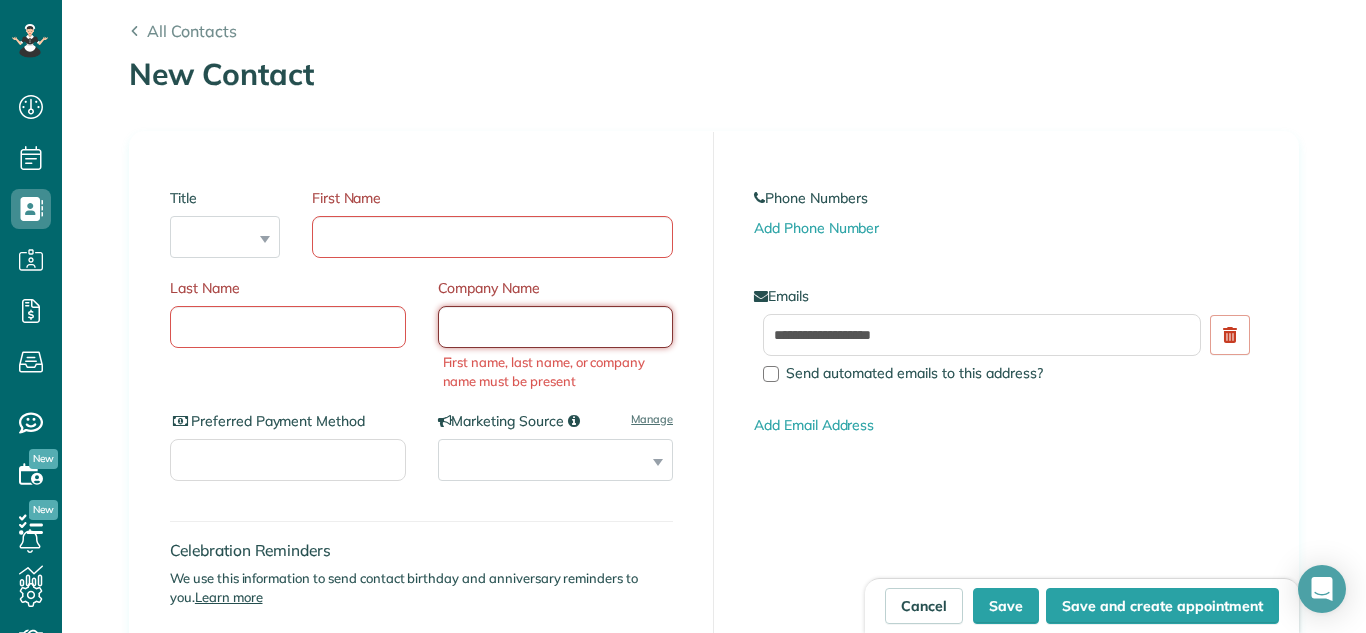 click on "Company Name" at bounding box center (556, 327) 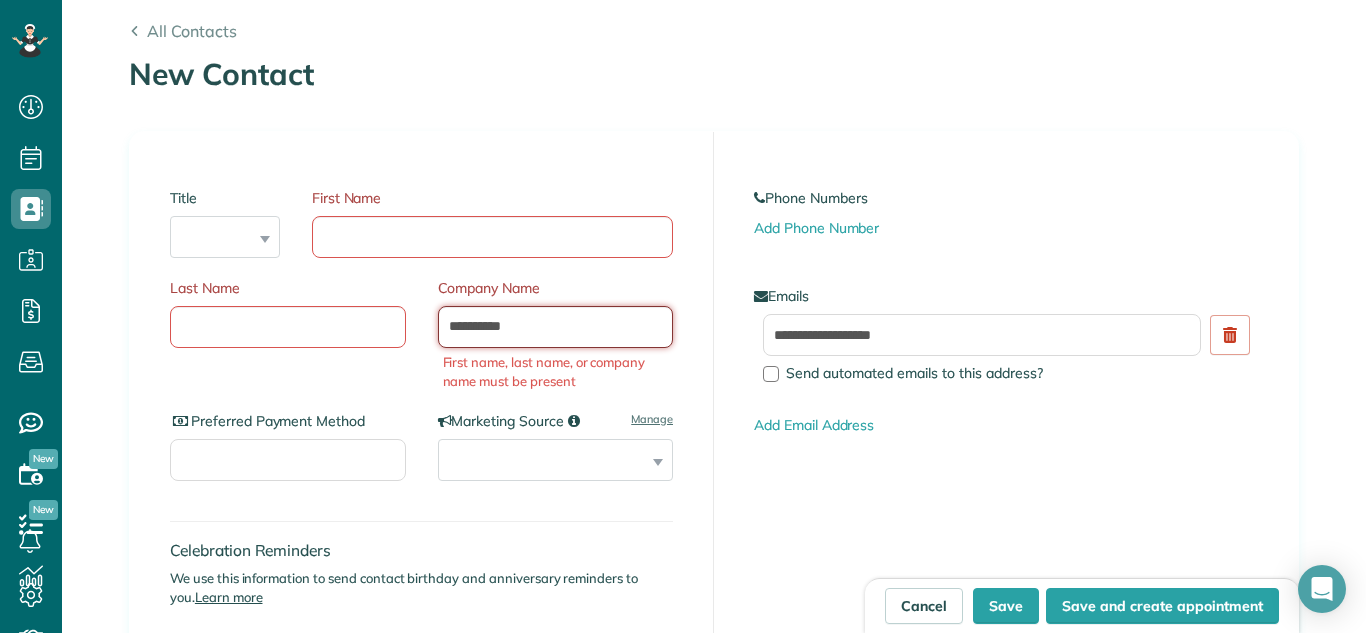 type on "**********" 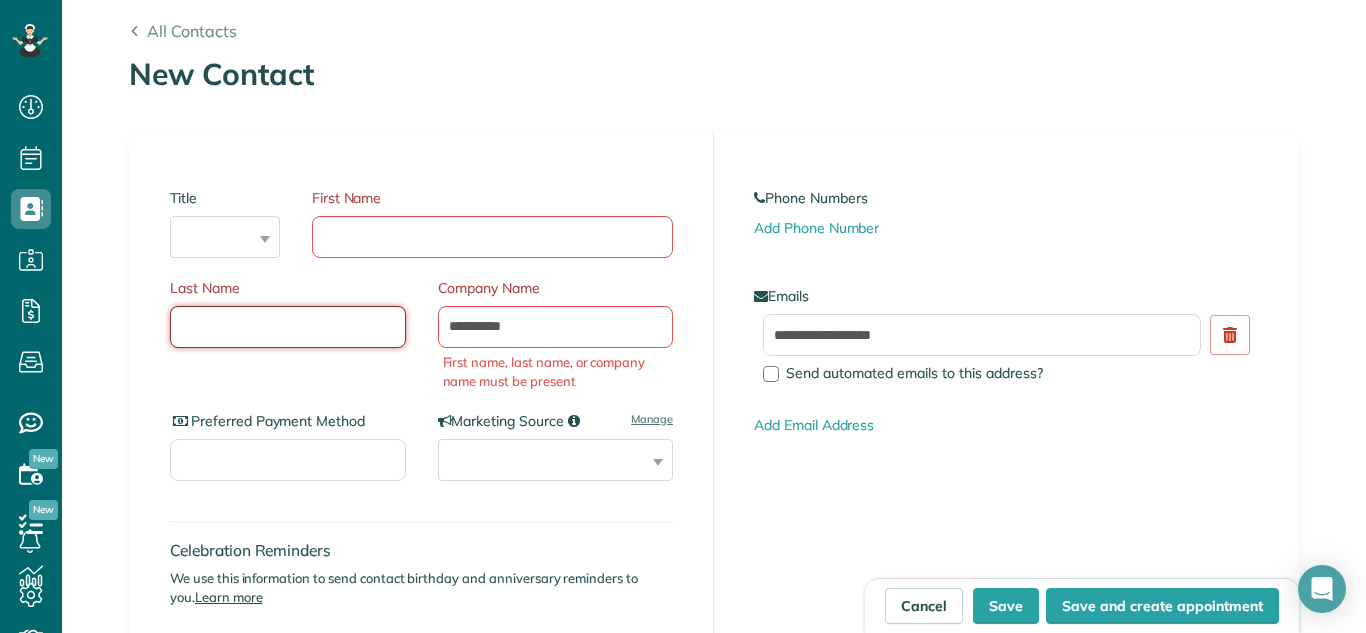 click on "Last Name" at bounding box center [288, 327] 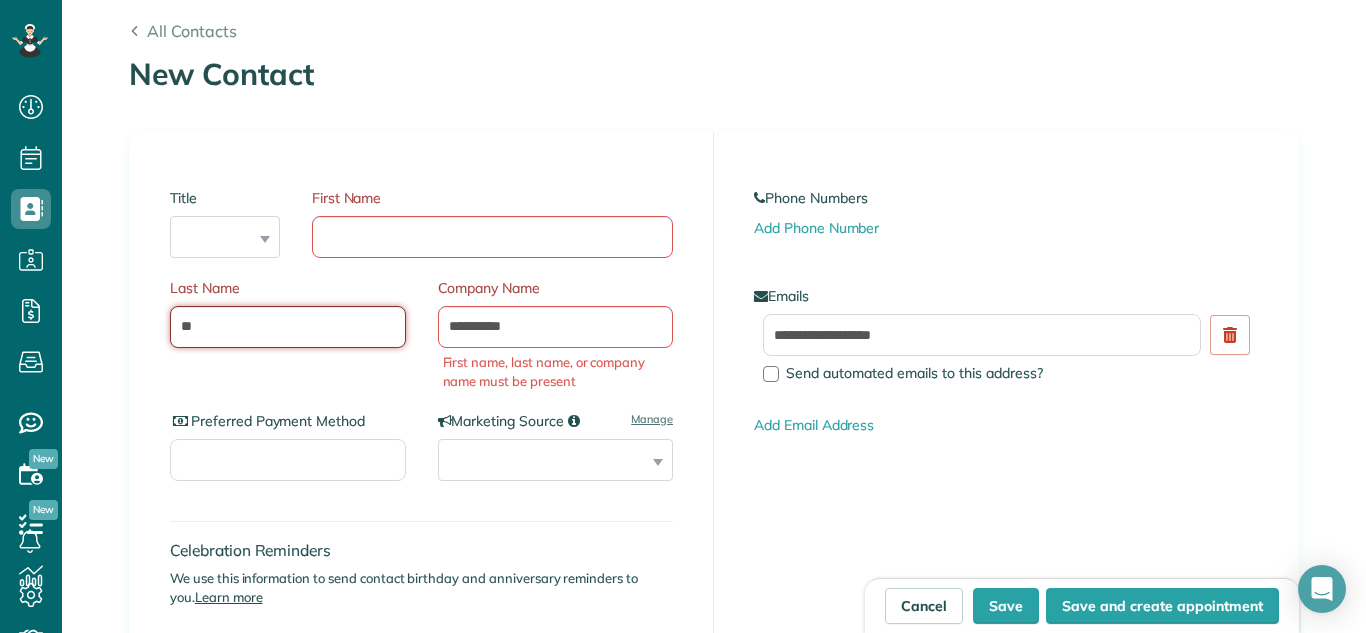 type on "**" 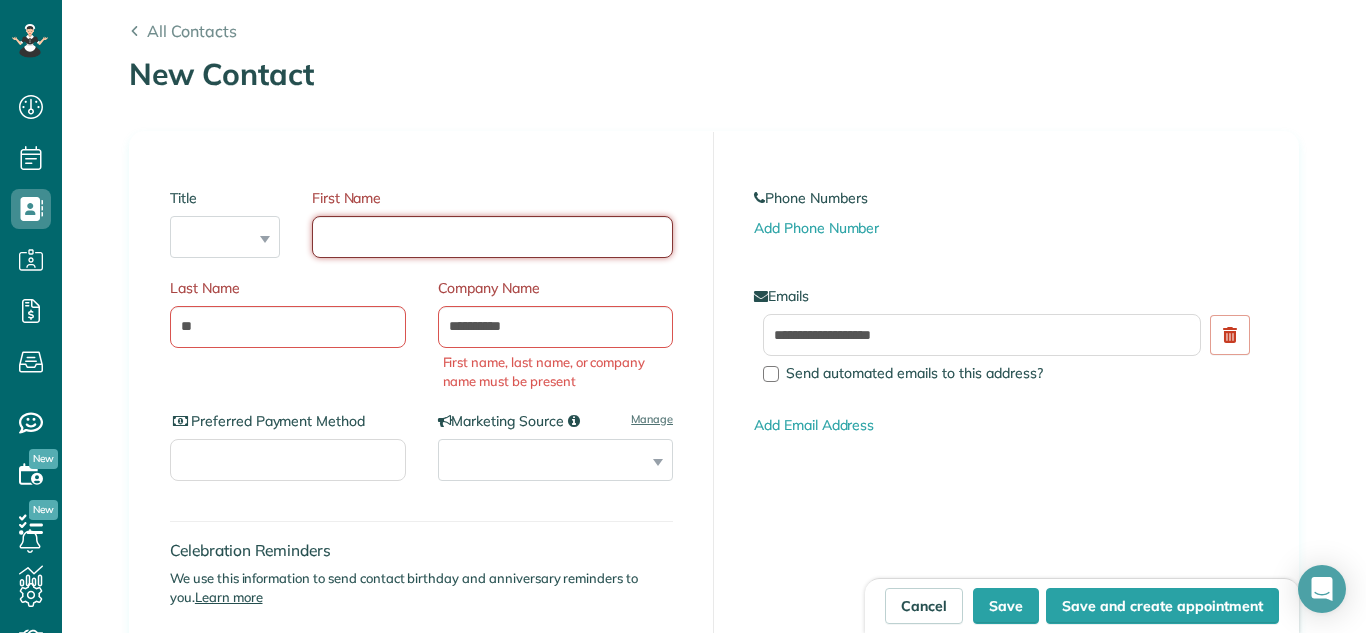 click on "First Name" at bounding box center (492, 237) 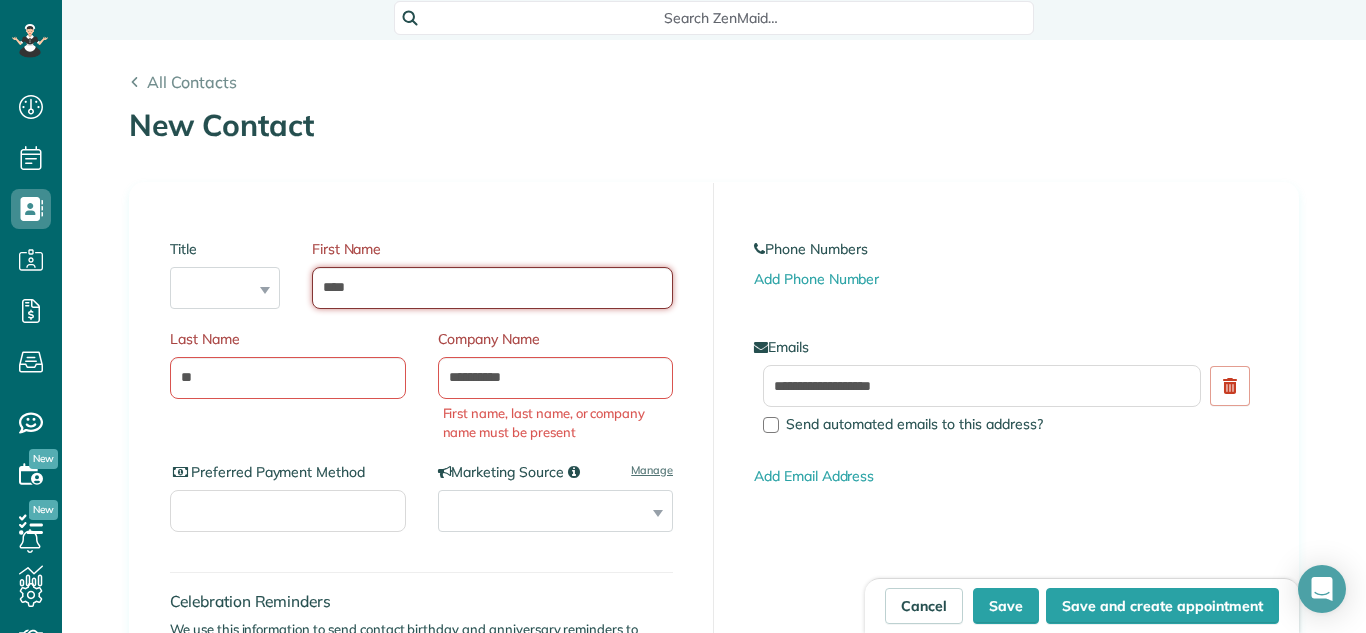 scroll, scrollTop: 123, scrollLeft: 0, axis: vertical 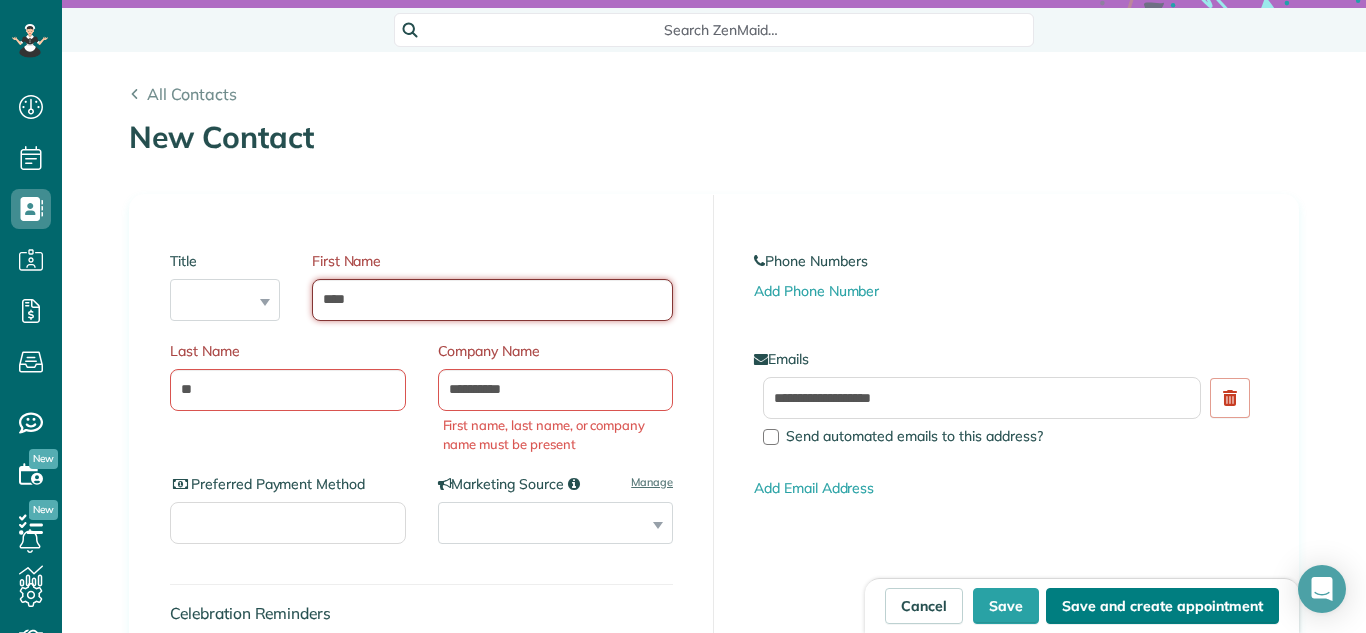 type on "****" 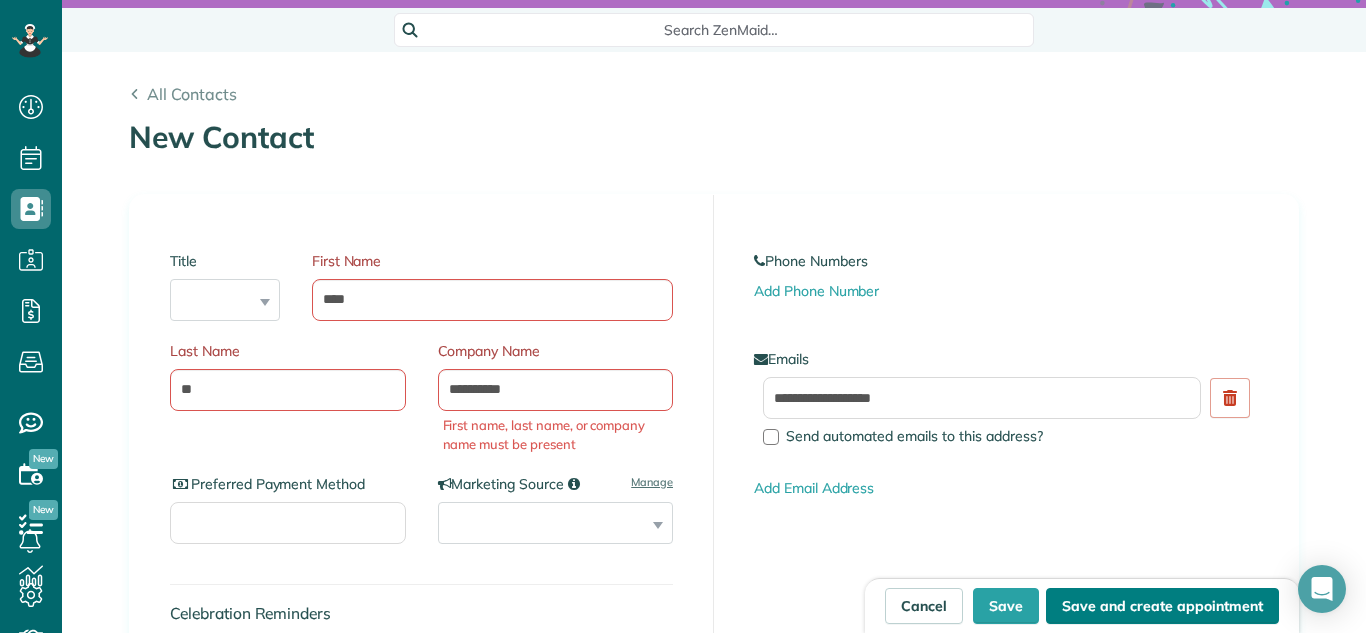 click on "Save and create appointment" at bounding box center [1162, 606] 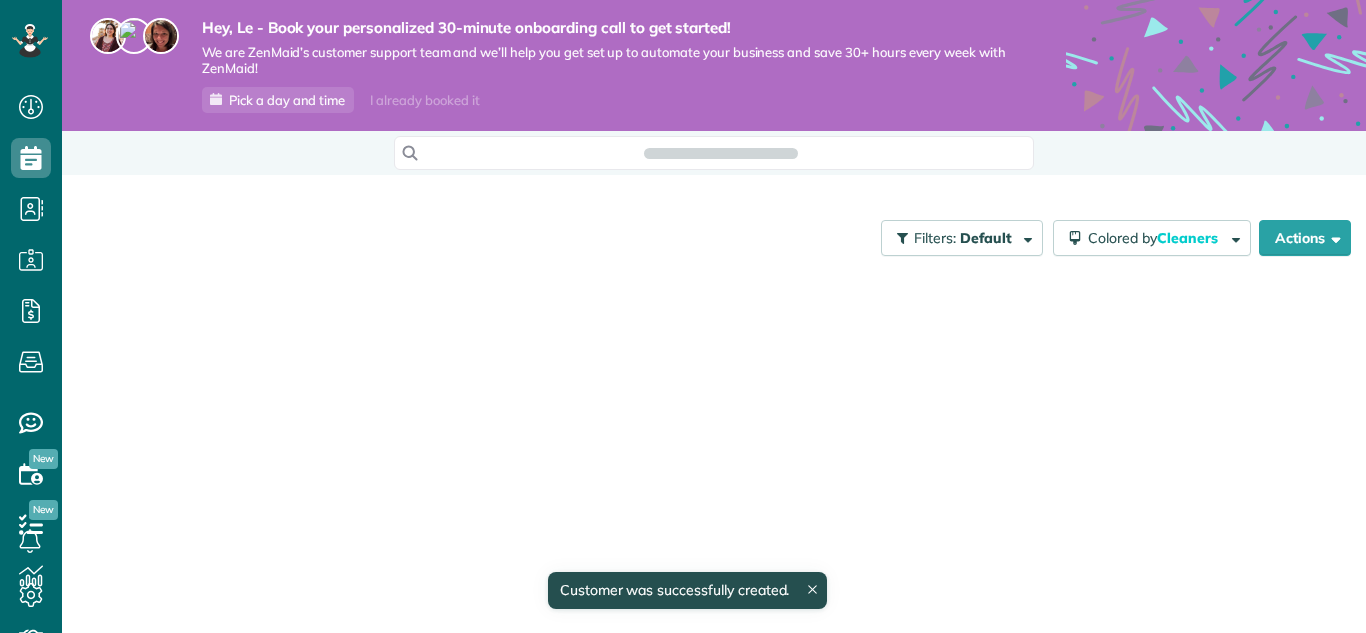 scroll, scrollTop: 0, scrollLeft: 0, axis: both 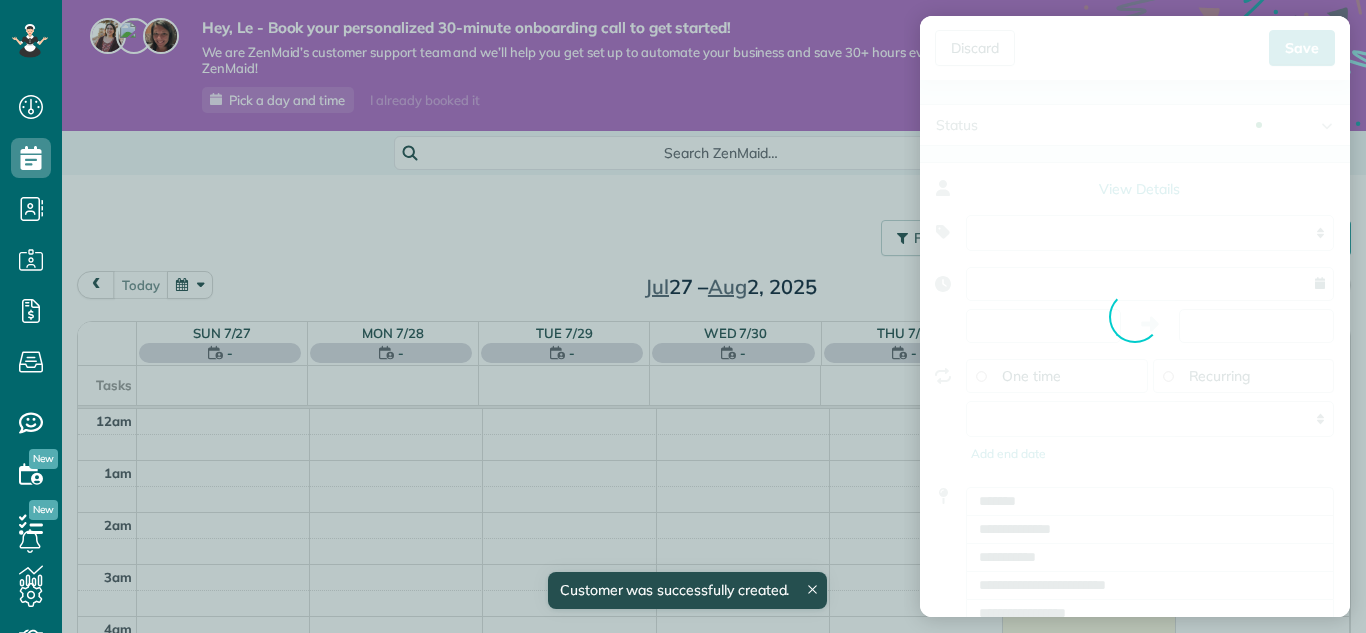 type on "**********" 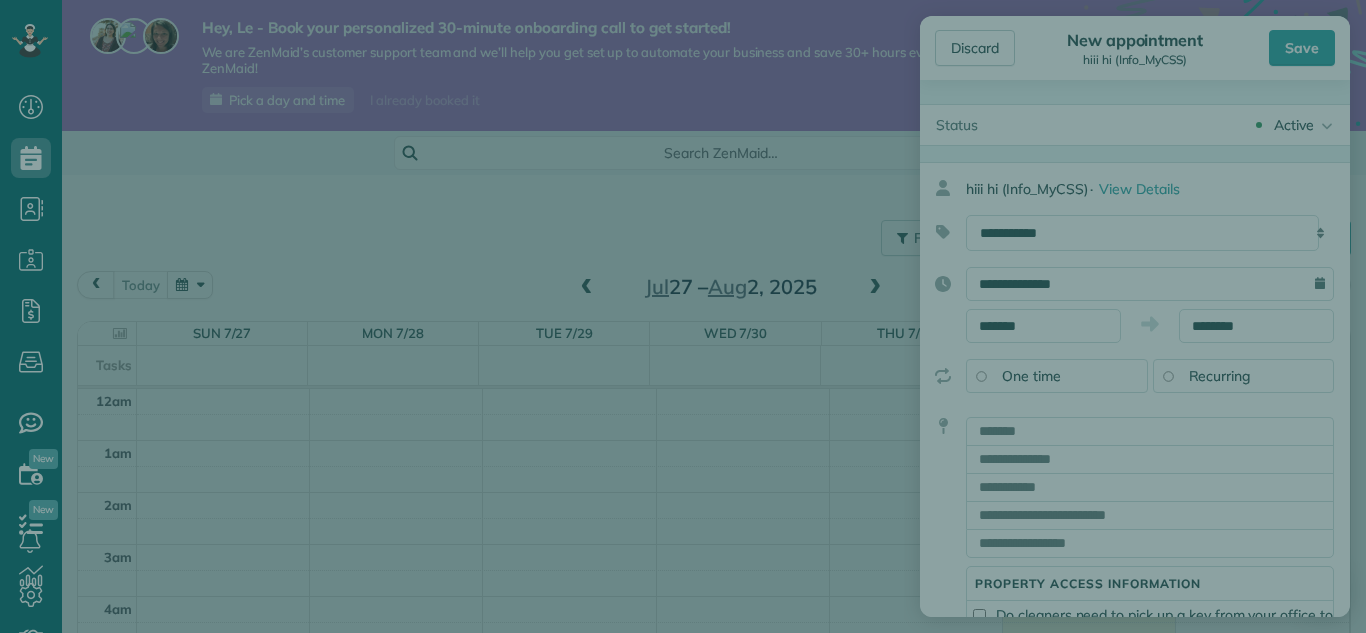 scroll, scrollTop: 365, scrollLeft: 0, axis: vertical 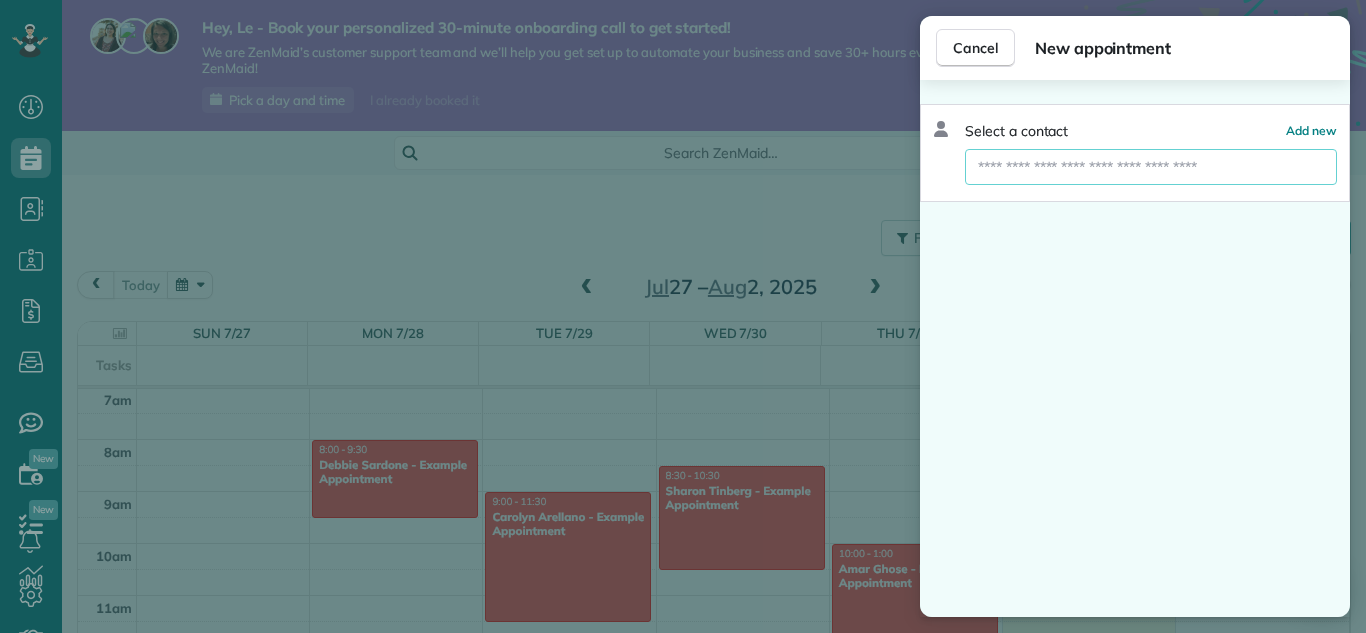 click at bounding box center [1151, 167] 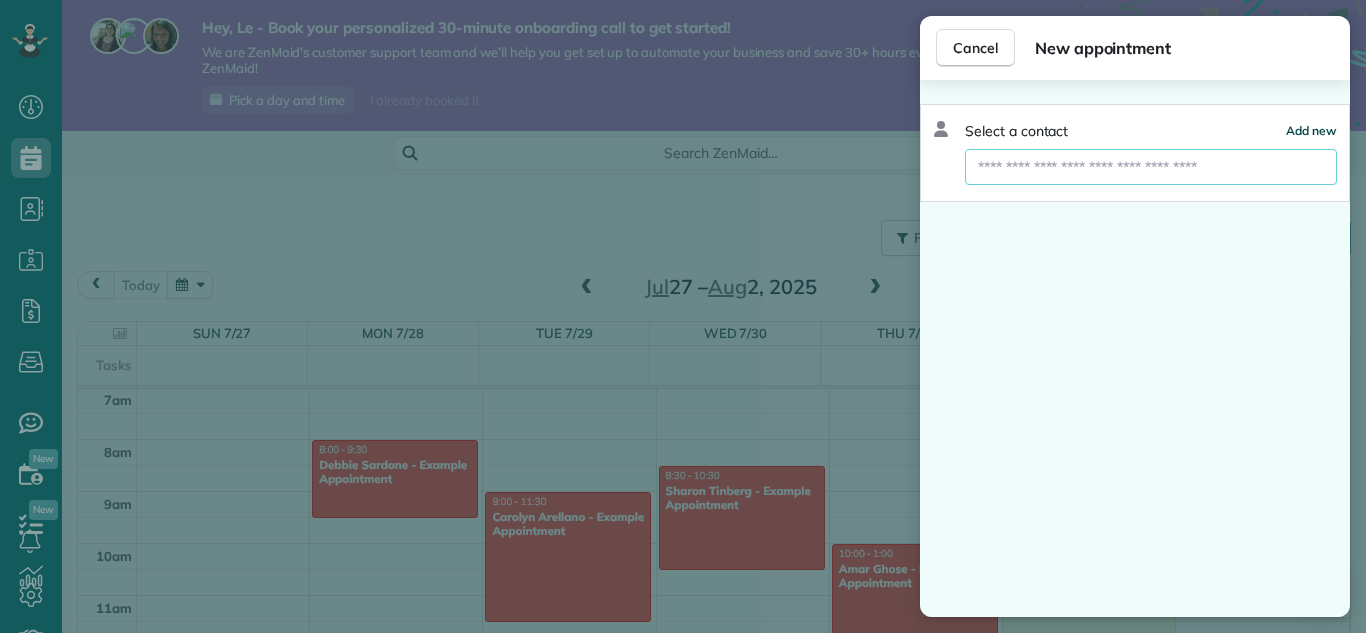 click on "Add new" at bounding box center [1311, 130] 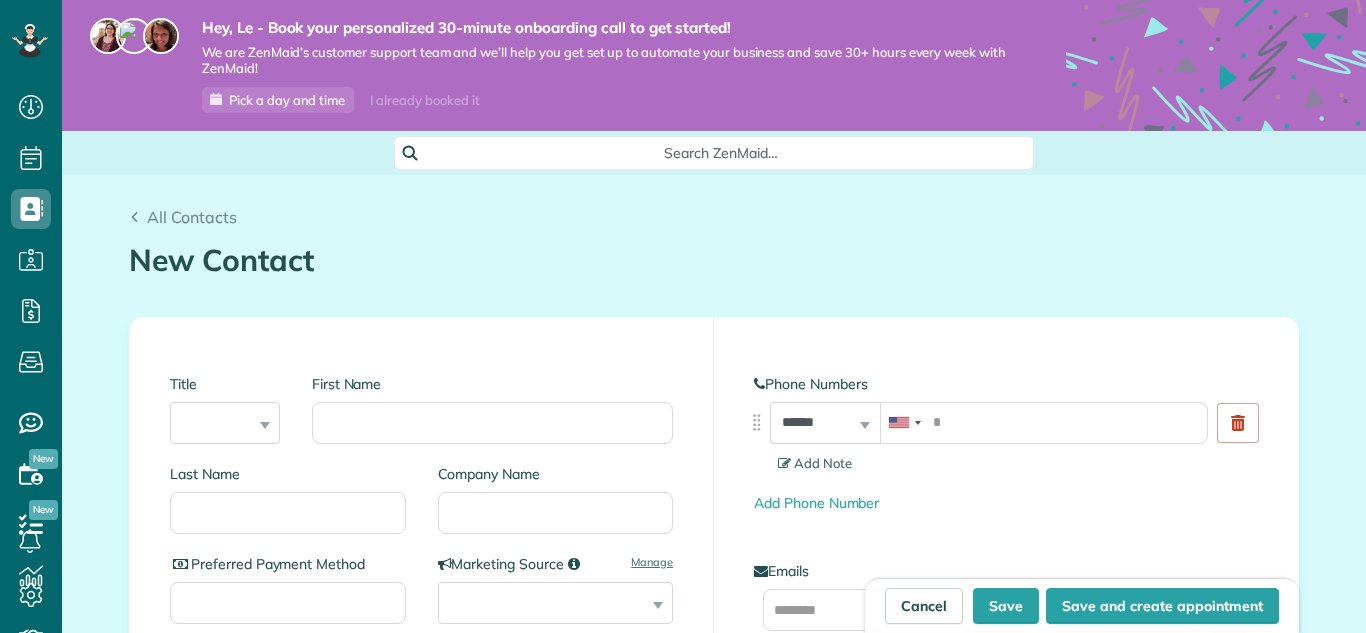 scroll, scrollTop: 0, scrollLeft: 0, axis: both 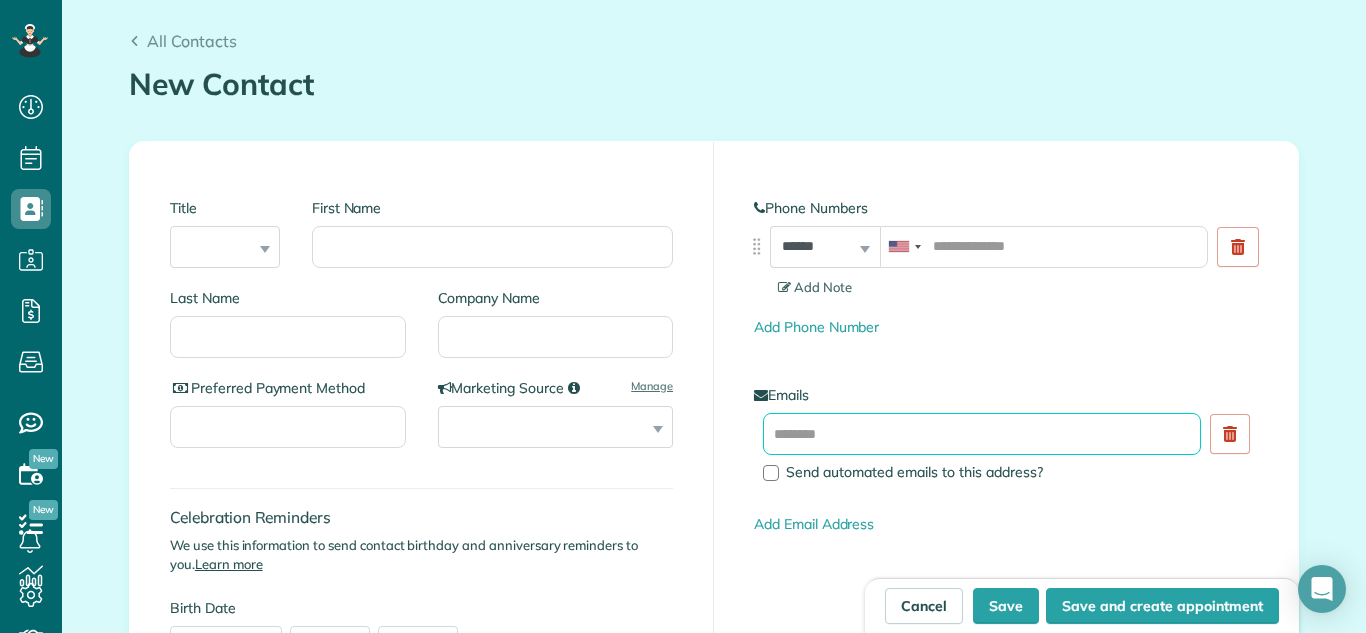 click at bounding box center [982, 434] 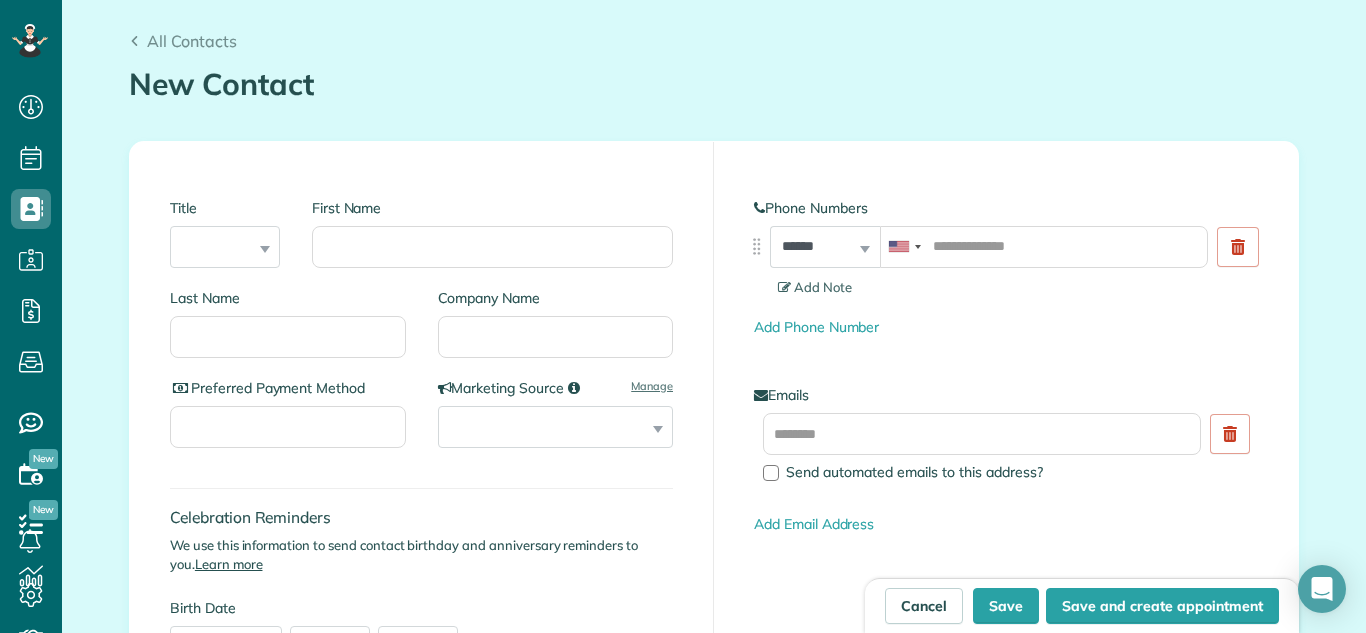 click on "Add Email Address" at bounding box center (1006, 524) 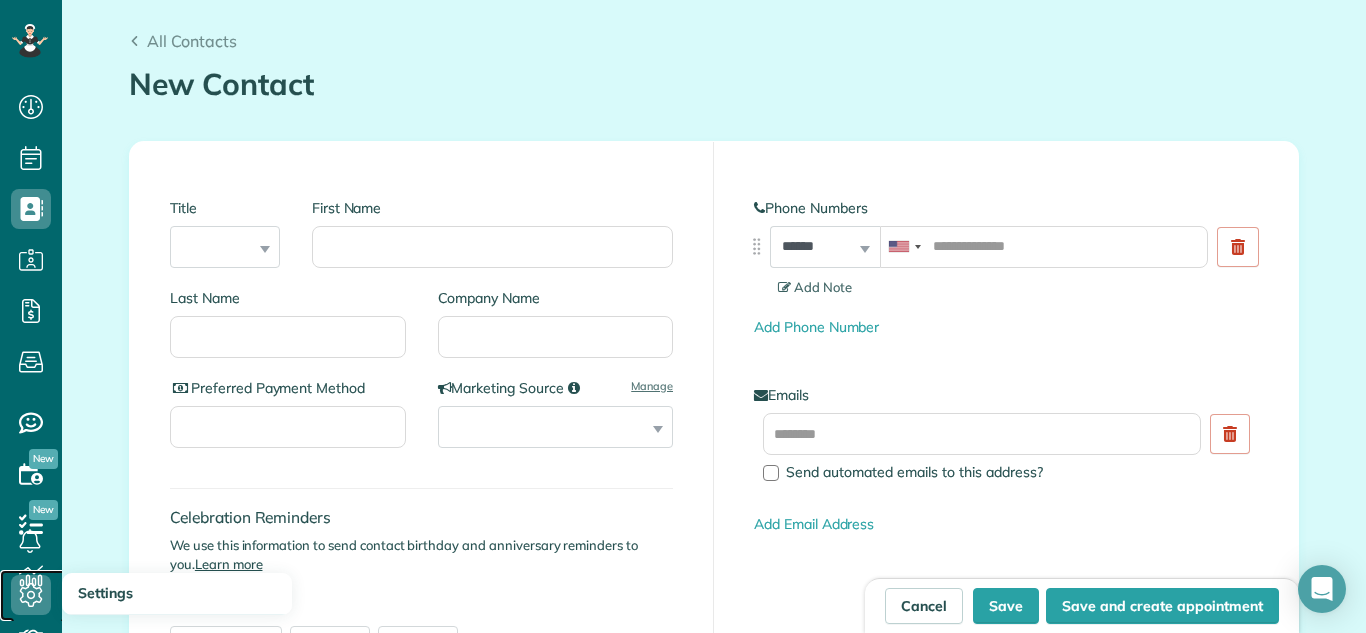 click 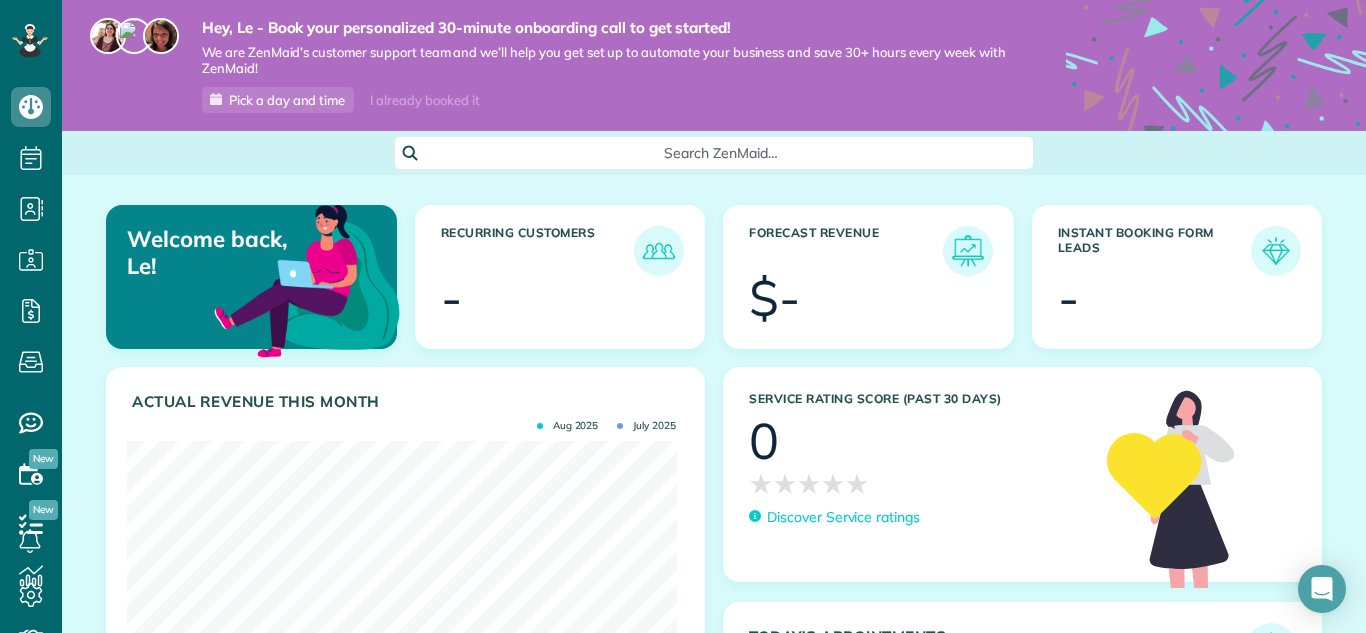scroll, scrollTop: 0, scrollLeft: 0, axis: both 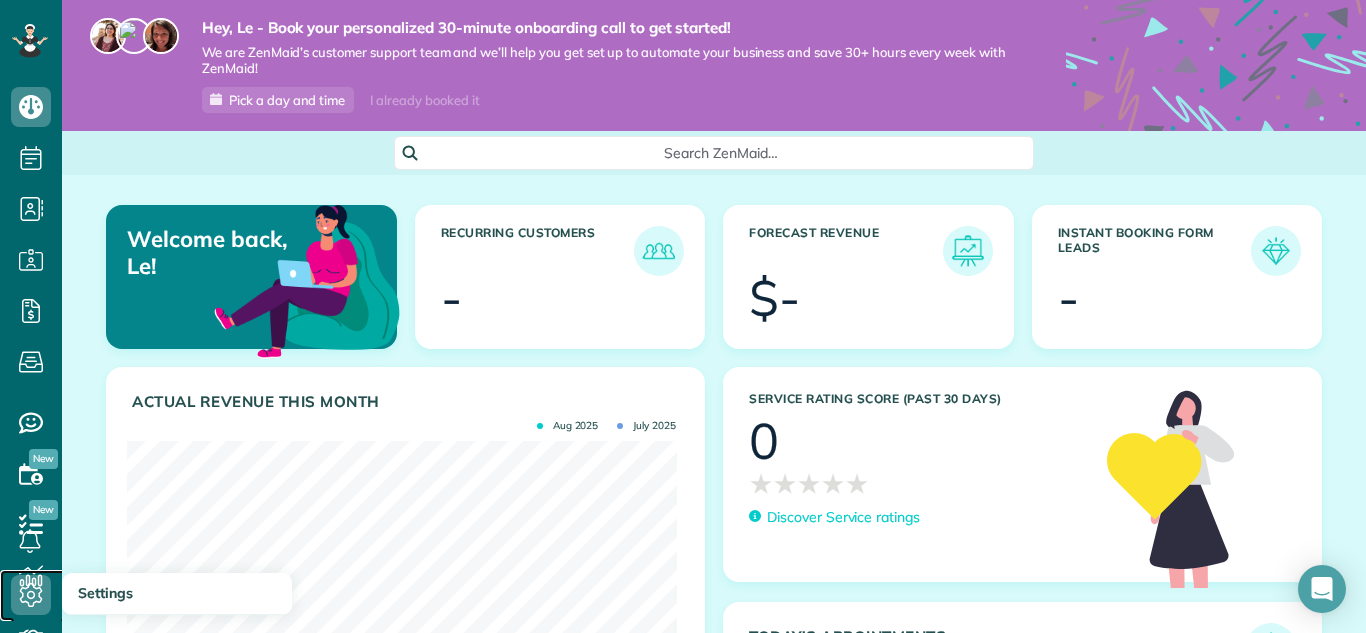 click 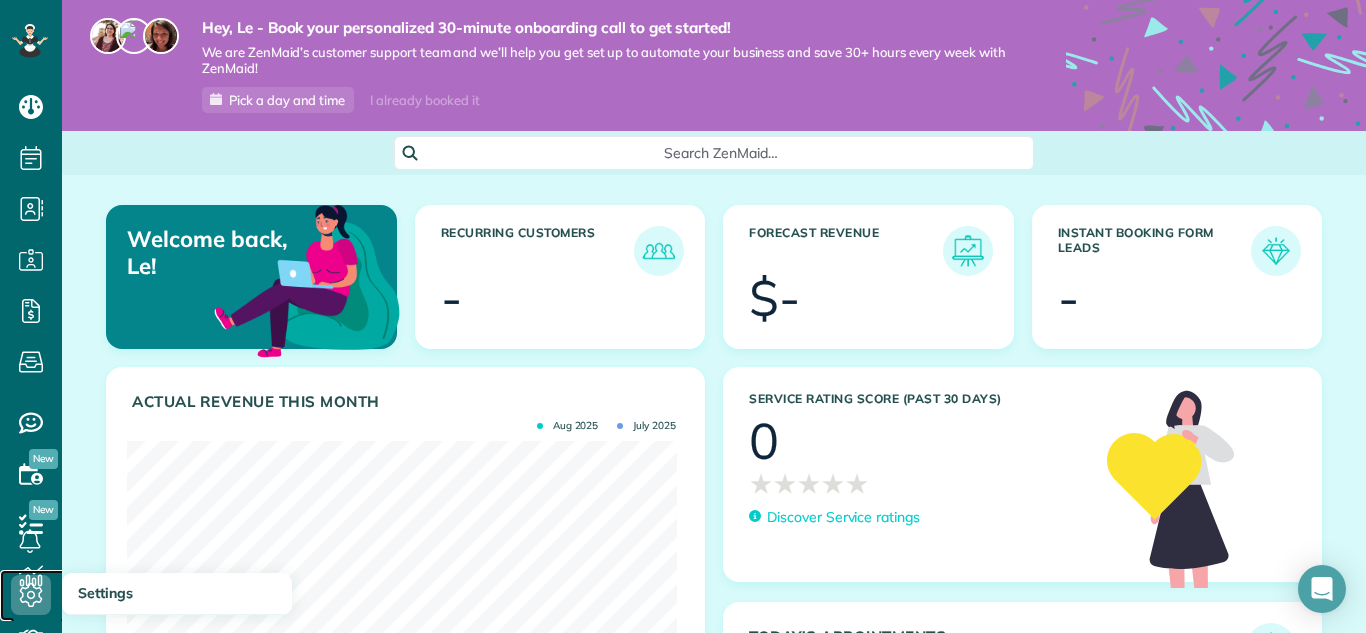 click 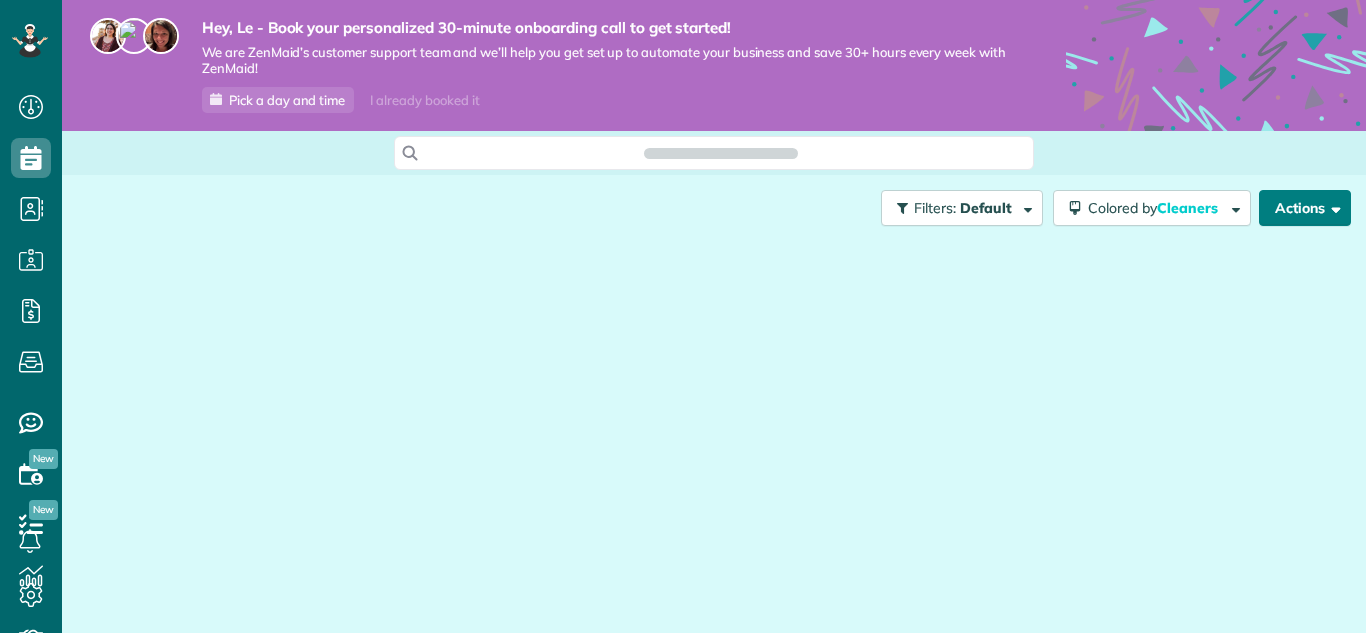 scroll, scrollTop: 0, scrollLeft: 0, axis: both 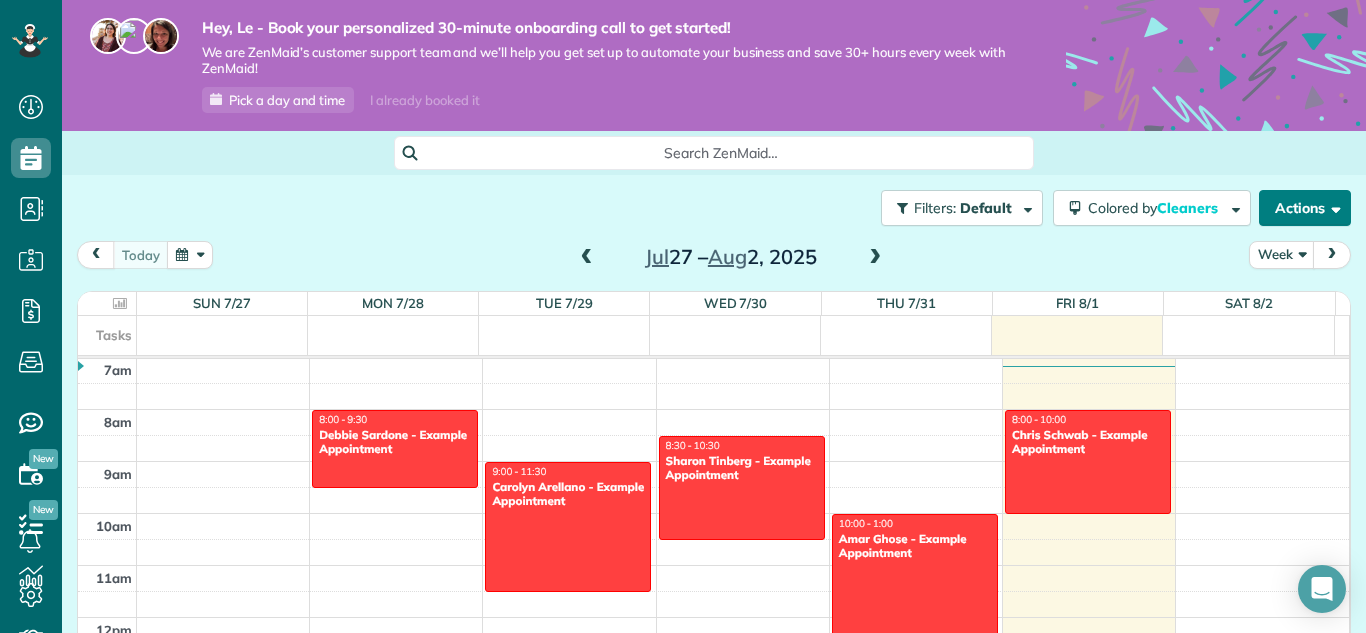 click on "Actions" at bounding box center (1305, 208) 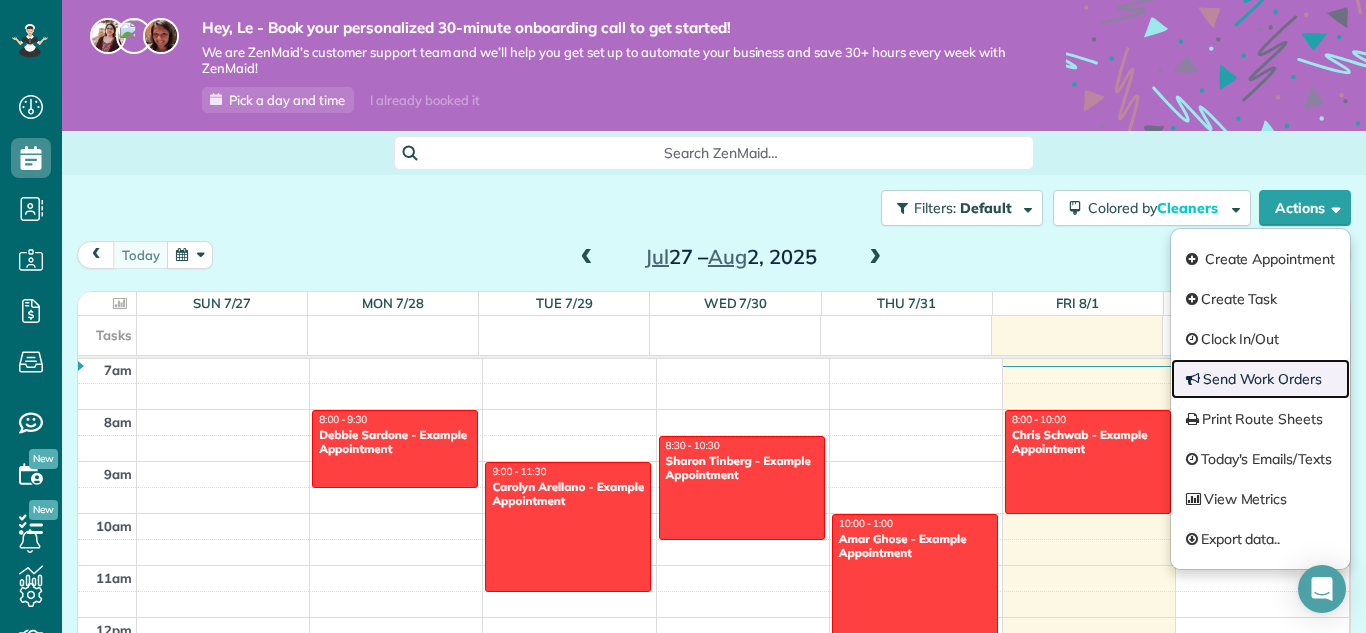 click on "Send Work Orders" at bounding box center [1260, 379] 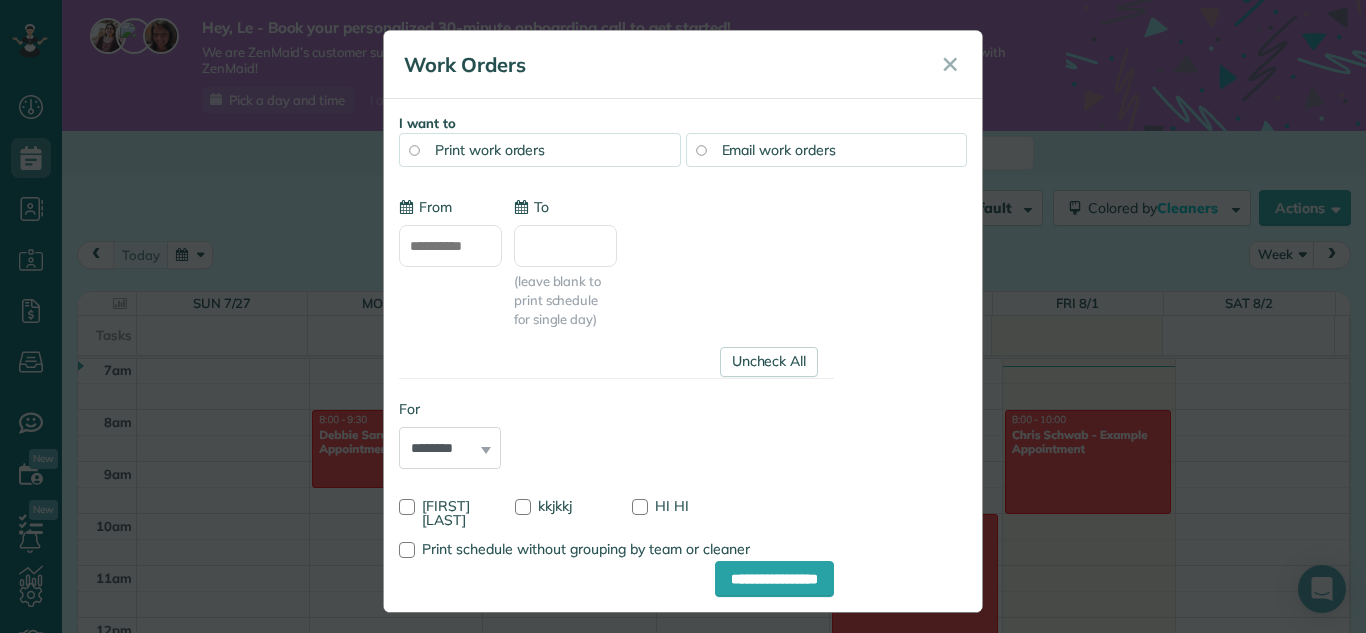 type on "**********" 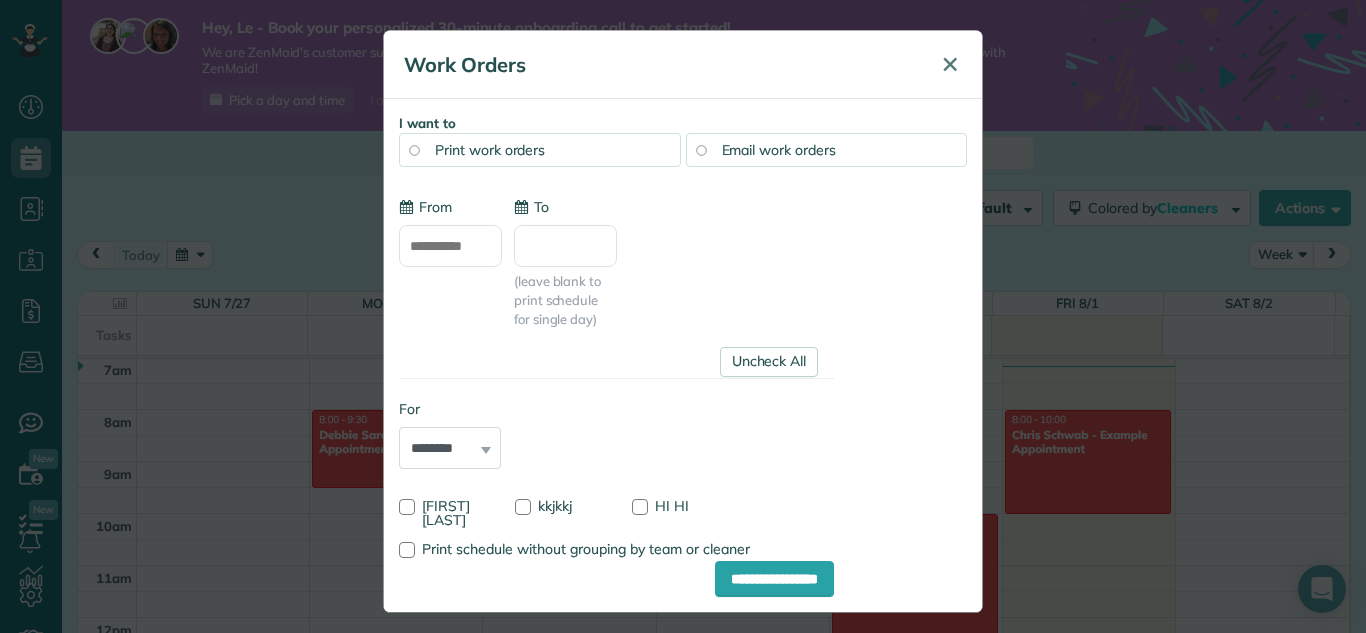 click on "✕" at bounding box center (950, 64) 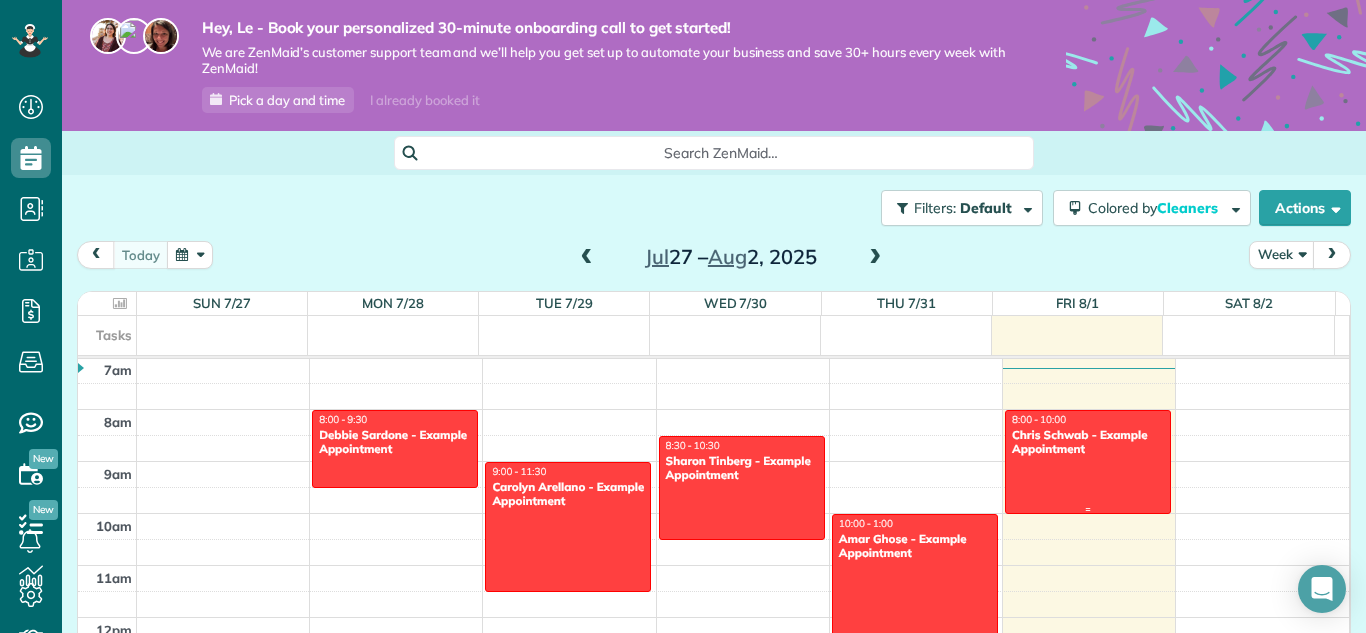 click on "Chris Schwab - Example Appointment" at bounding box center (1088, 442) 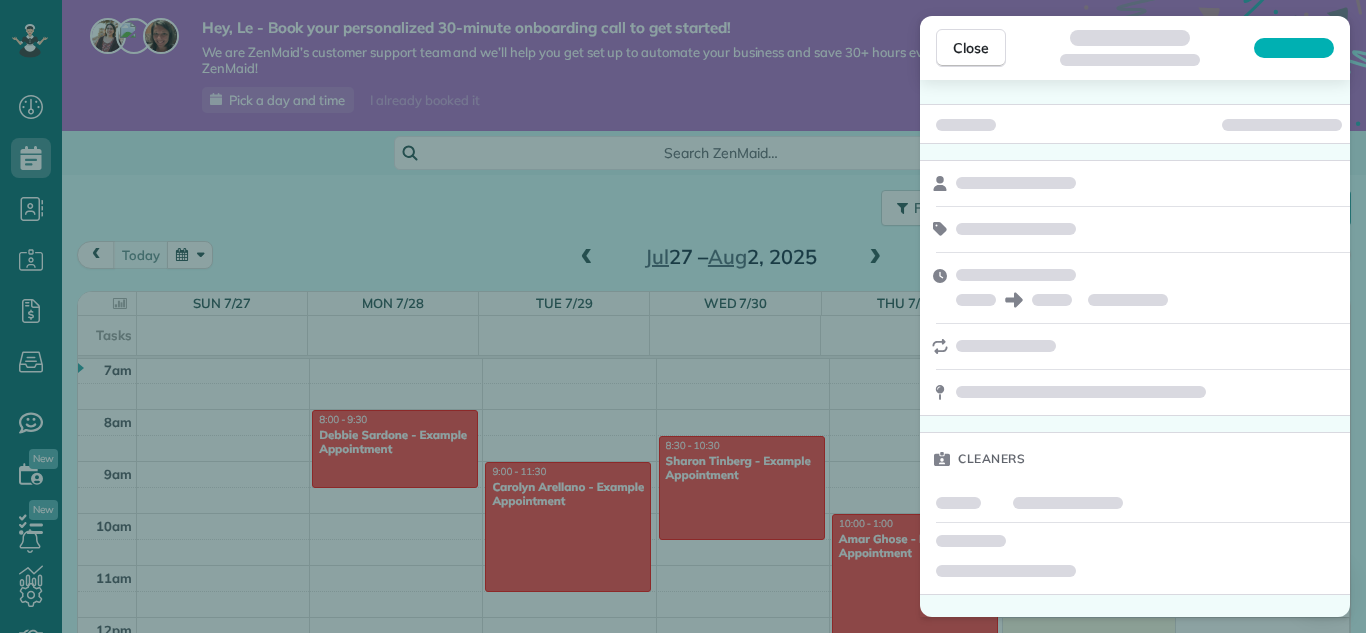 drag, startPoint x: 1037, startPoint y: 325, endPoint x: 1015, endPoint y: 186, distance: 140.73024 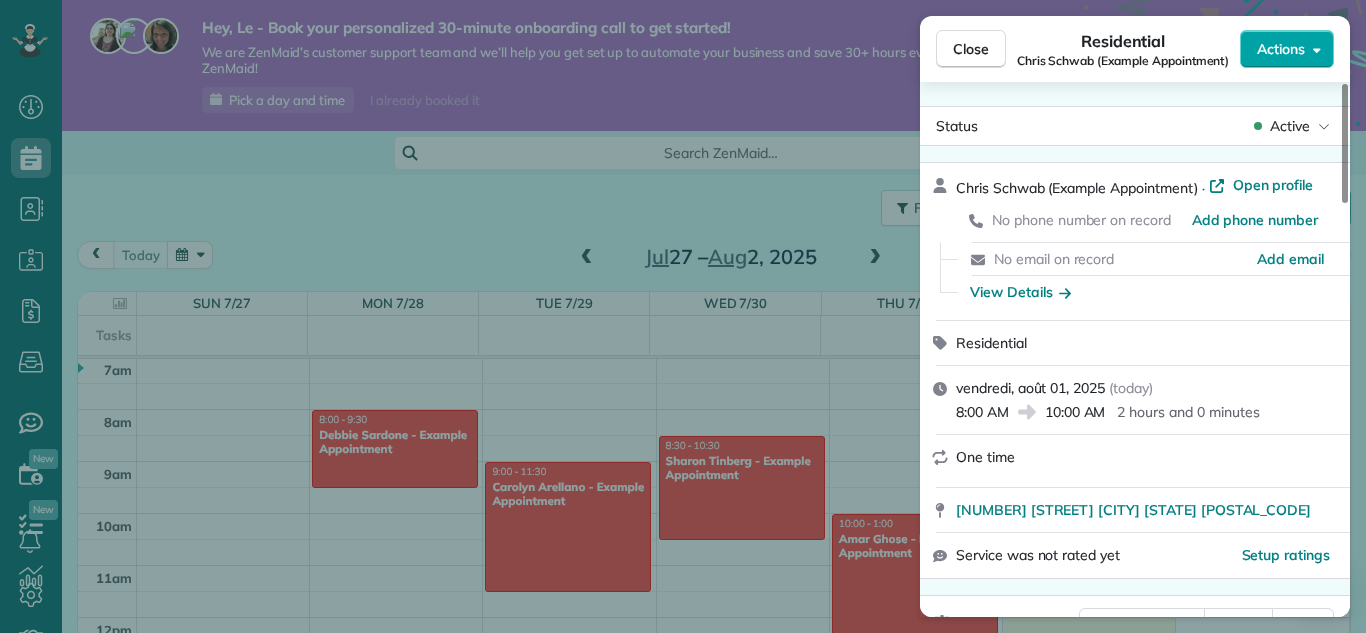 click on "Actions" at bounding box center [1287, 49] 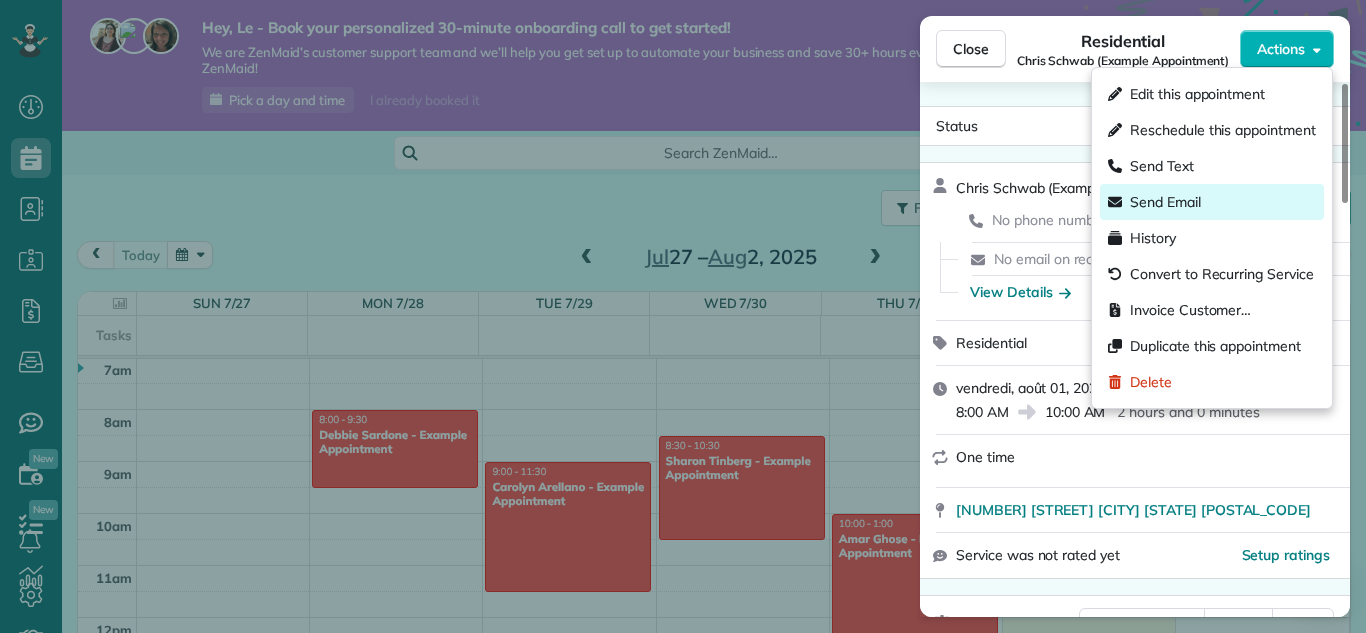 click on "Send Email" at bounding box center (1165, 202) 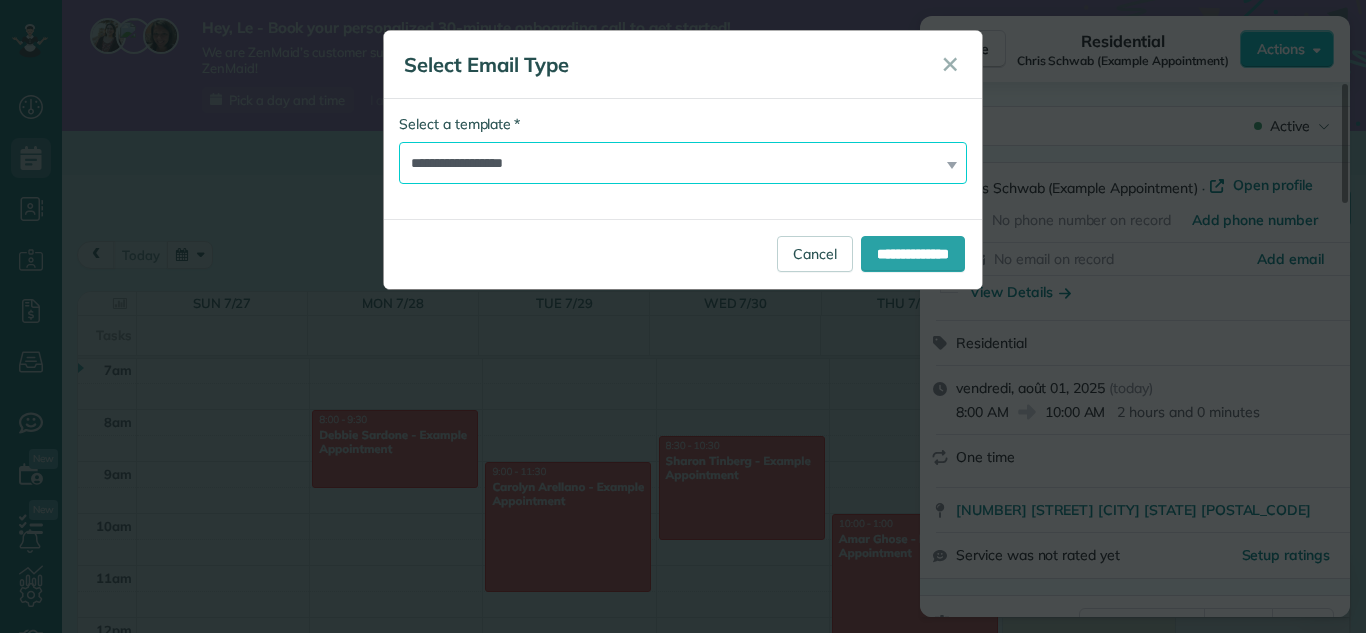 click on "**********" at bounding box center [683, 163] 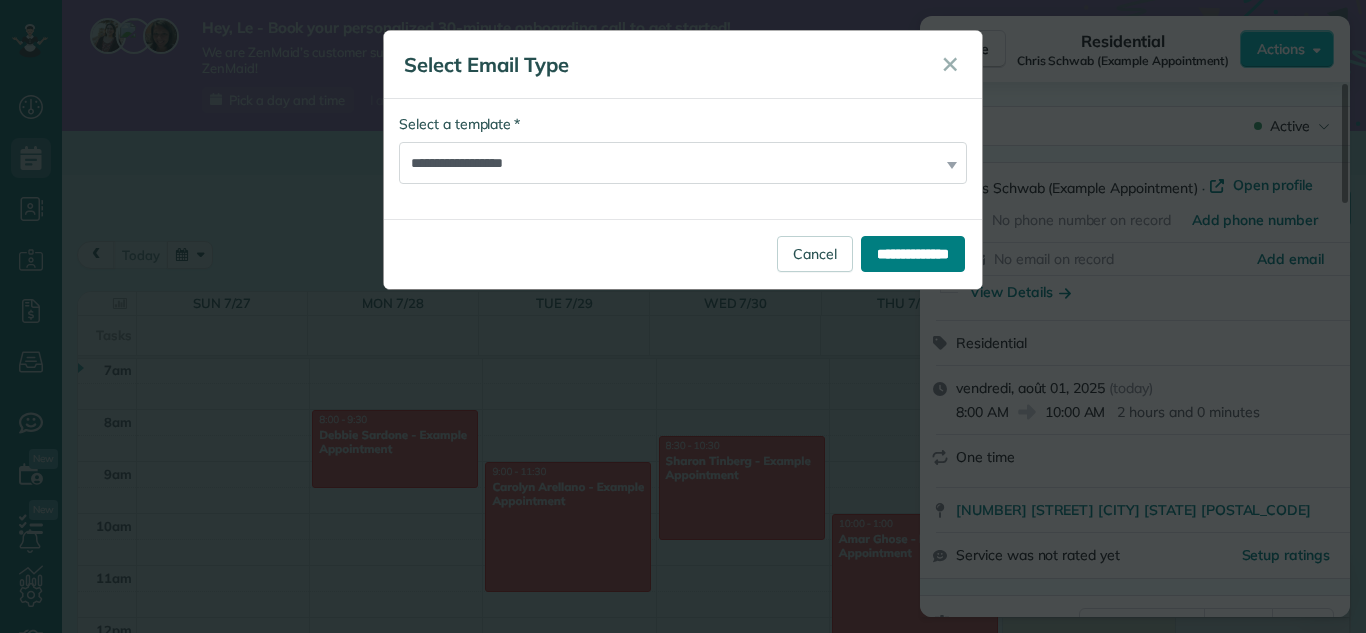 click on "**********" at bounding box center (913, 254) 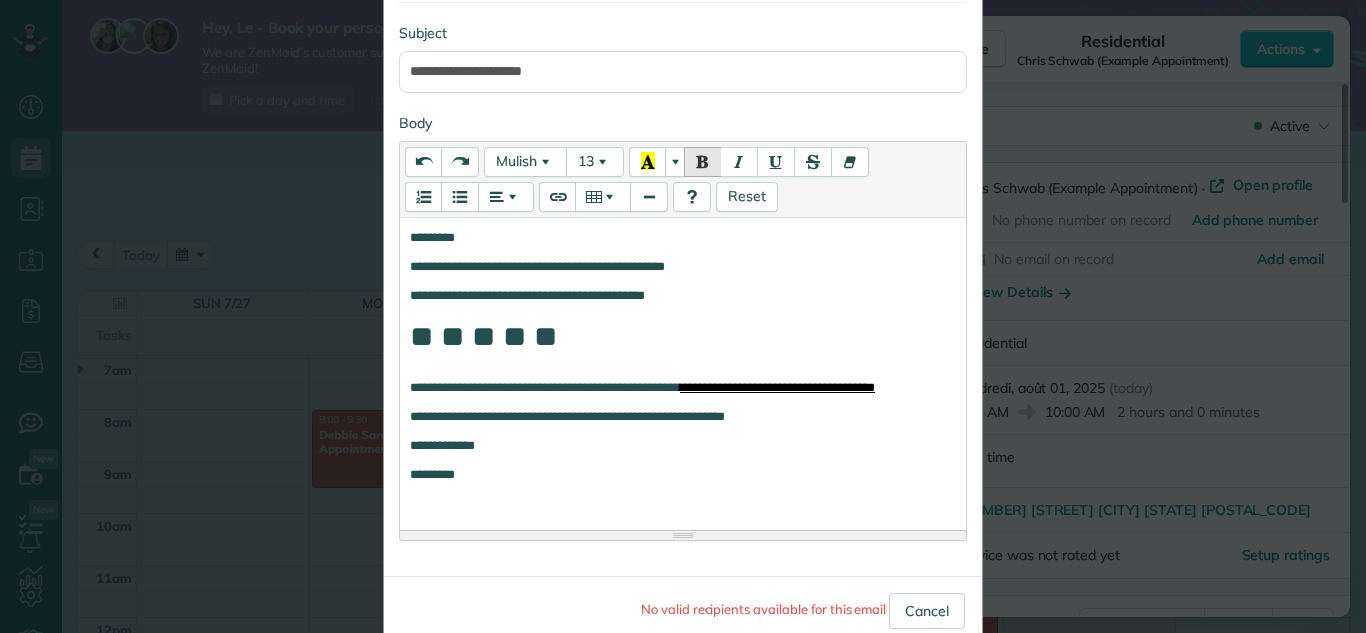 scroll, scrollTop: 227, scrollLeft: 0, axis: vertical 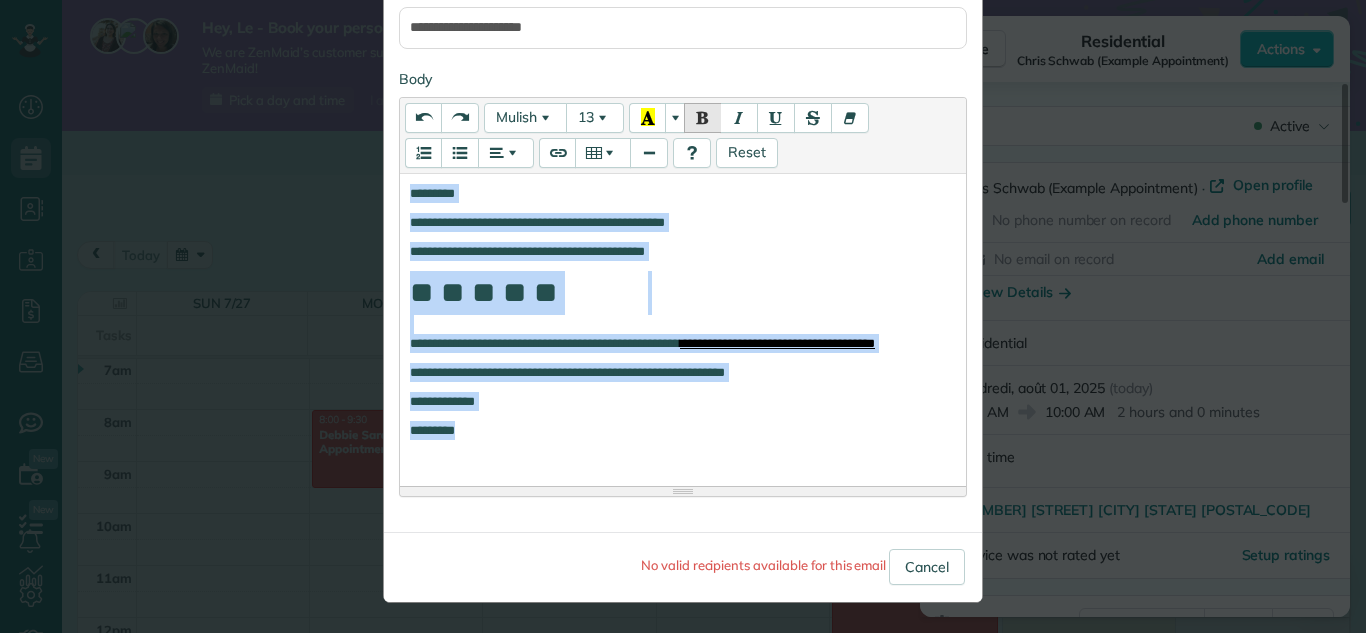 drag, startPoint x: 475, startPoint y: 450, endPoint x: 401, endPoint y: 192, distance: 268.40268 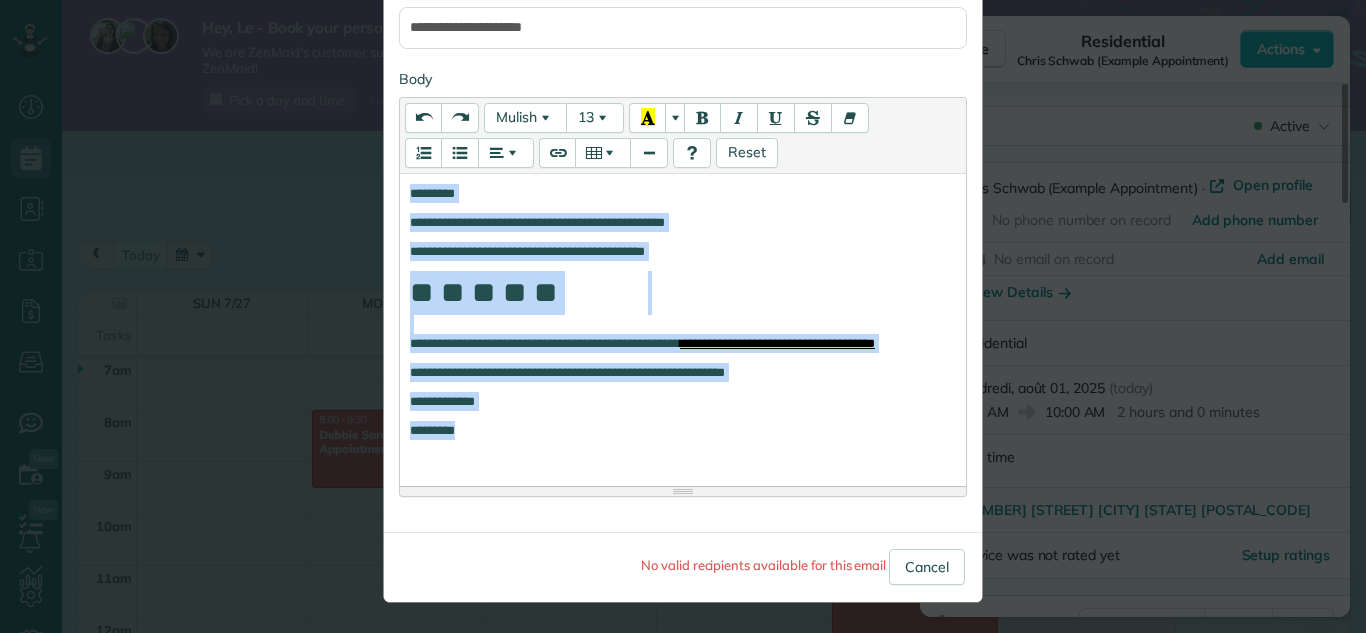 type 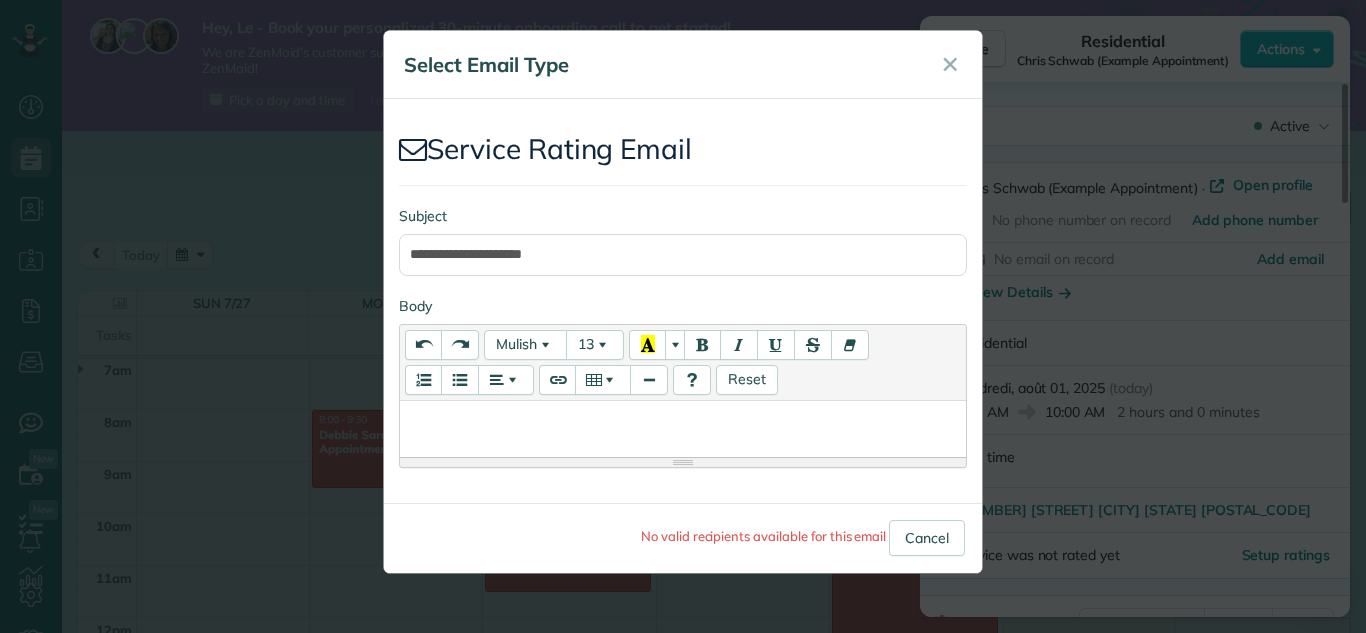 scroll, scrollTop: 0, scrollLeft: 0, axis: both 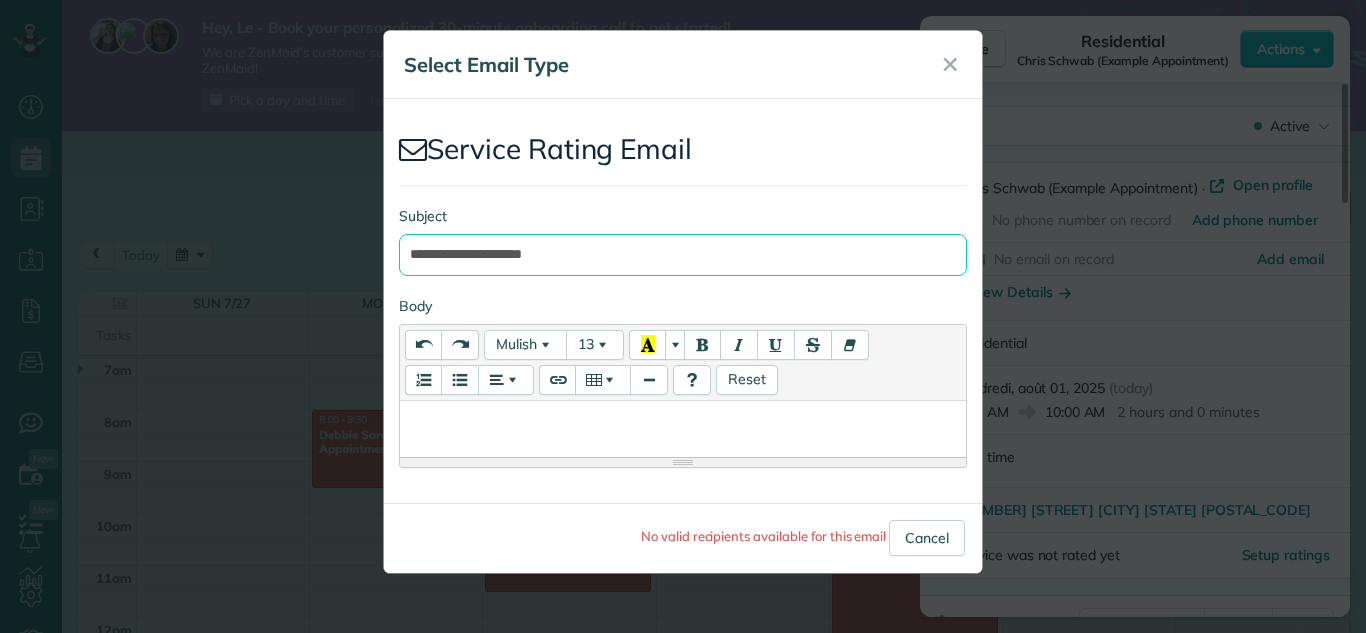 click on "**********" at bounding box center [683, 255] 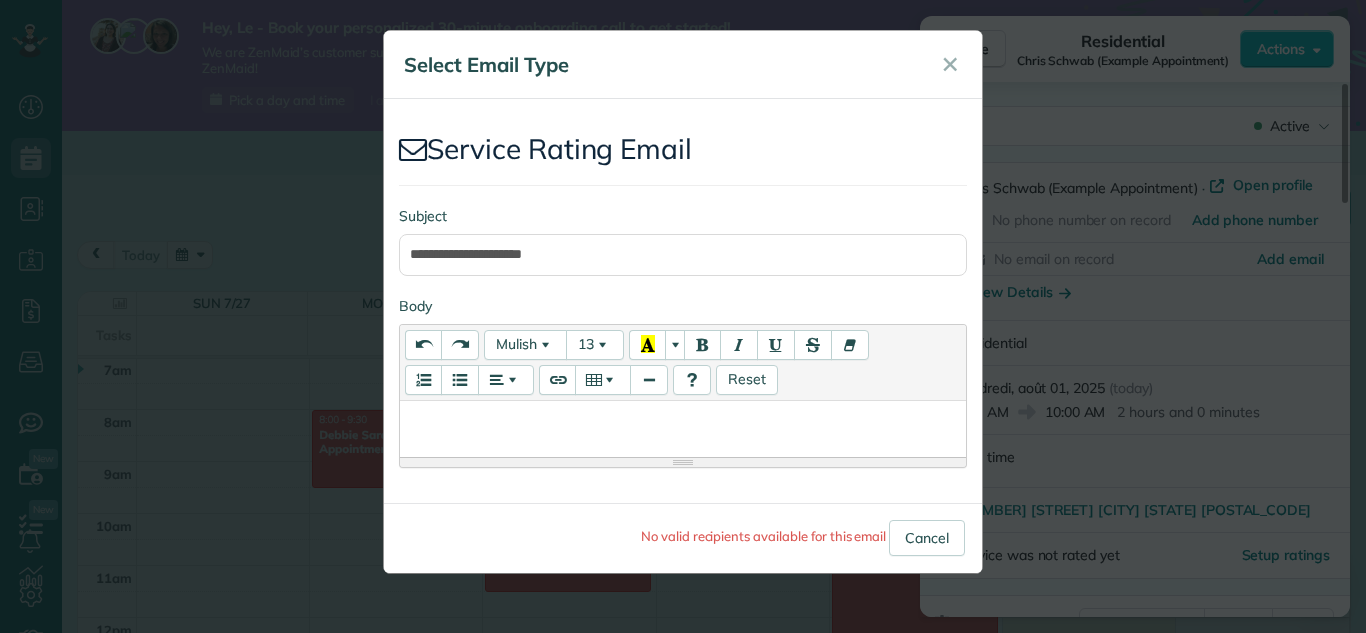 click on "Service Rating Email" at bounding box center [683, 149] 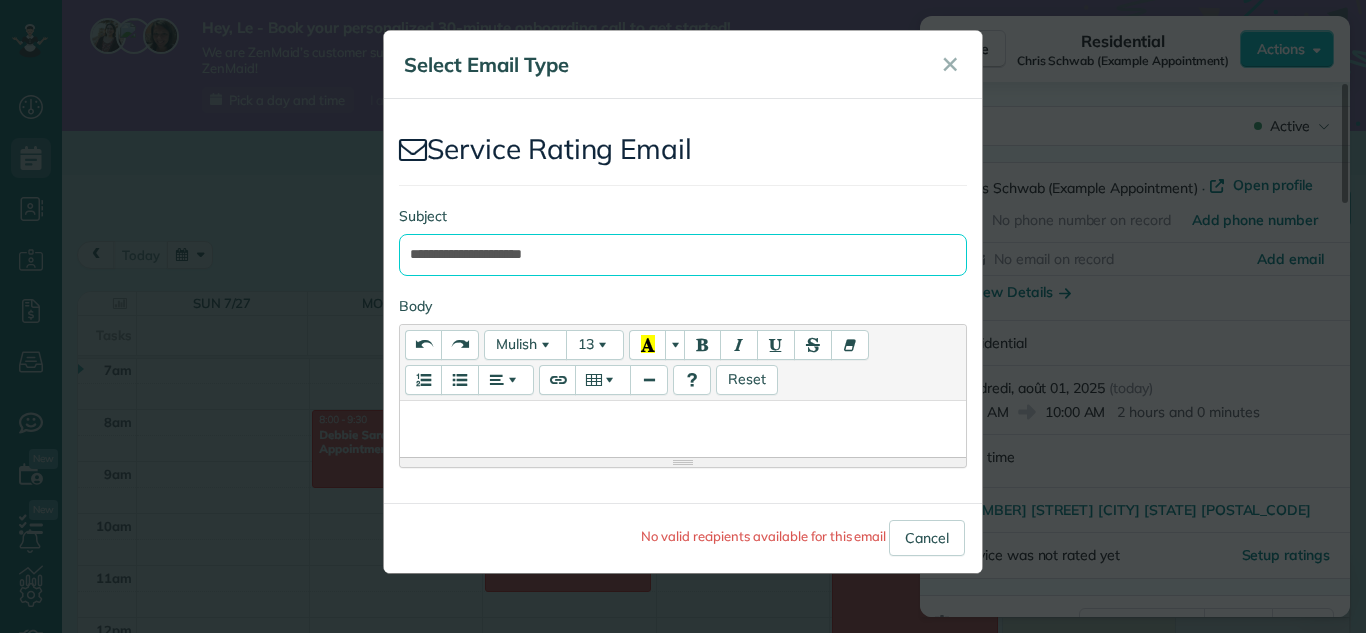 drag, startPoint x: 603, startPoint y: 256, endPoint x: 406, endPoint y: 258, distance: 197.01015 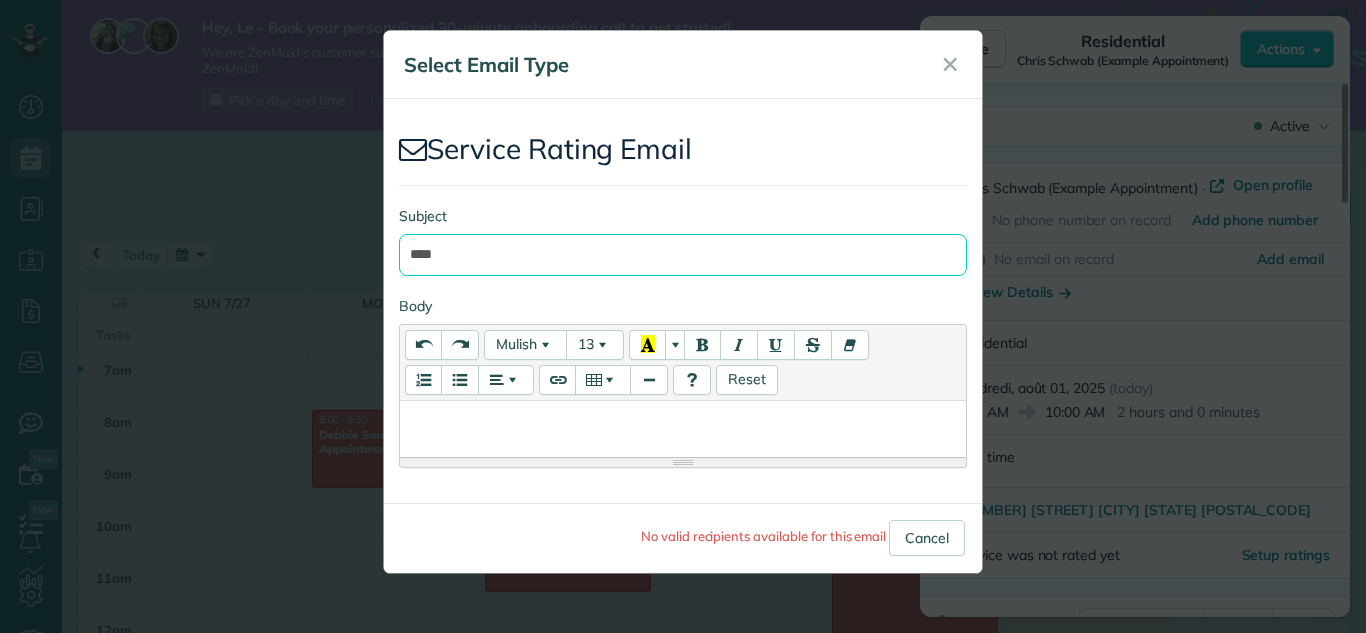 type on "****" 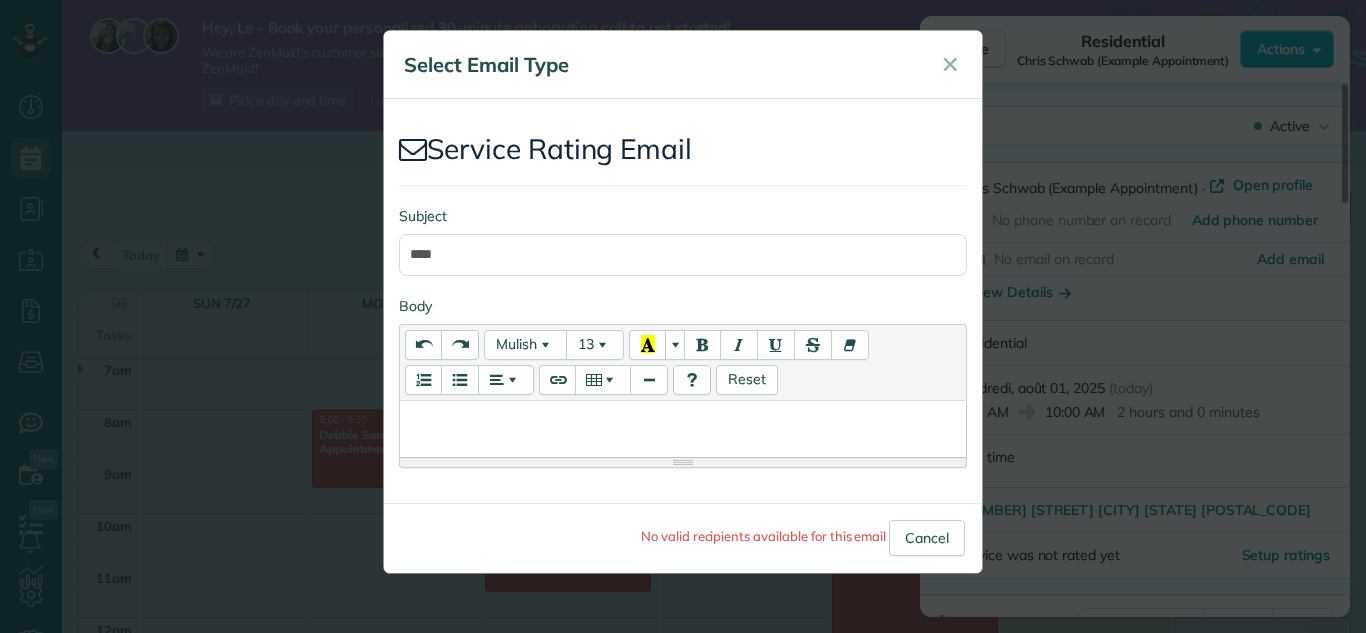 click at bounding box center (683, 420) 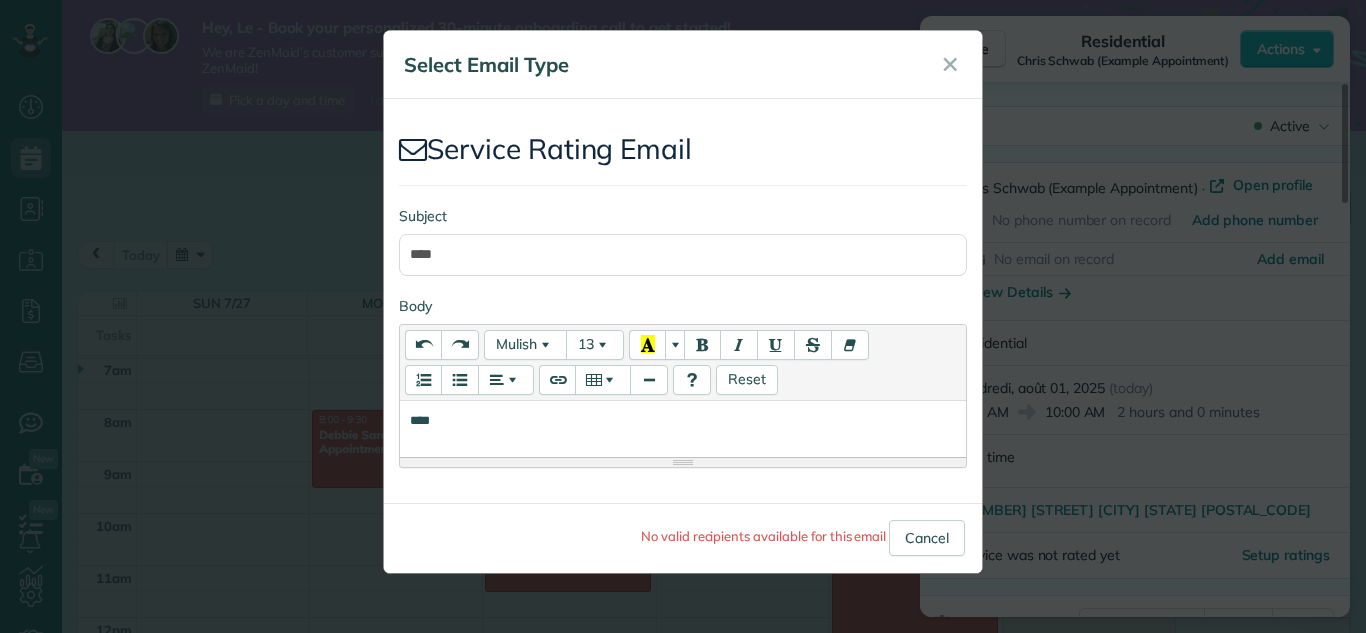 click on "No valid recipients available for this email" at bounding box center (763, 536) 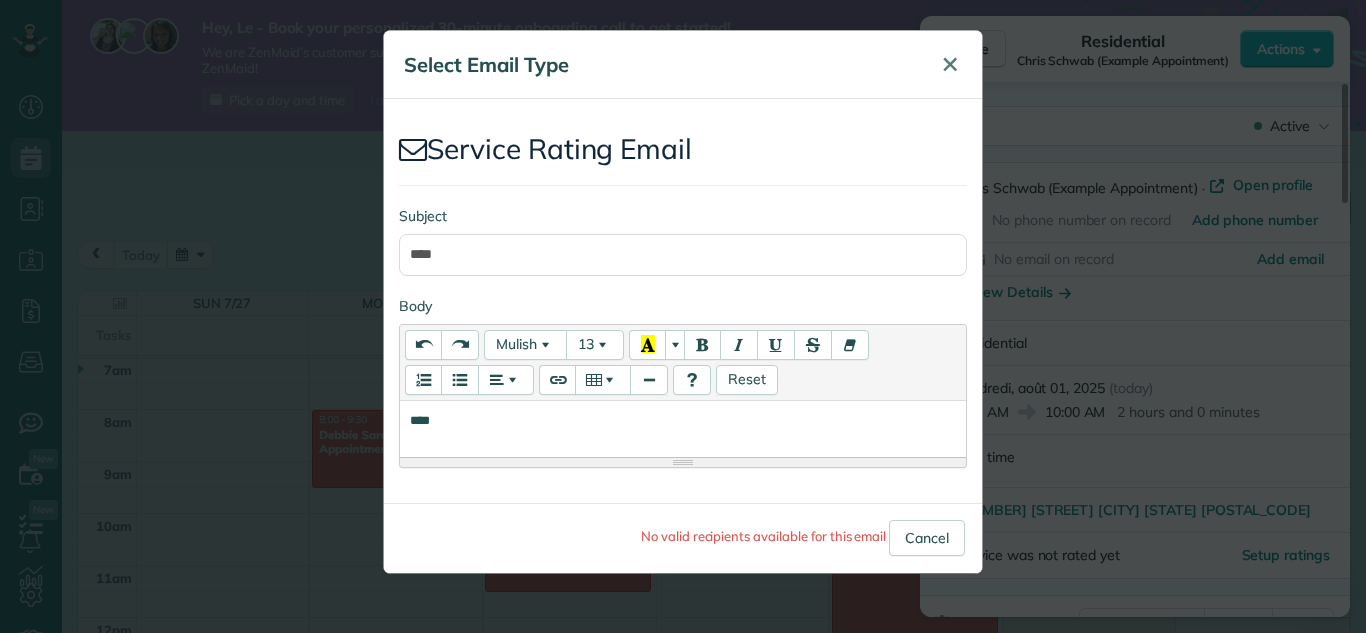 click on "✕" at bounding box center (950, 64) 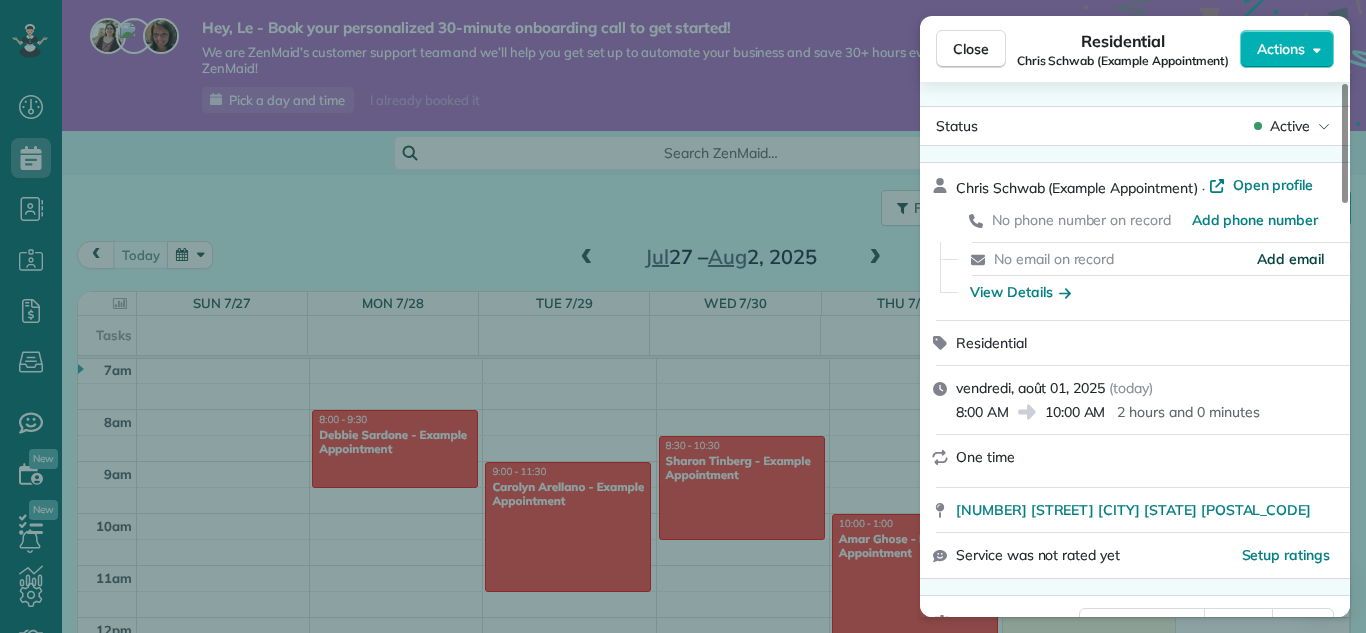 click on "Add email" at bounding box center [1290, 259] 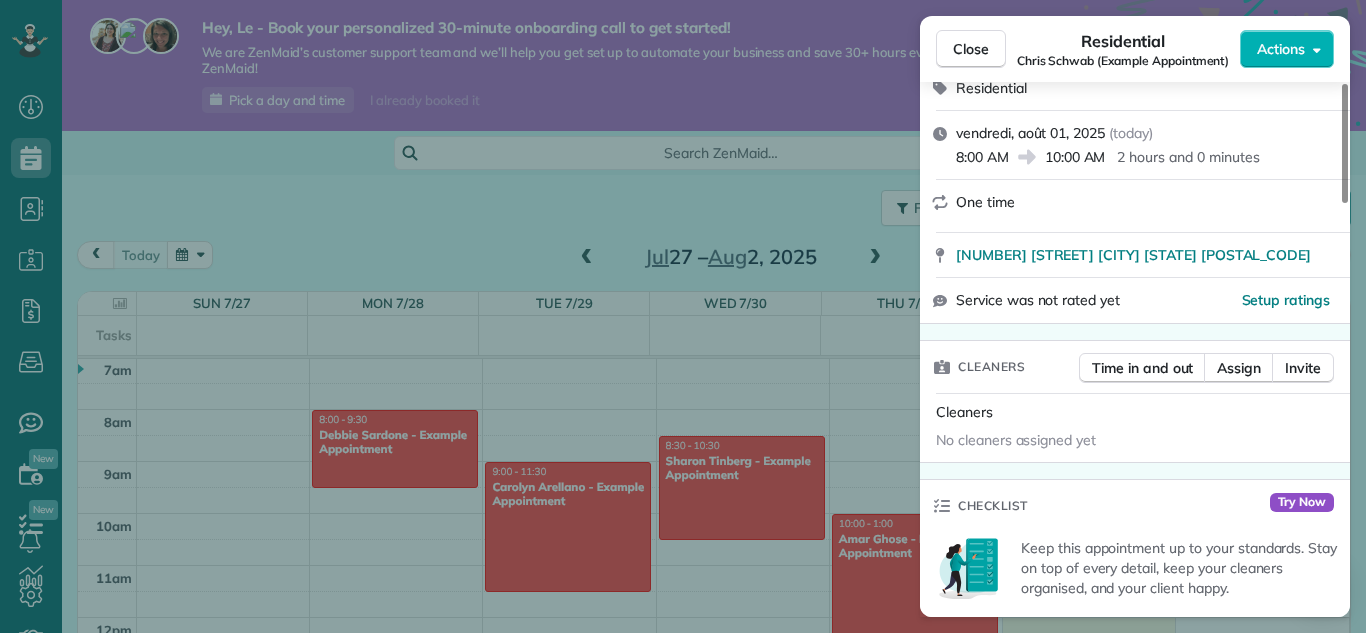 scroll, scrollTop: 0, scrollLeft: 0, axis: both 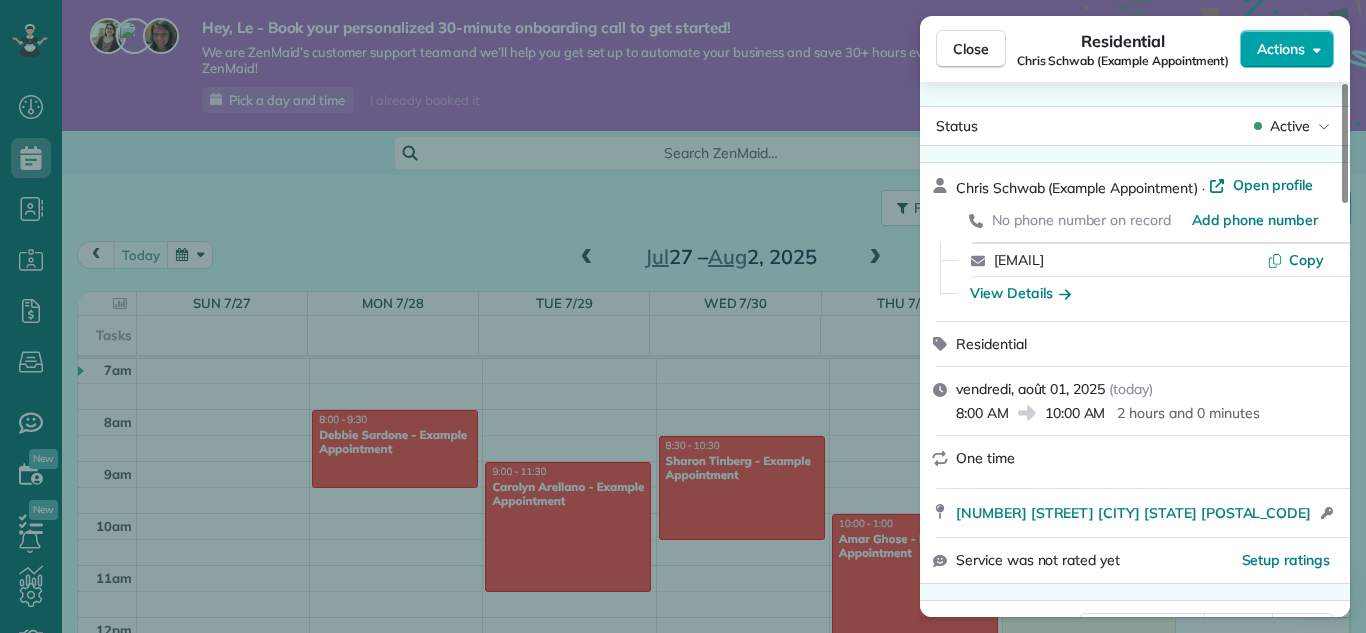 click on "Actions" at bounding box center [1281, 49] 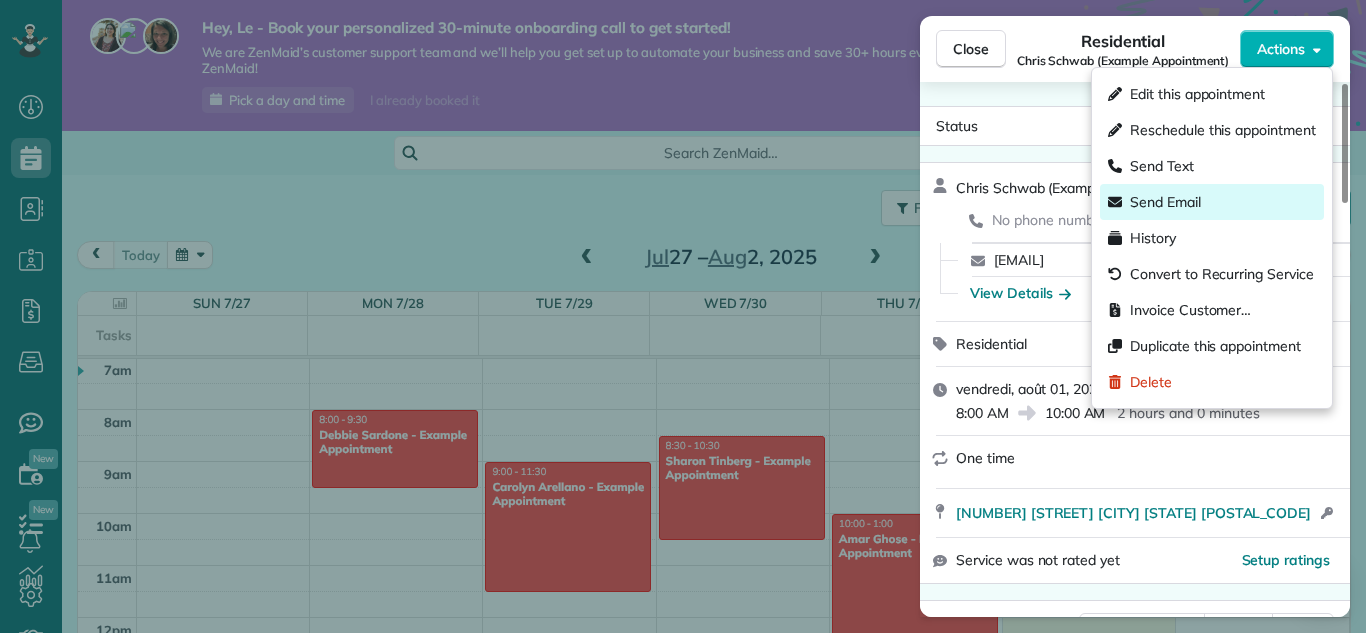 click on "Send Email" at bounding box center (1165, 202) 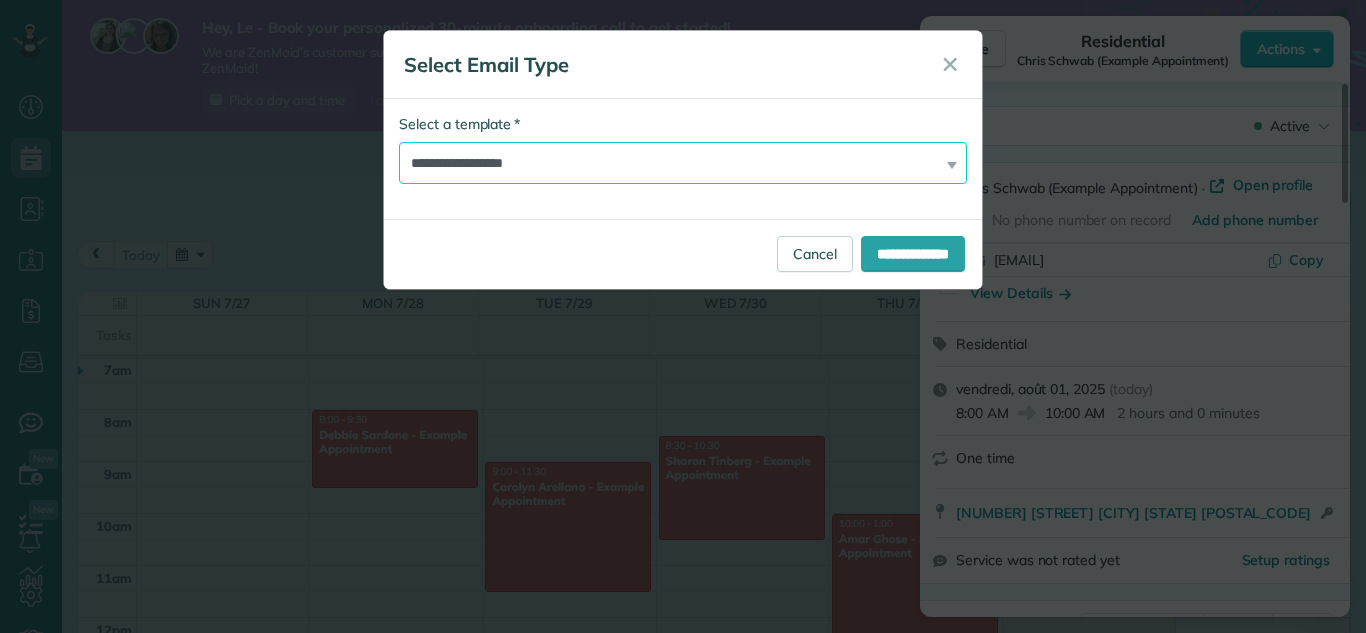 click on "**********" at bounding box center (683, 163) 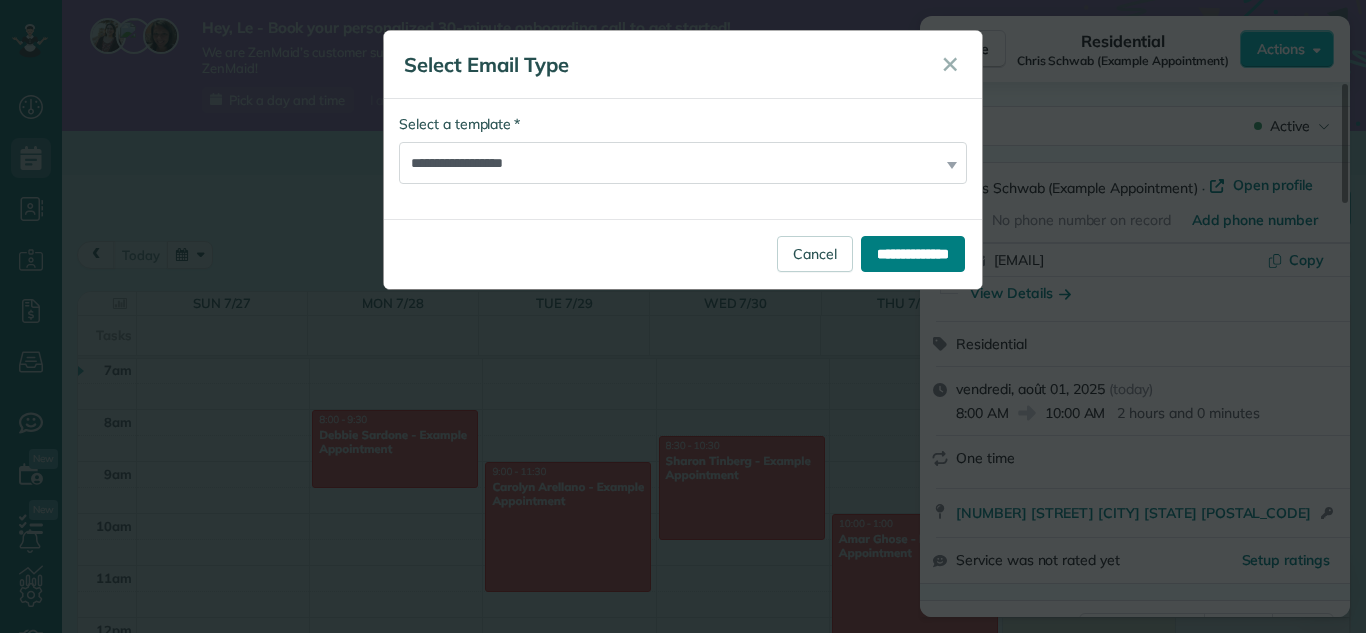 click on "**********" at bounding box center [913, 254] 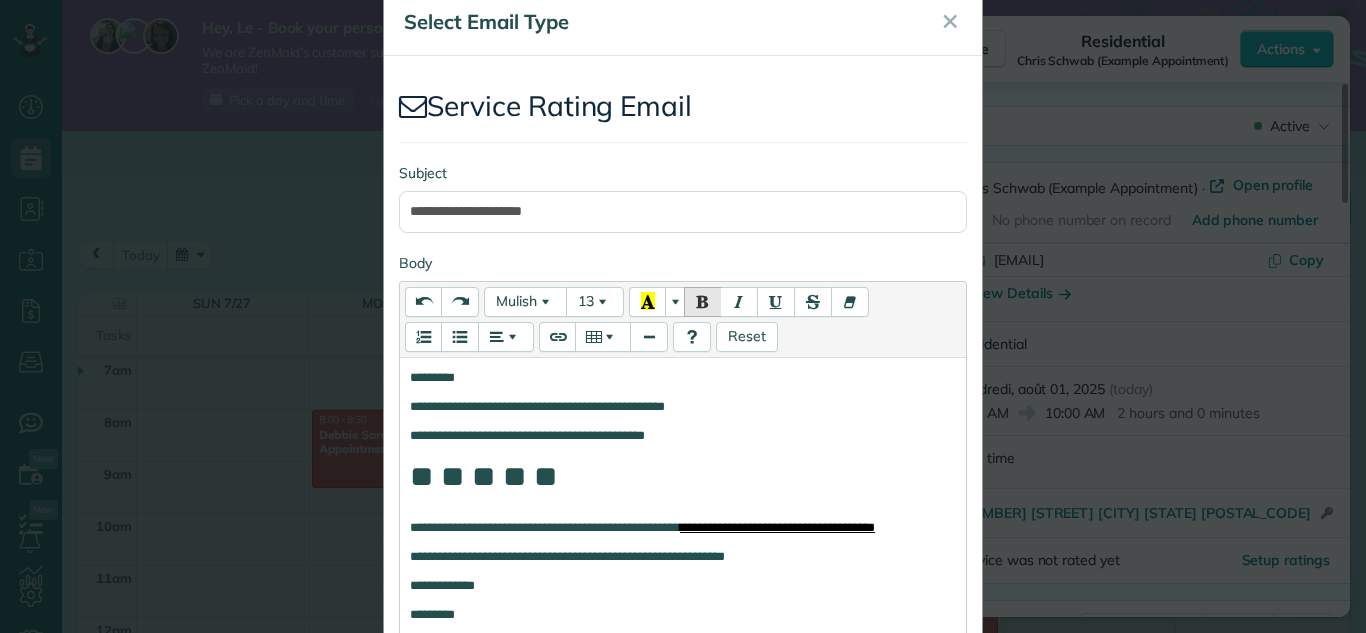 scroll, scrollTop: 42, scrollLeft: 0, axis: vertical 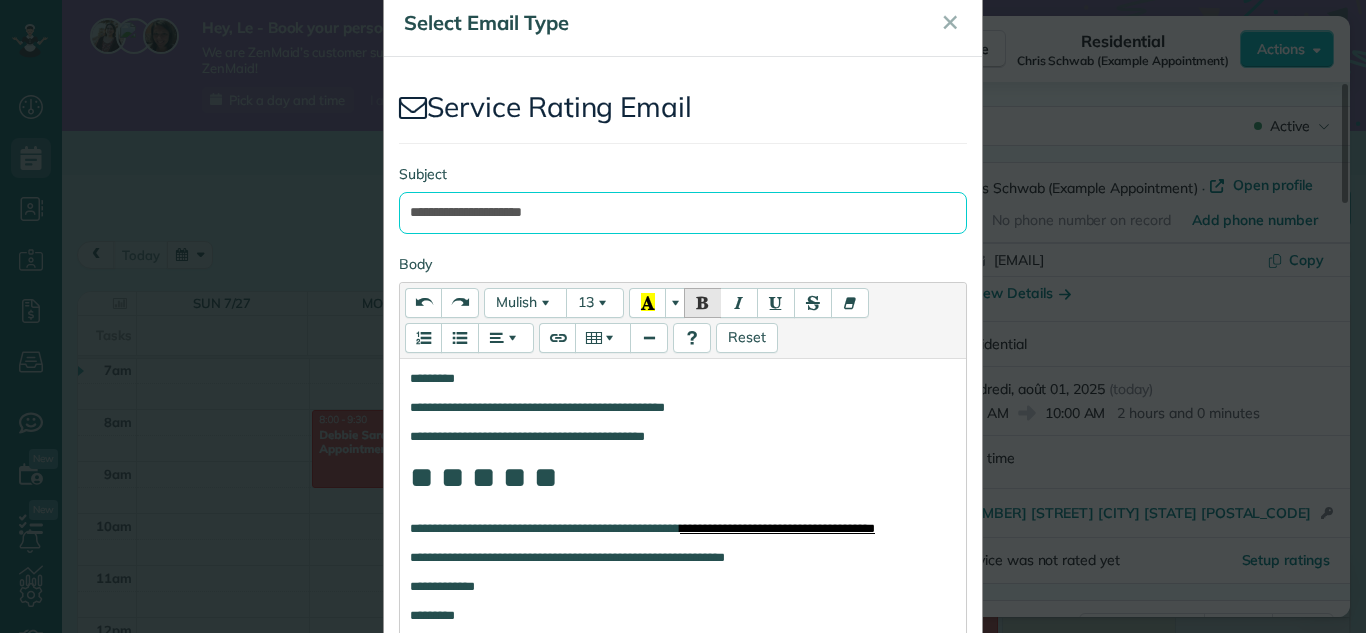 drag, startPoint x: 587, startPoint y: 215, endPoint x: 366, endPoint y: 217, distance: 221.00905 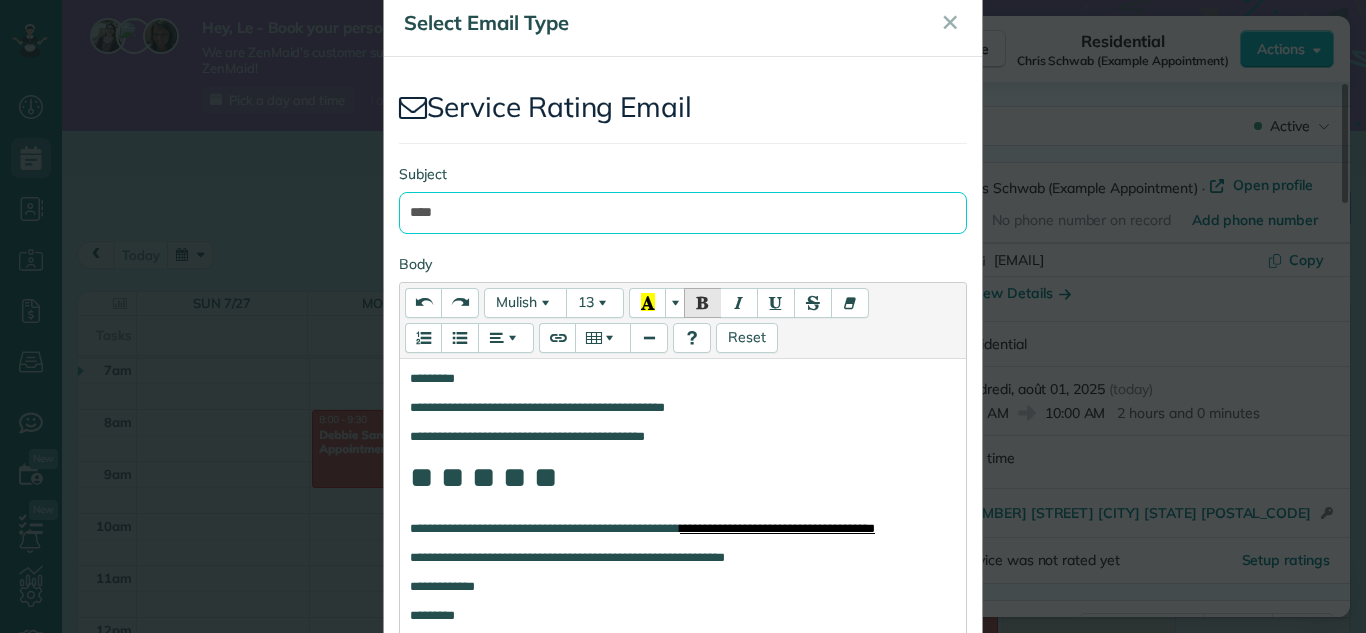 type on "****" 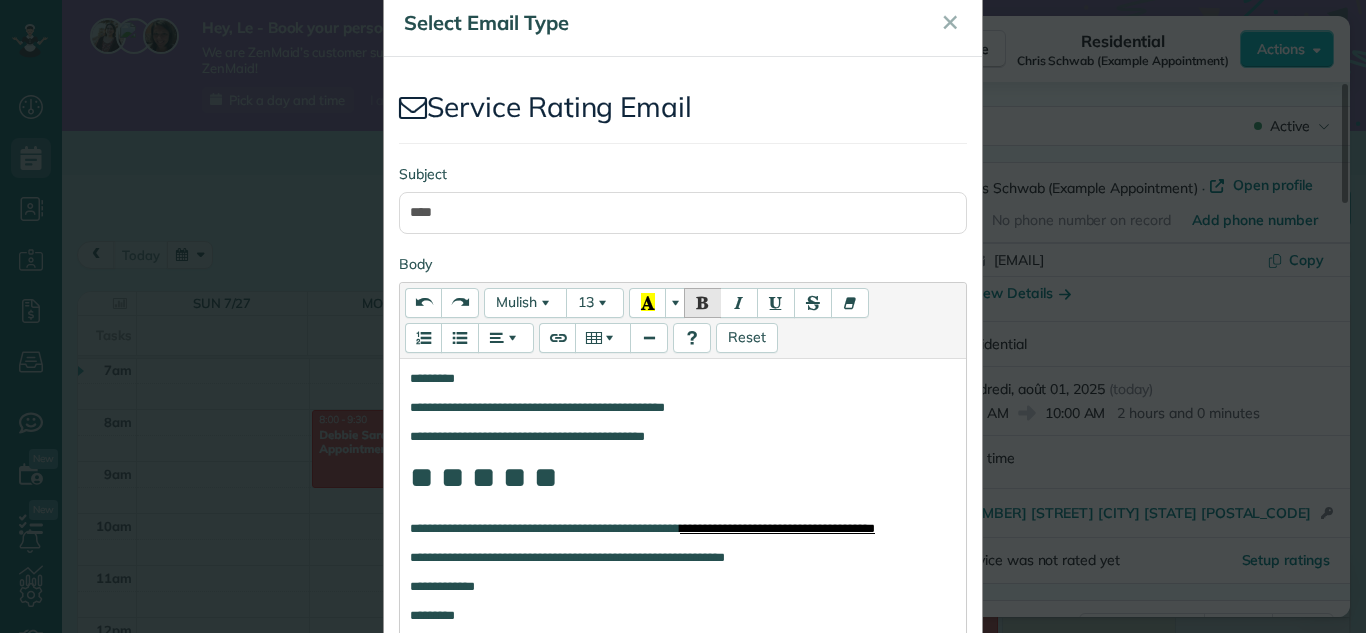 click on "**********" at bounding box center (683, 436) 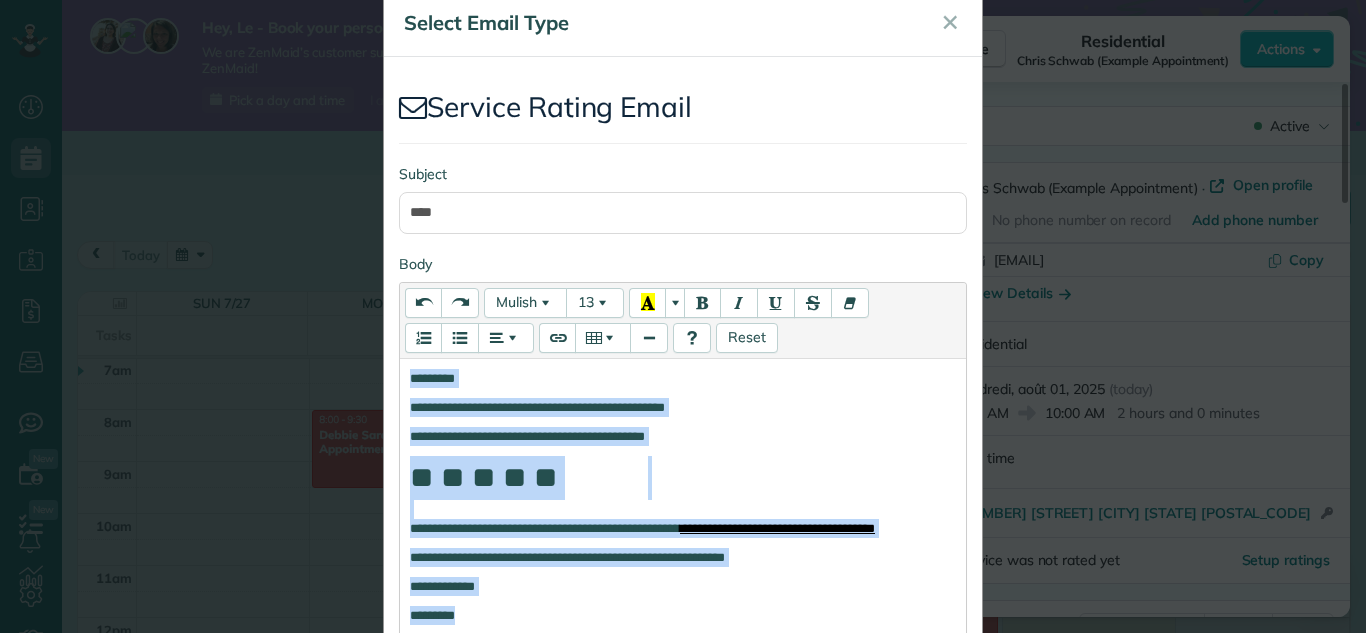 type 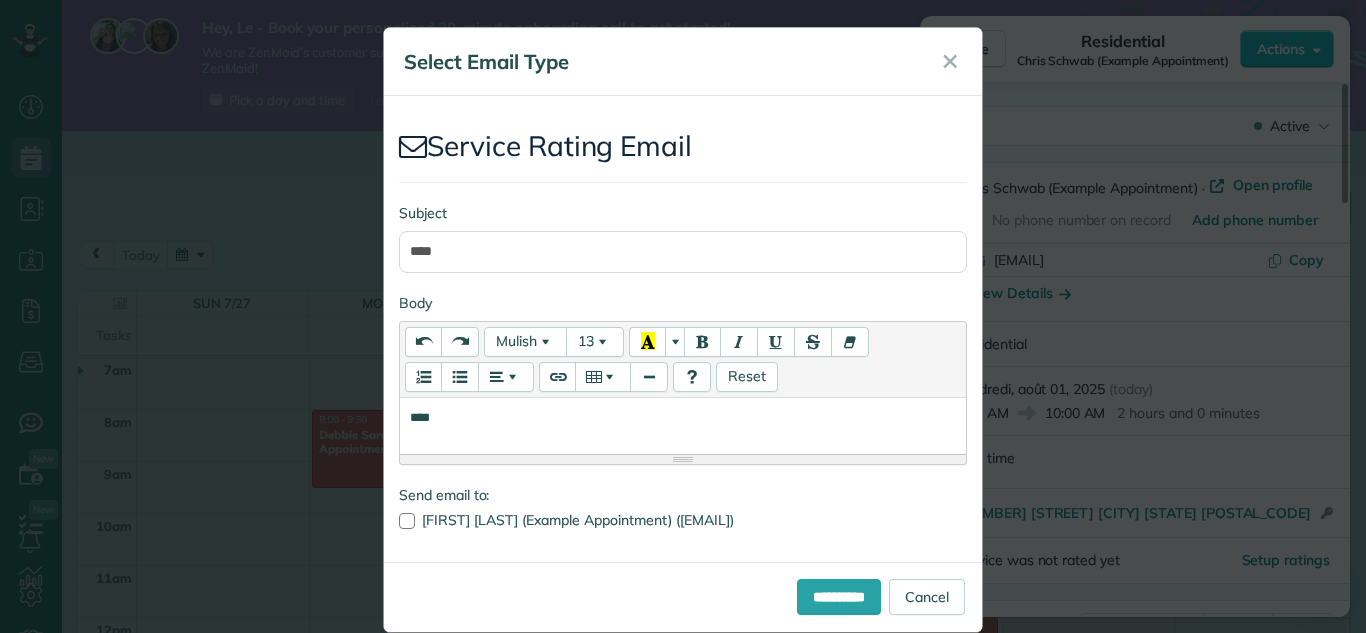 scroll, scrollTop: 0, scrollLeft: 0, axis: both 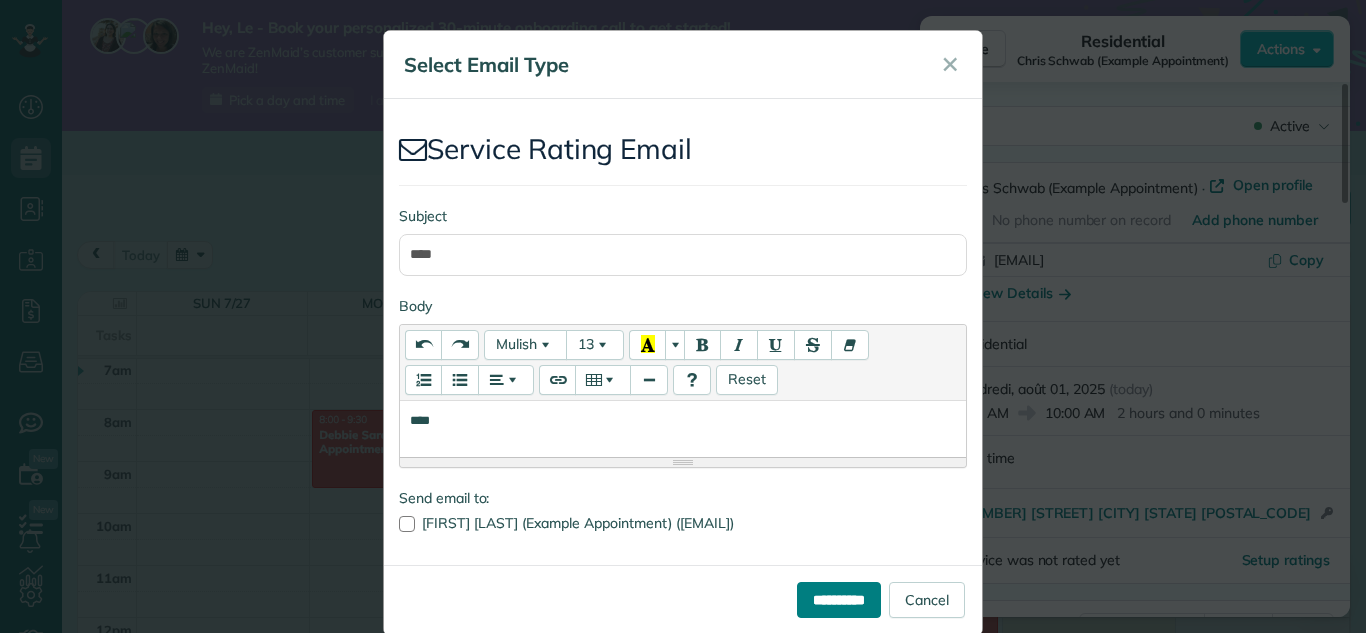 click on "**********" at bounding box center [839, 600] 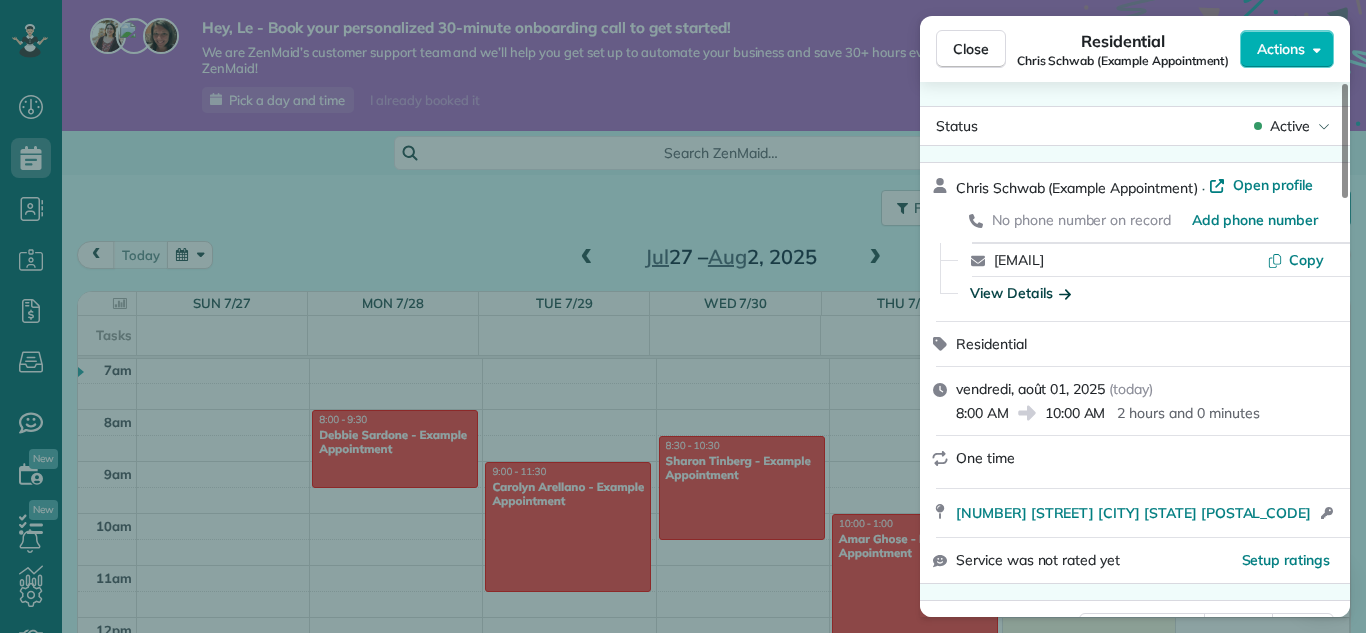 click on "View Details" at bounding box center [1020, 293] 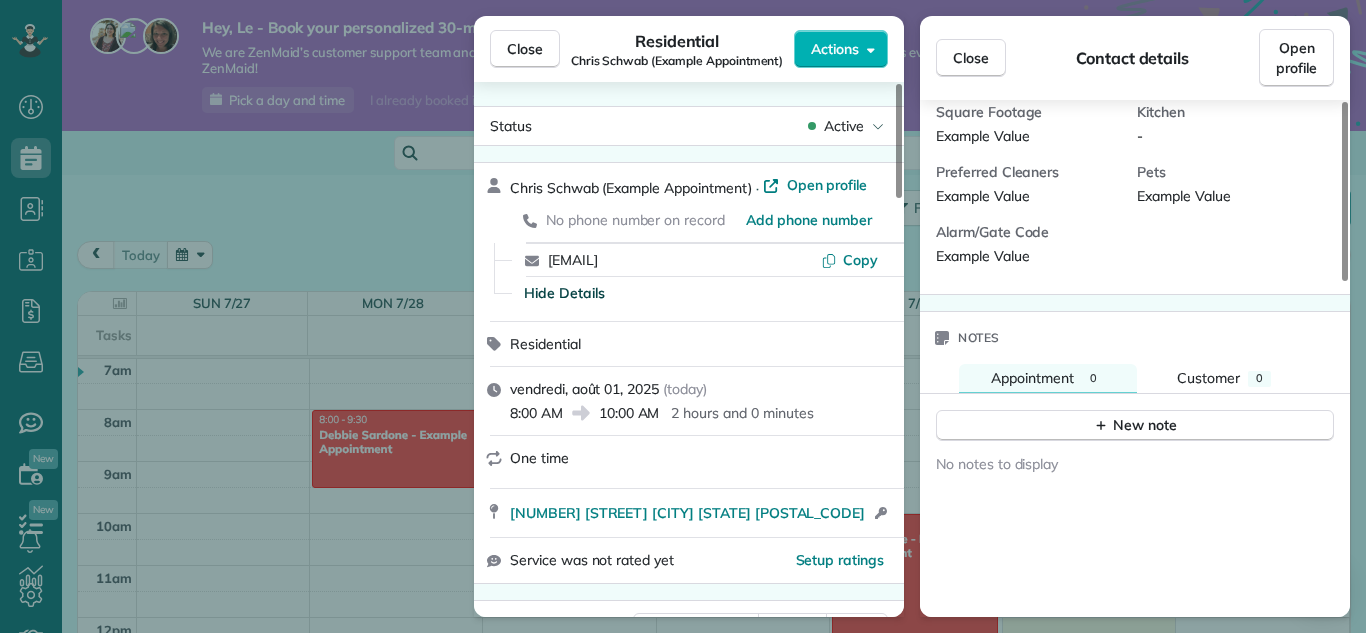 scroll, scrollTop: 645, scrollLeft: 0, axis: vertical 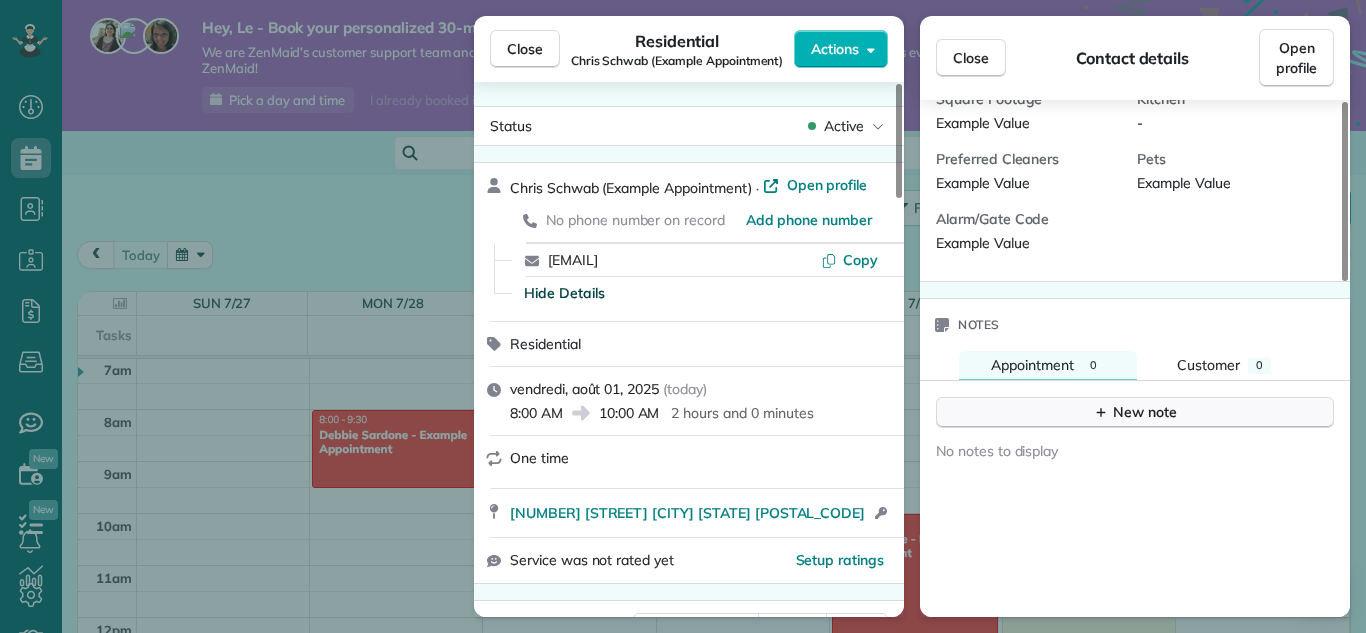 click 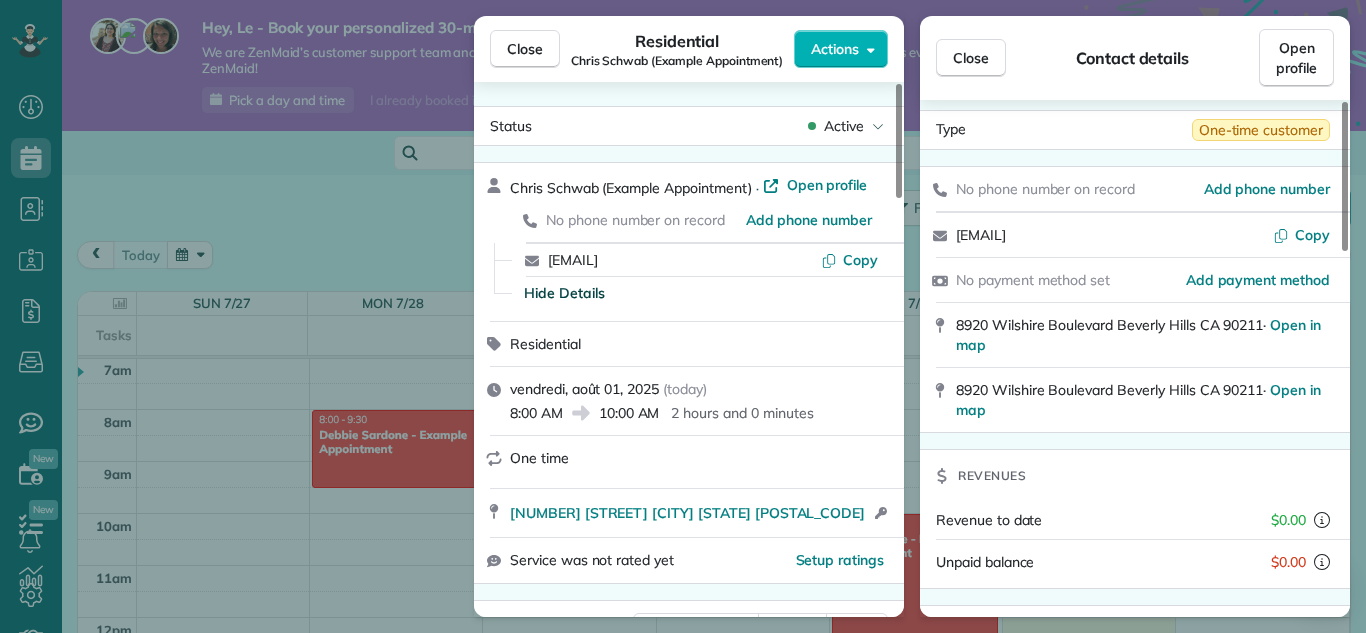 scroll, scrollTop: 0, scrollLeft: 0, axis: both 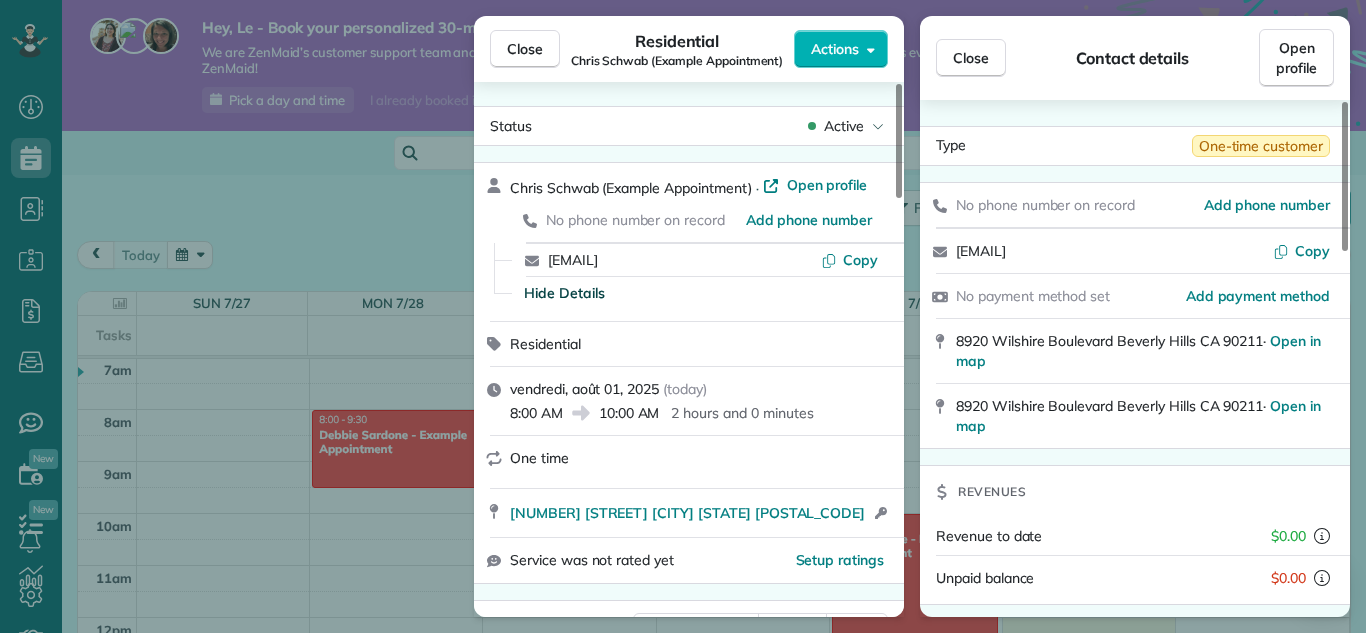 click on "Hide Details" at bounding box center (564, 293) 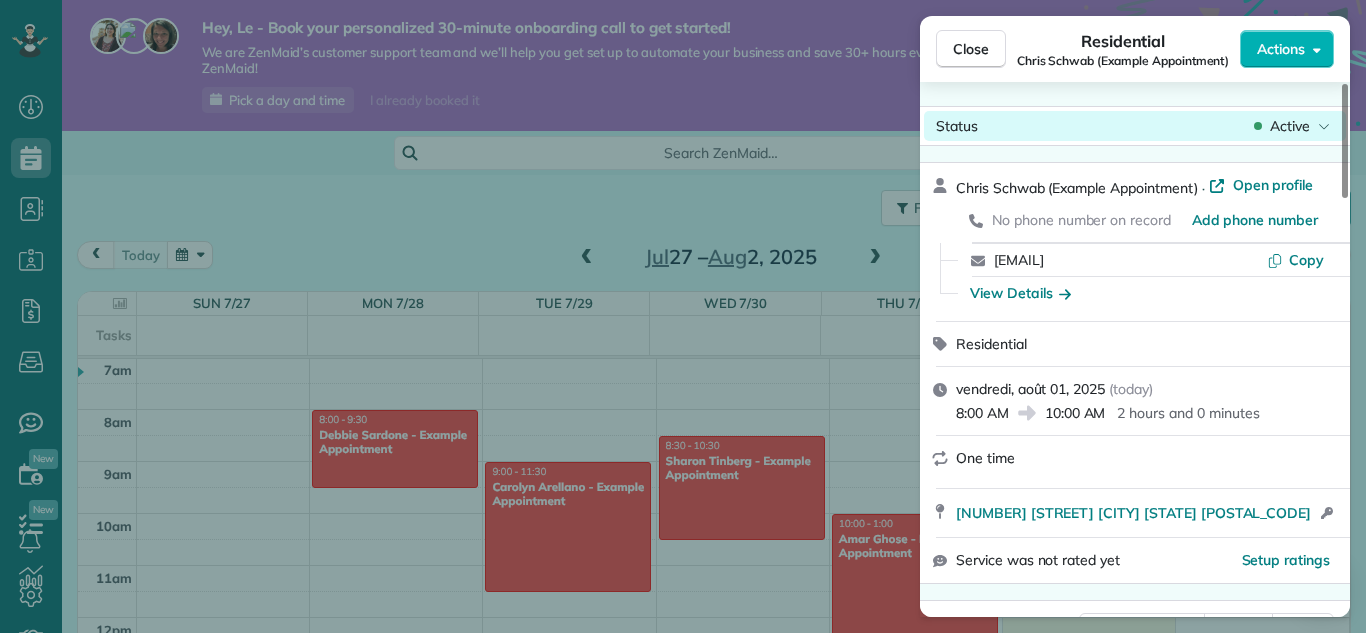 click on "Active" at bounding box center [1290, 126] 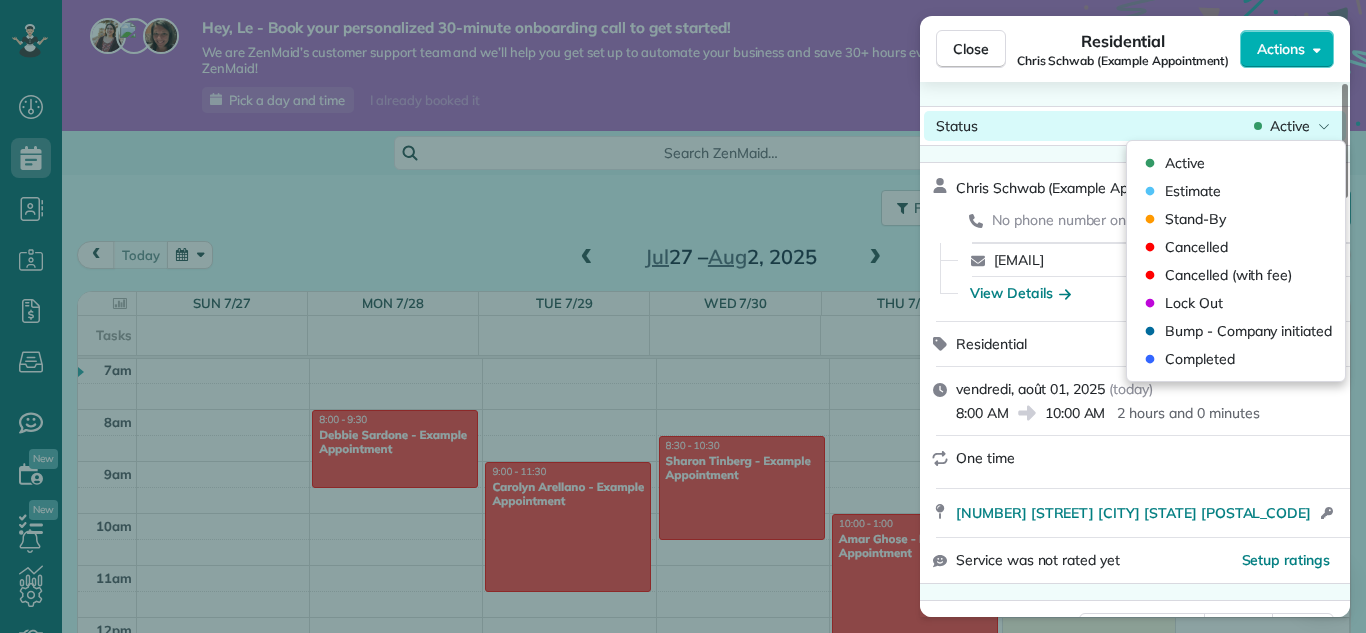 click on "Active" at bounding box center [1290, 126] 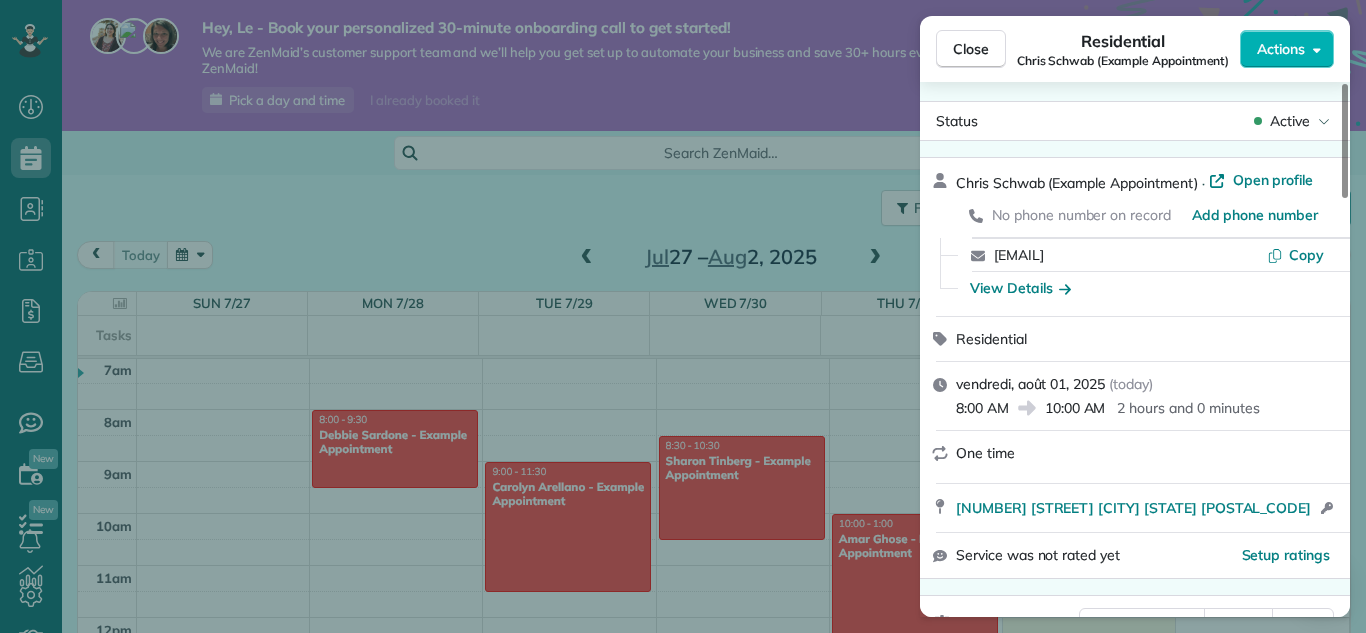 scroll, scrollTop: 0, scrollLeft: 0, axis: both 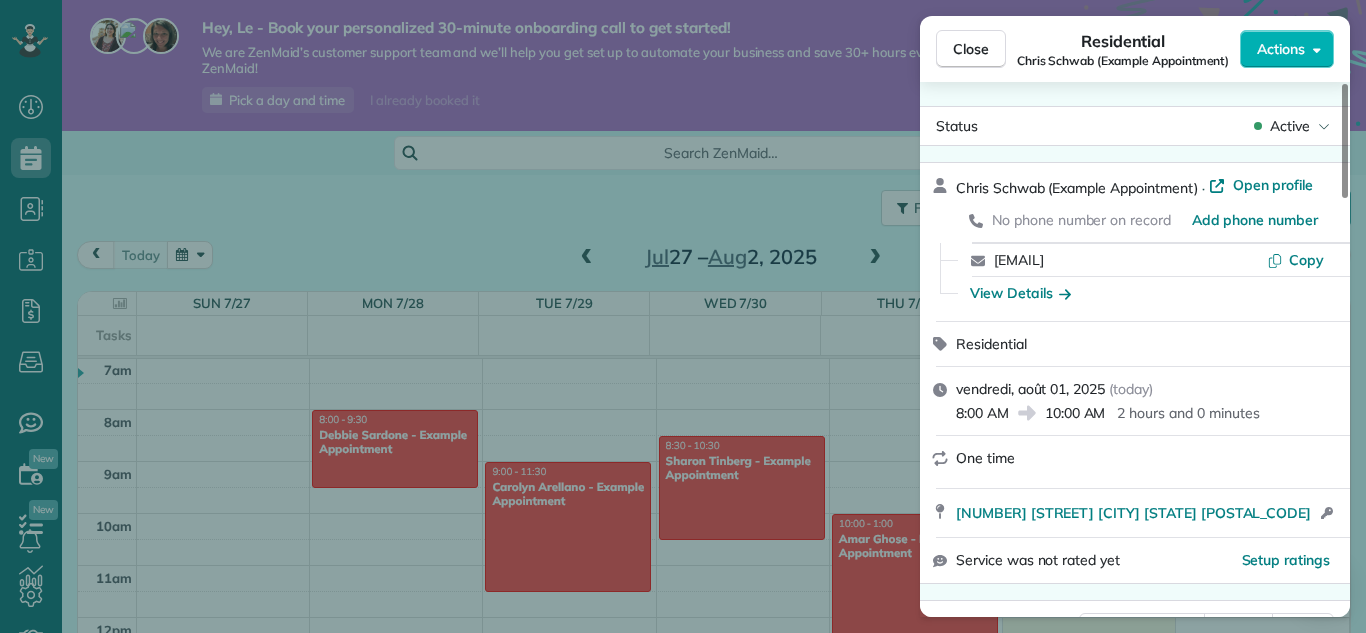 click 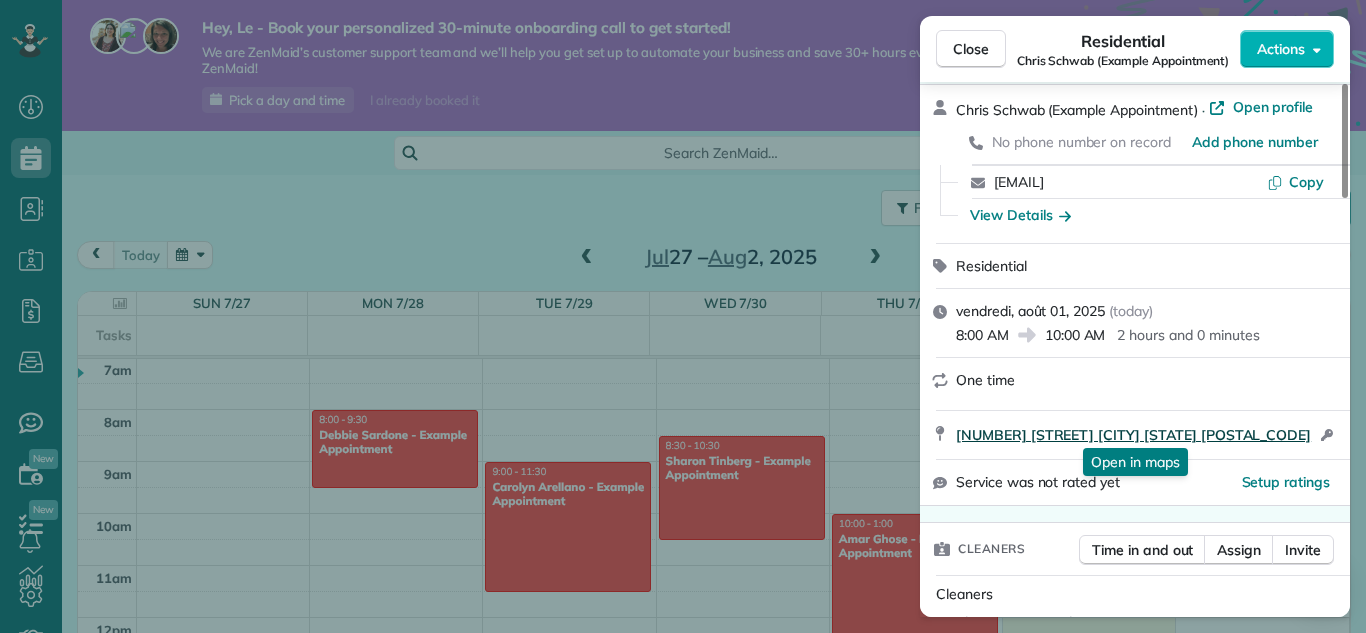 scroll, scrollTop: 91, scrollLeft: 0, axis: vertical 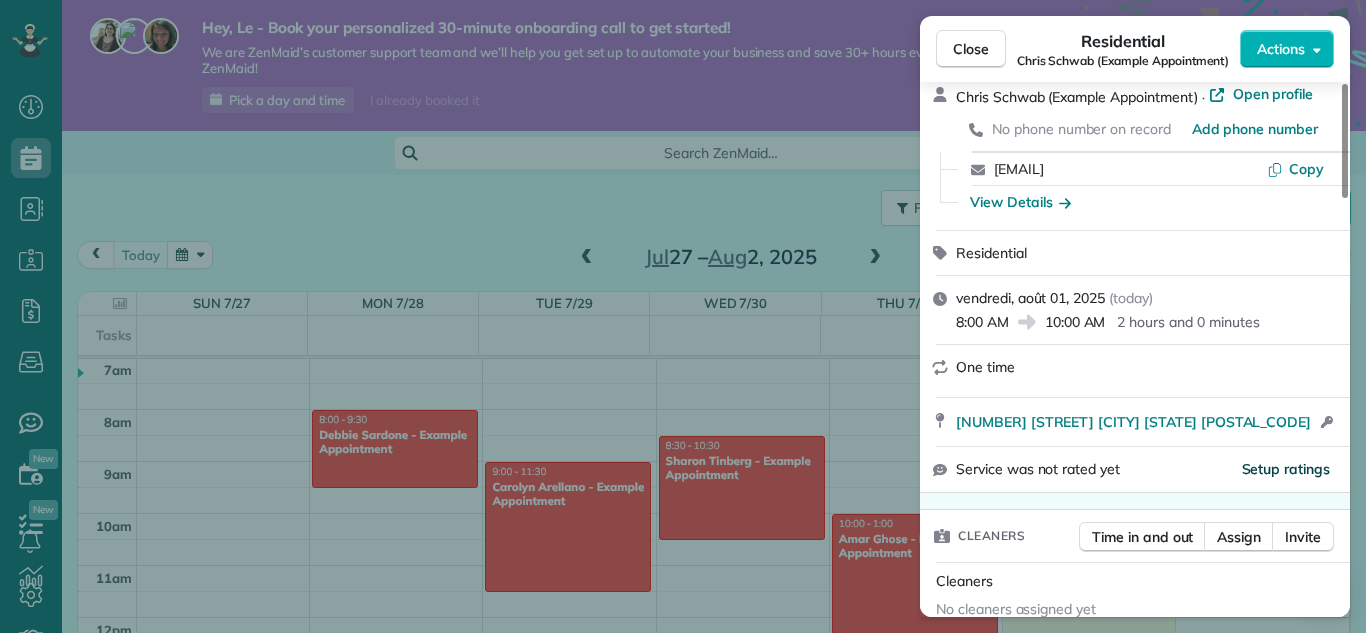 click on "Setup ratings" at bounding box center (1286, 469) 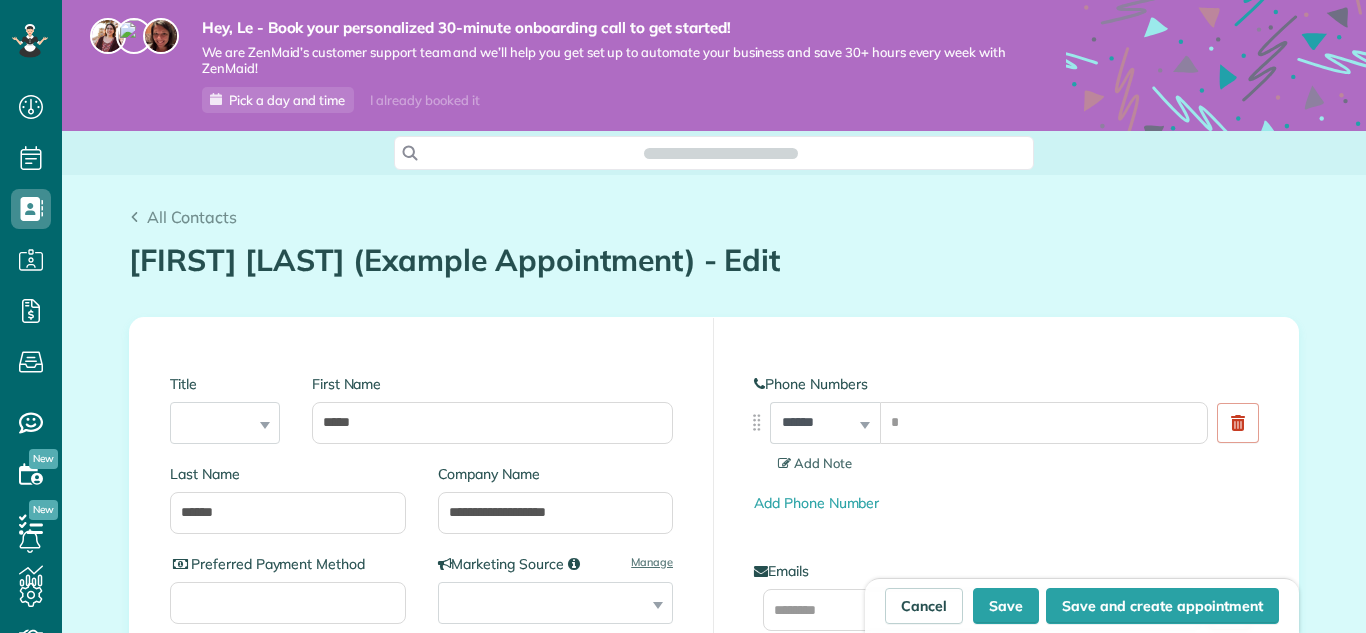 scroll, scrollTop: 0, scrollLeft: 0, axis: both 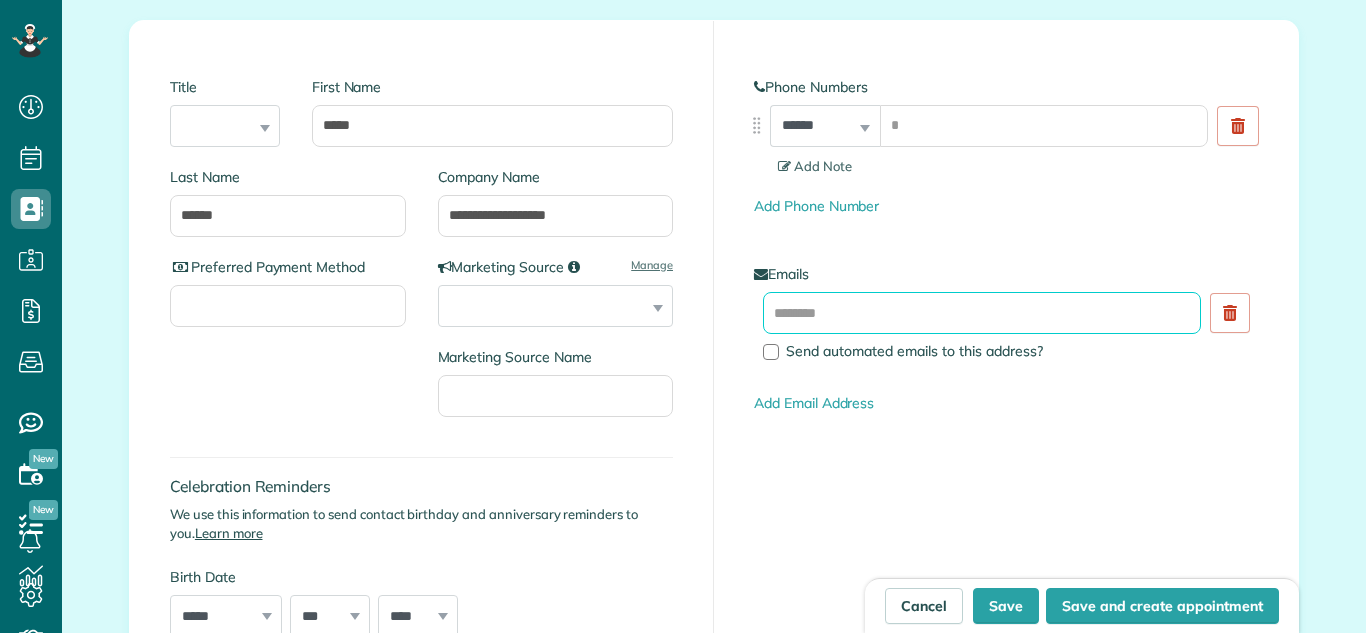 click at bounding box center (982, 313) 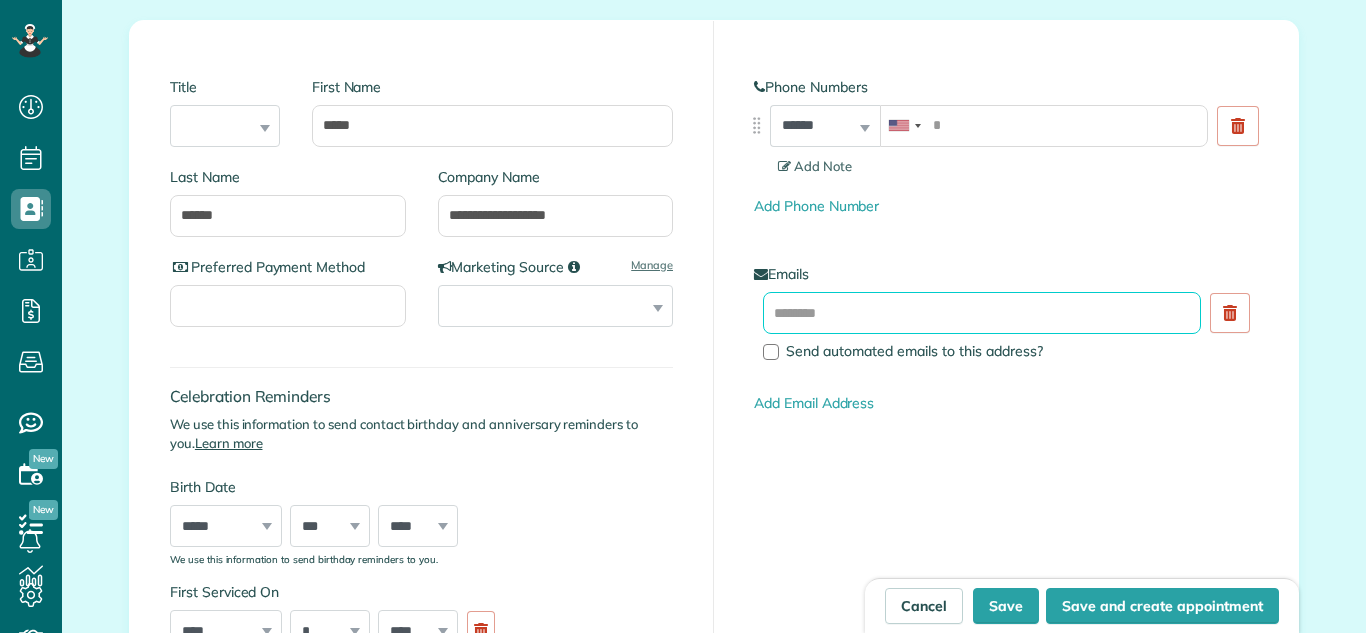 scroll, scrollTop: 633, scrollLeft: 62, axis: both 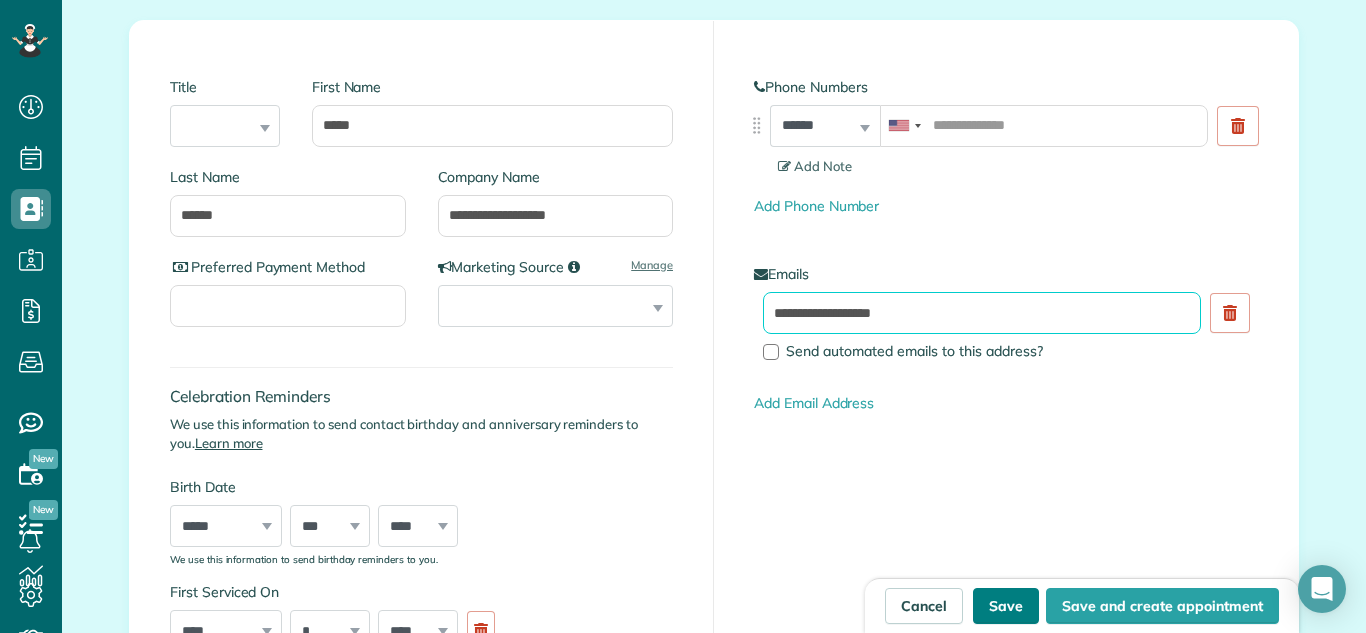 type on "**********" 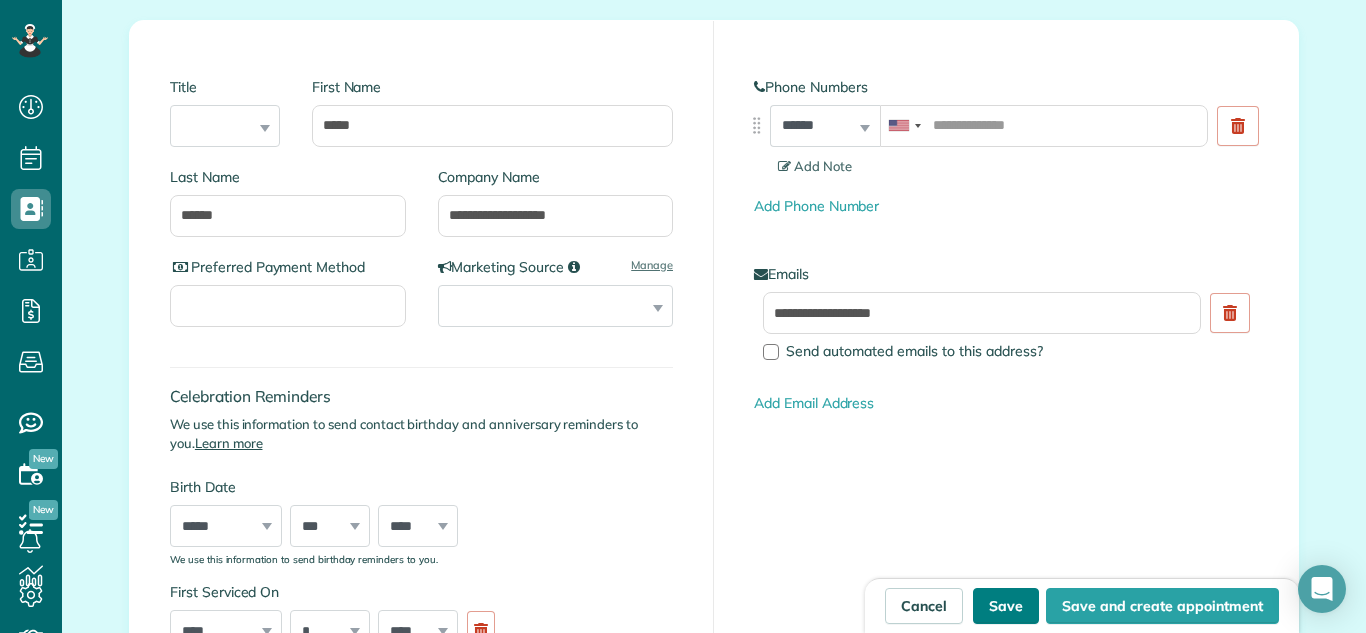 click on "Save" at bounding box center [1006, 606] 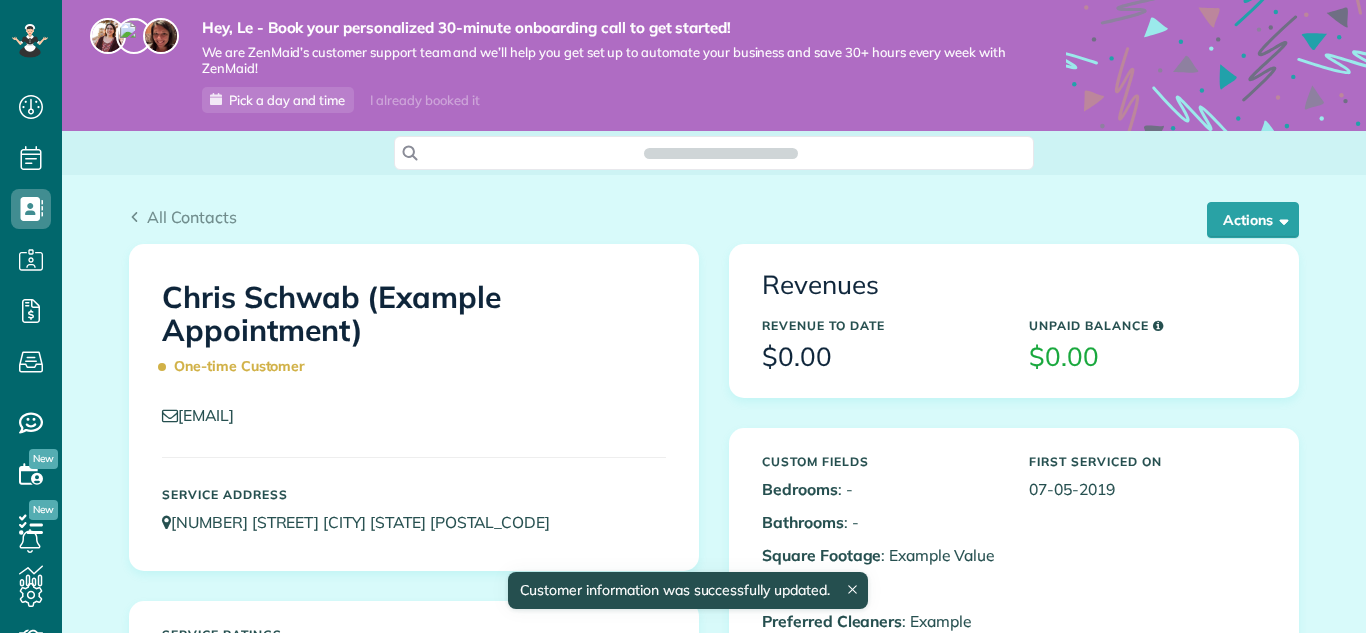 scroll, scrollTop: 0, scrollLeft: 0, axis: both 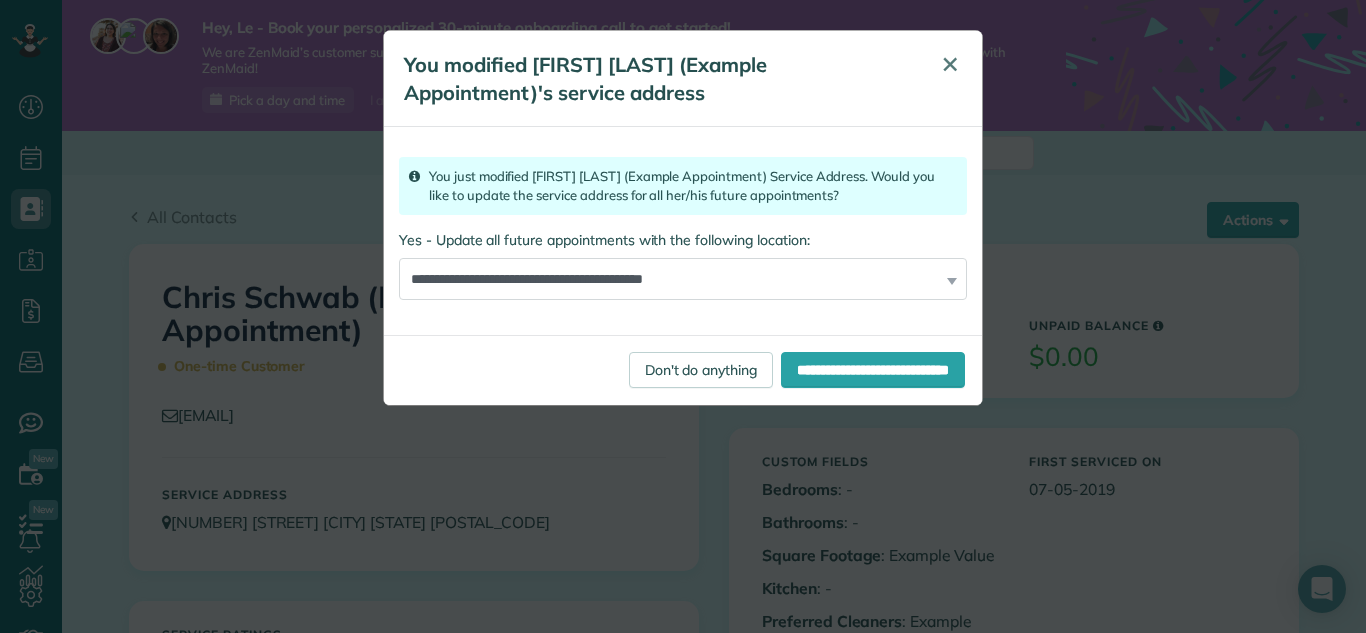 click on "✕" at bounding box center [950, 64] 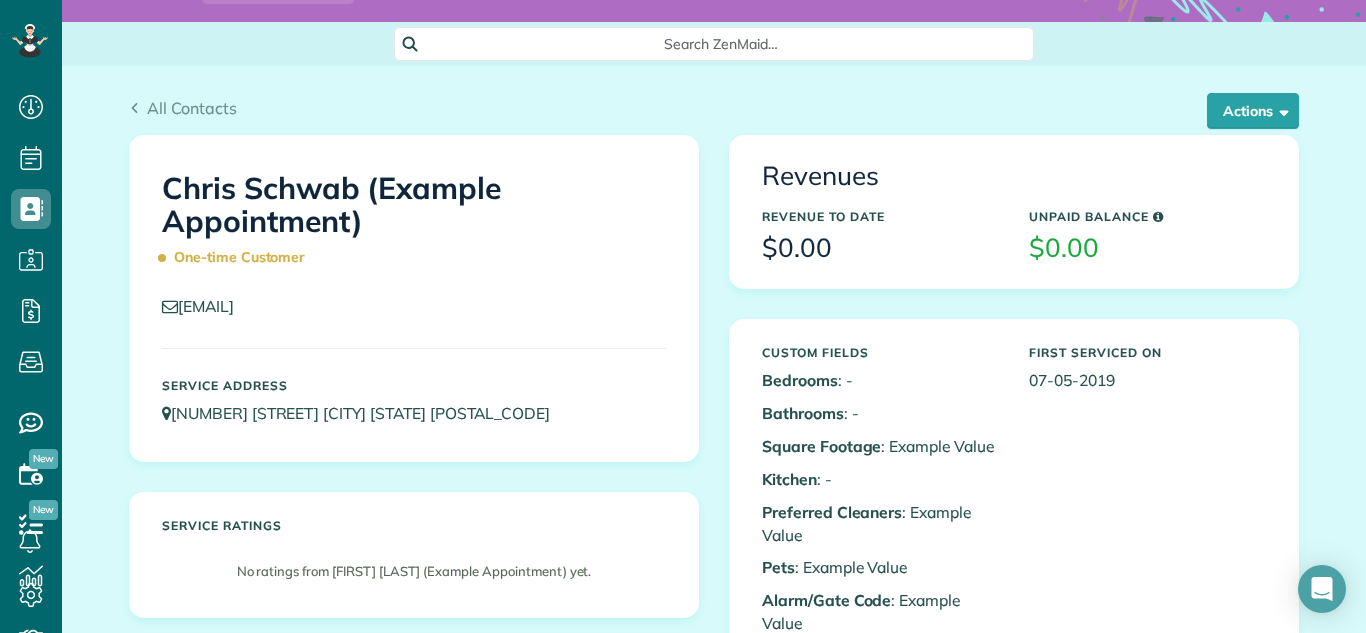scroll, scrollTop: 110, scrollLeft: 0, axis: vertical 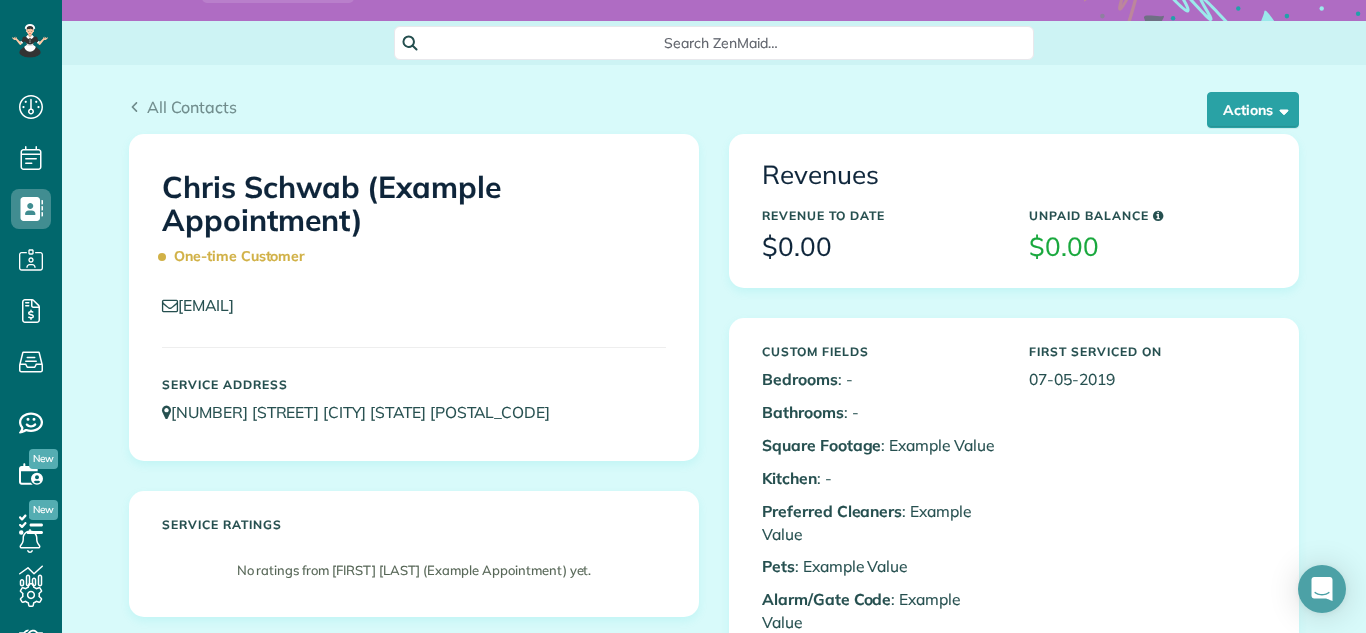 click on "One-time Customer" at bounding box center [238, 256] 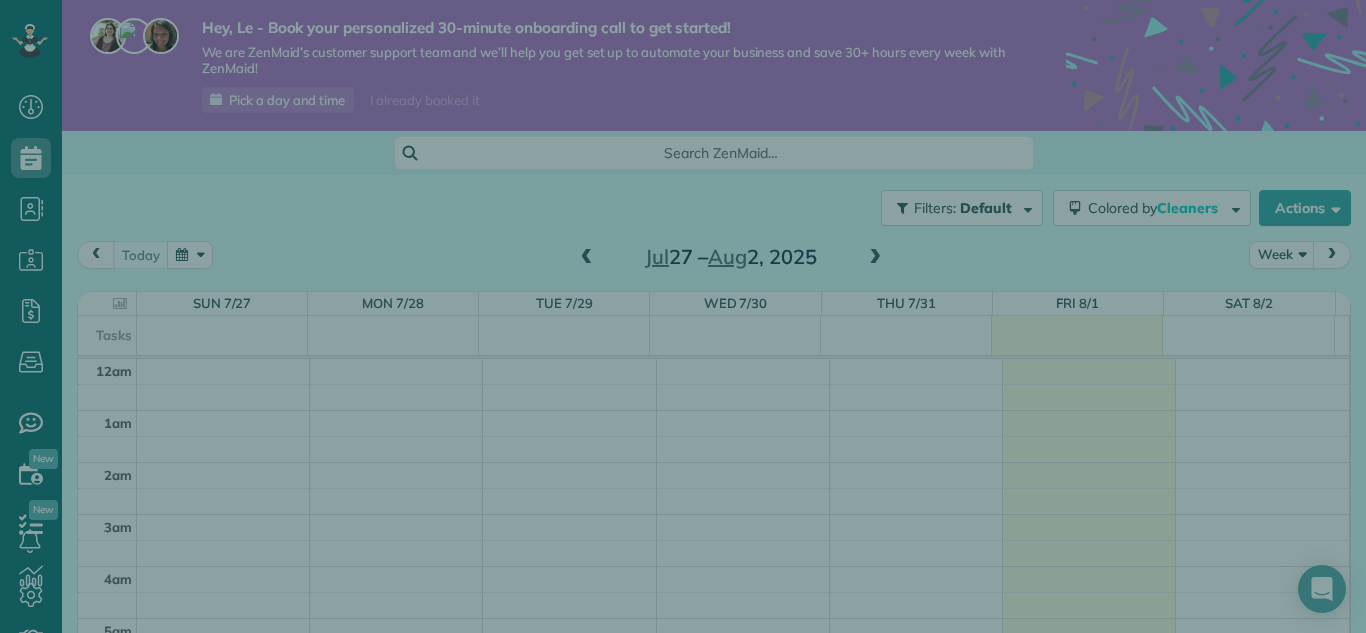 scroll, scrollTop: 0, scrollLeft: 0, axis: both 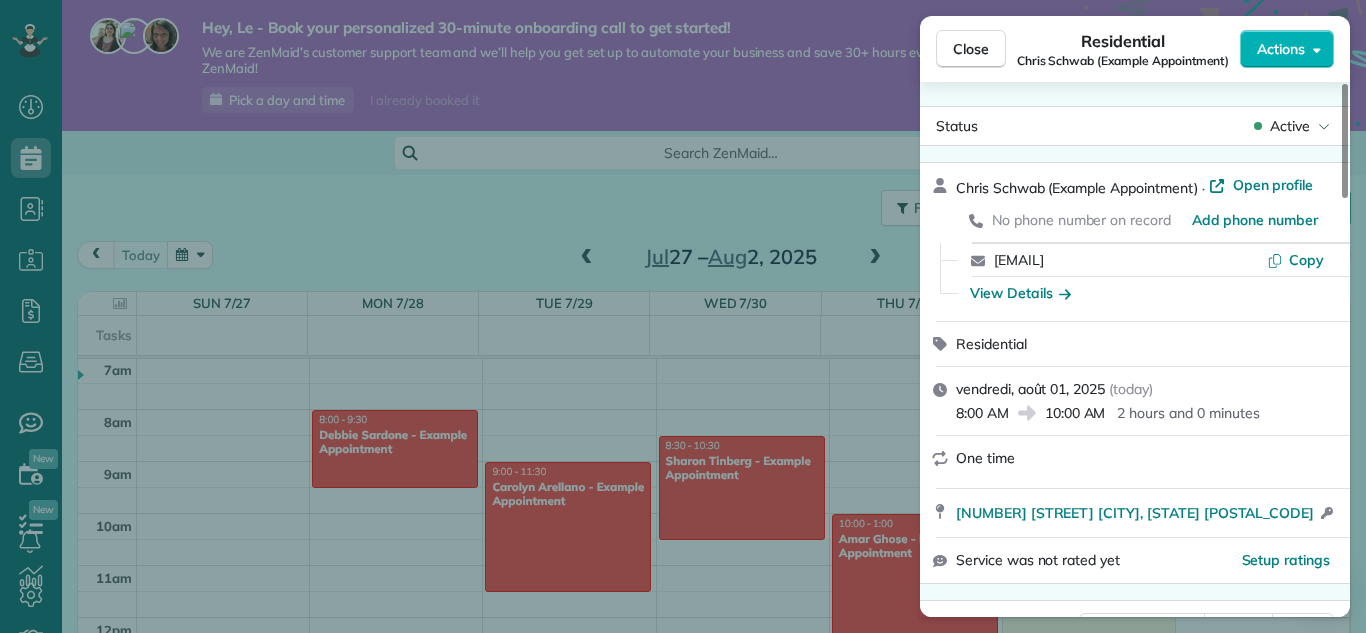 click on "8:00 AM" at bounding box center [982, 413] 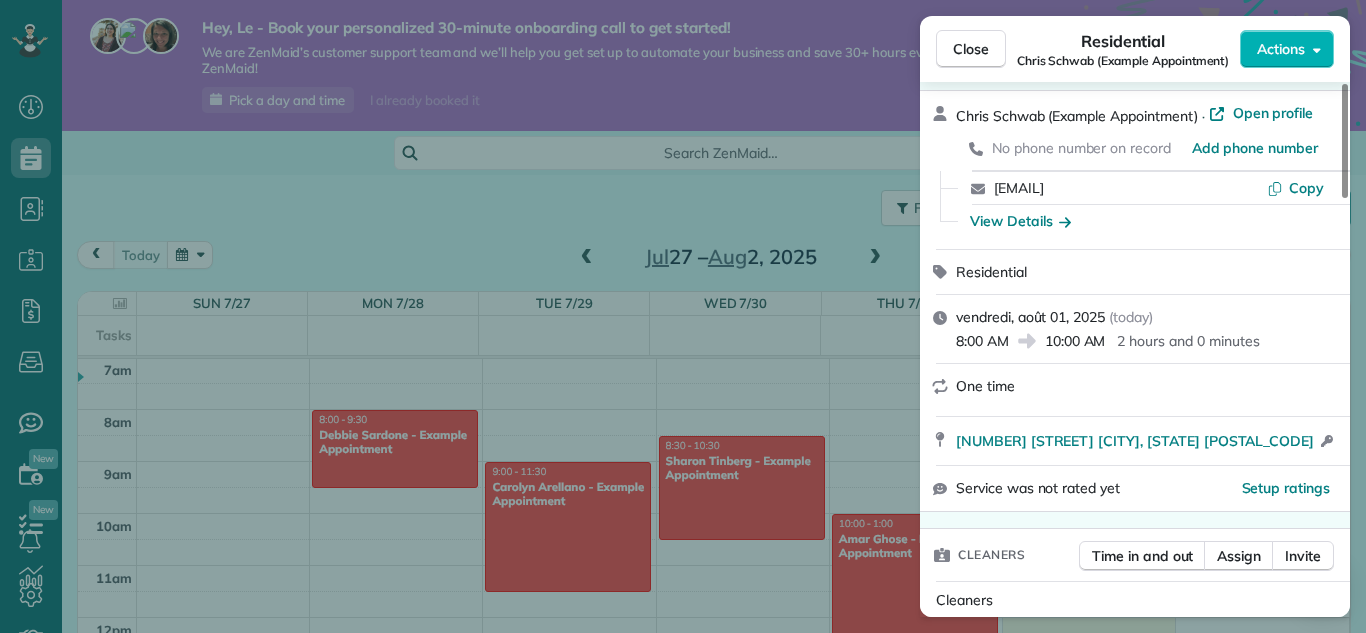 scroll, scrollTop: 81, scrollLeft: 0, axis: vertical 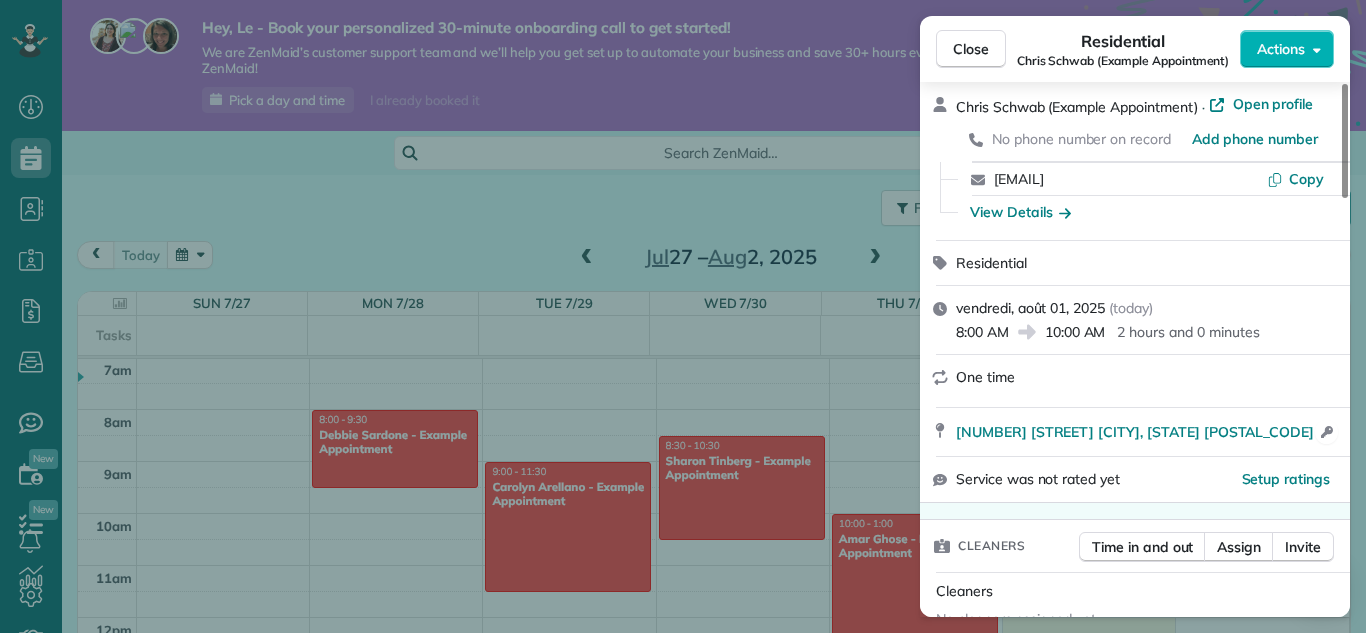 click on "Open access information" at bounding box center (1326, 432) 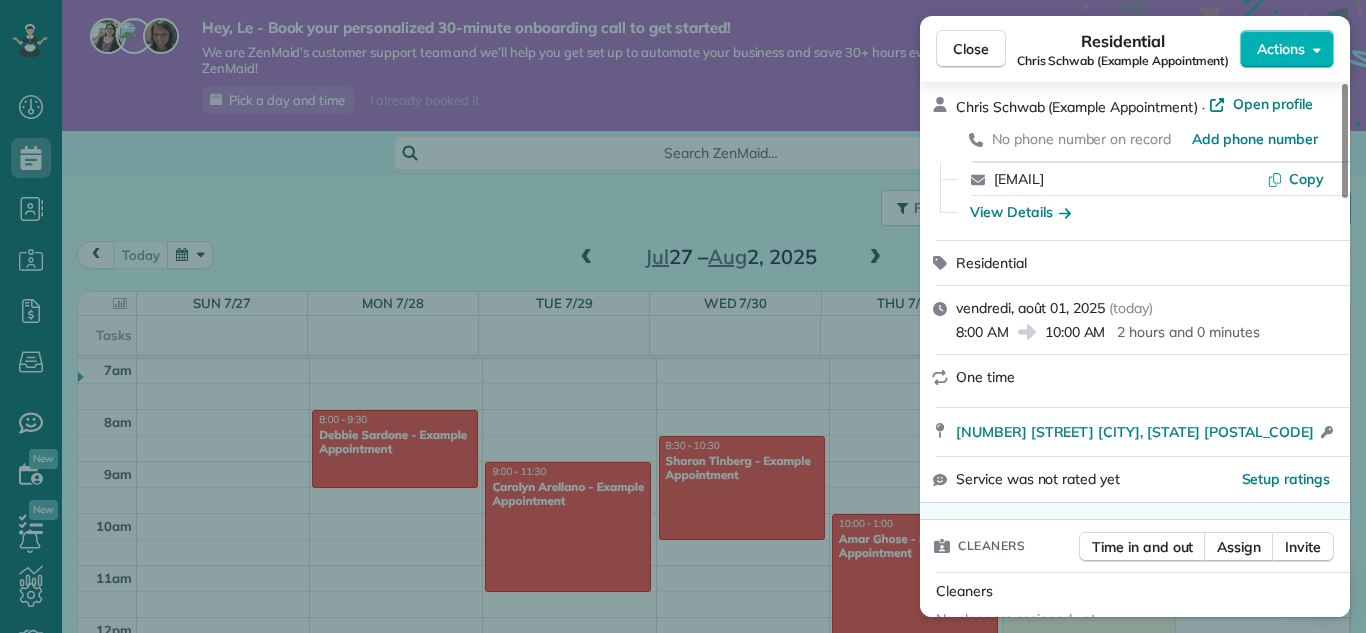 click on "10:00 AM" at bounding box center (1075, 332) 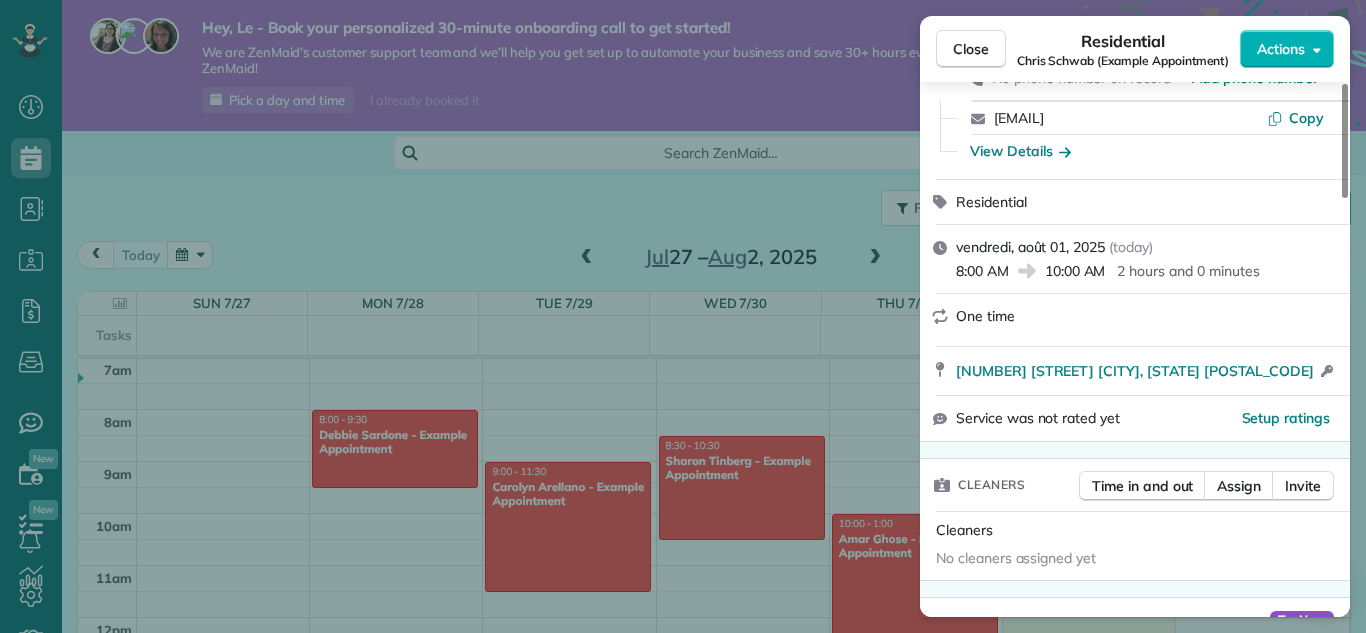 scroll, scrollTop: 140, scrollLeft: 0, axis: vertical 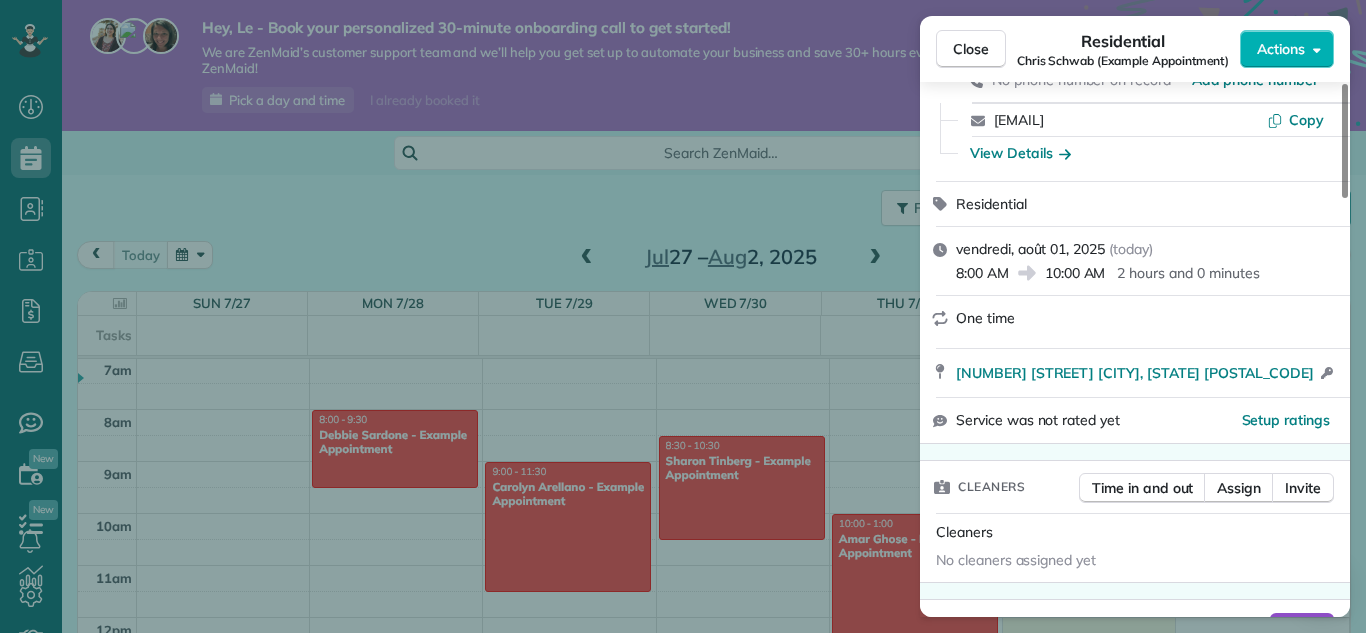click 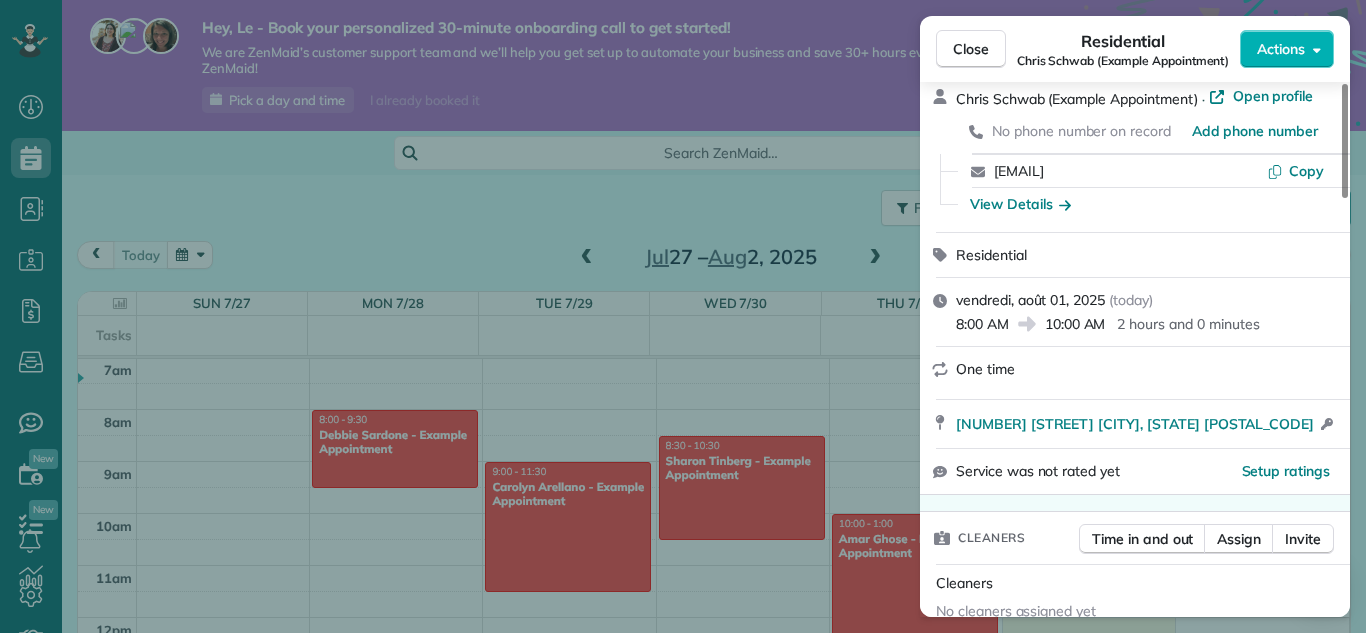 scroll, scrollTop: 87, scrollLeft: 0, axis: vertical 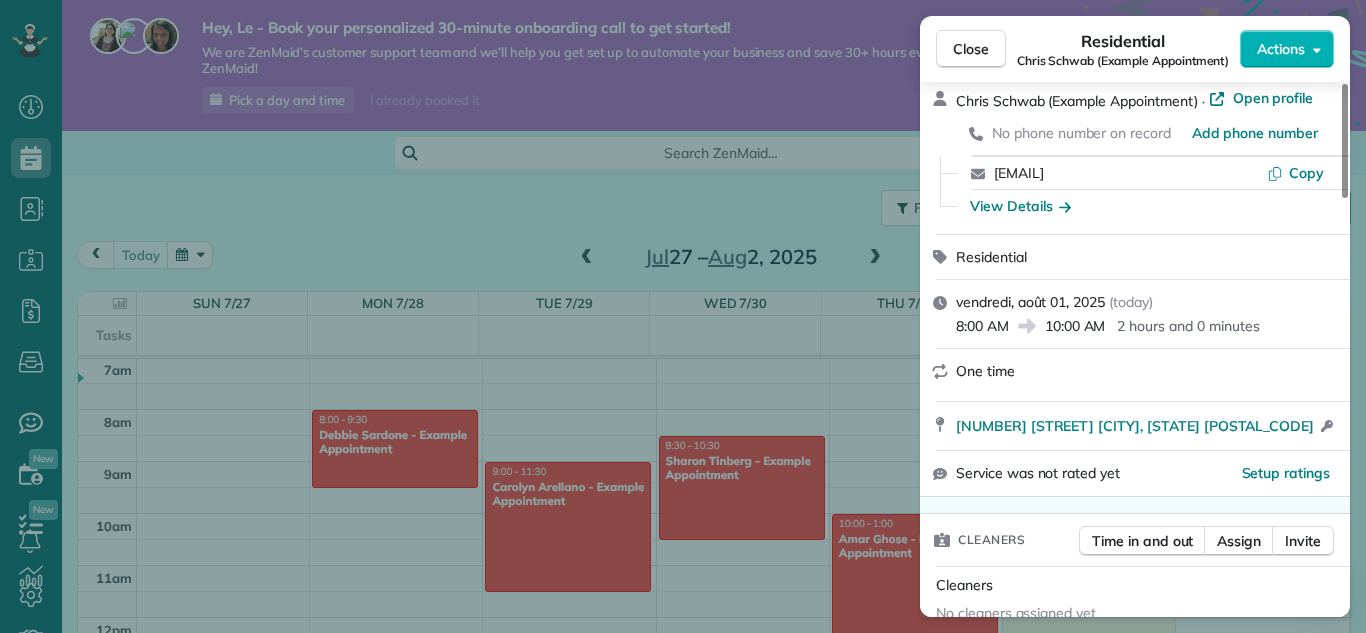 drag, startPoint x: 940, startPoint y: 255, endPoint x: 1033, endPoint y: 318, distance: 112.32987 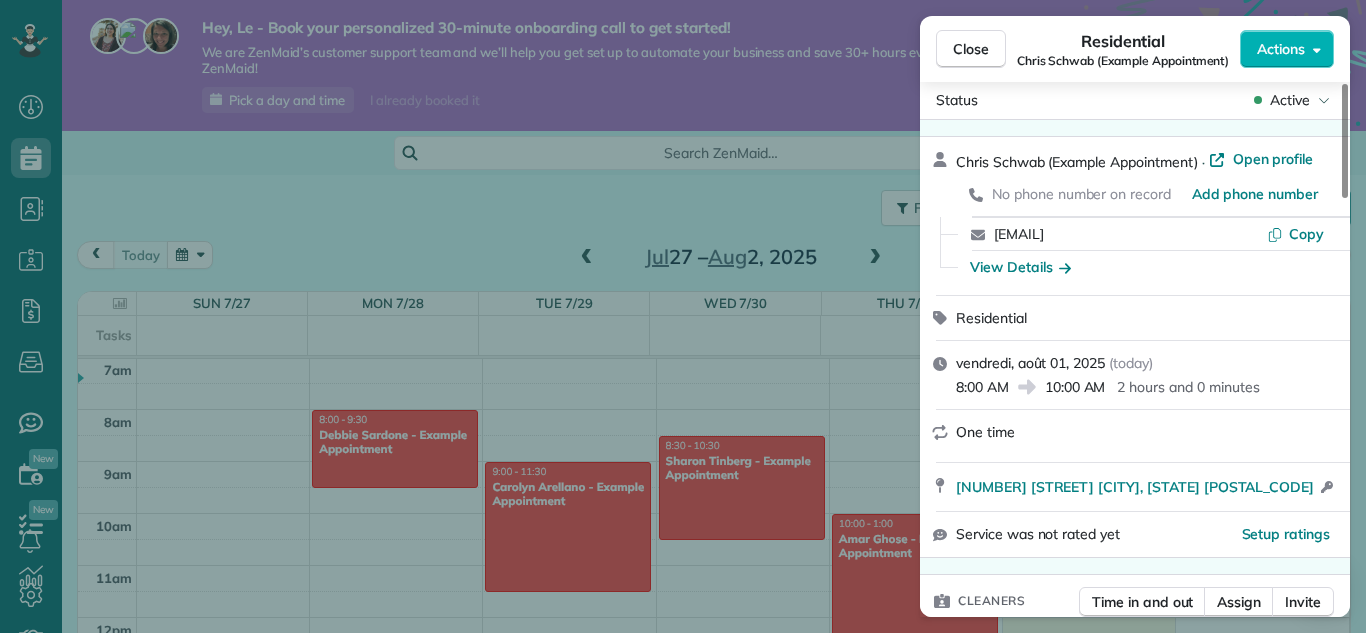scroll, scrollTop: 25, scrollLeft: 0, axis: vertical 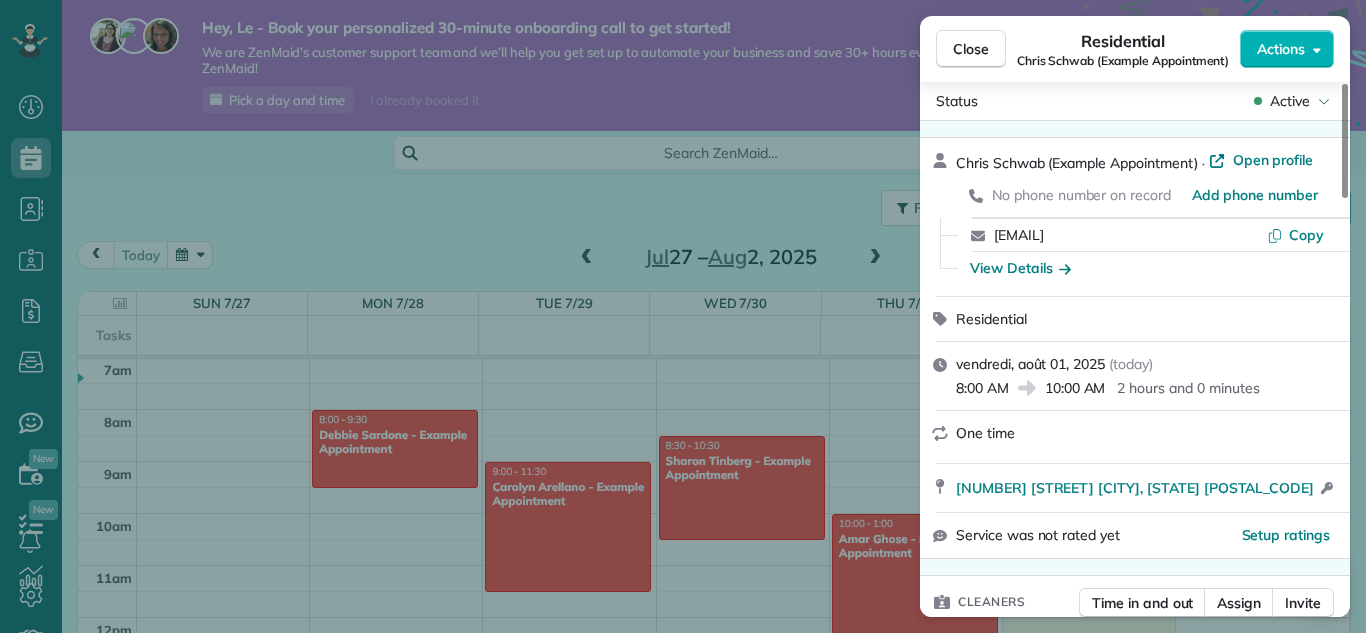 click on "Chris Schwab (Example Appointment) · Open profile No phone number on record Add phone number sololem07@gmail.com Copy View Details" at bounding box center [1135, 217] 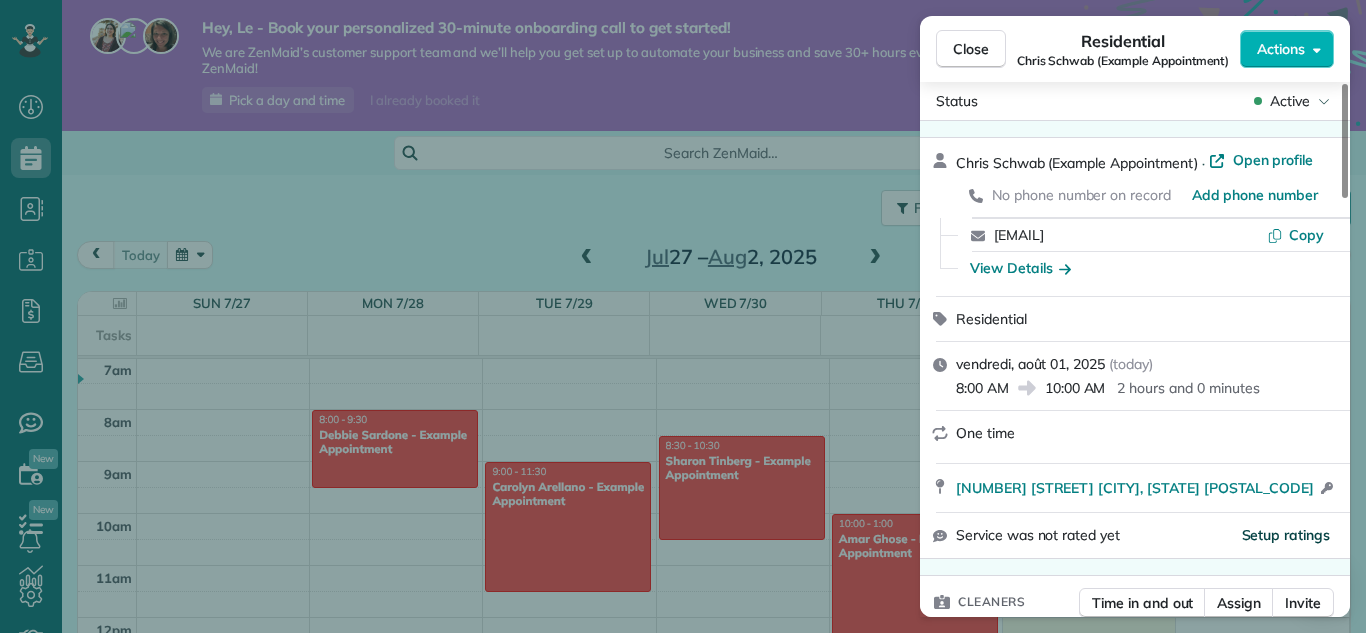 click on "Setup ratings" at bounding box center (1286, 535) 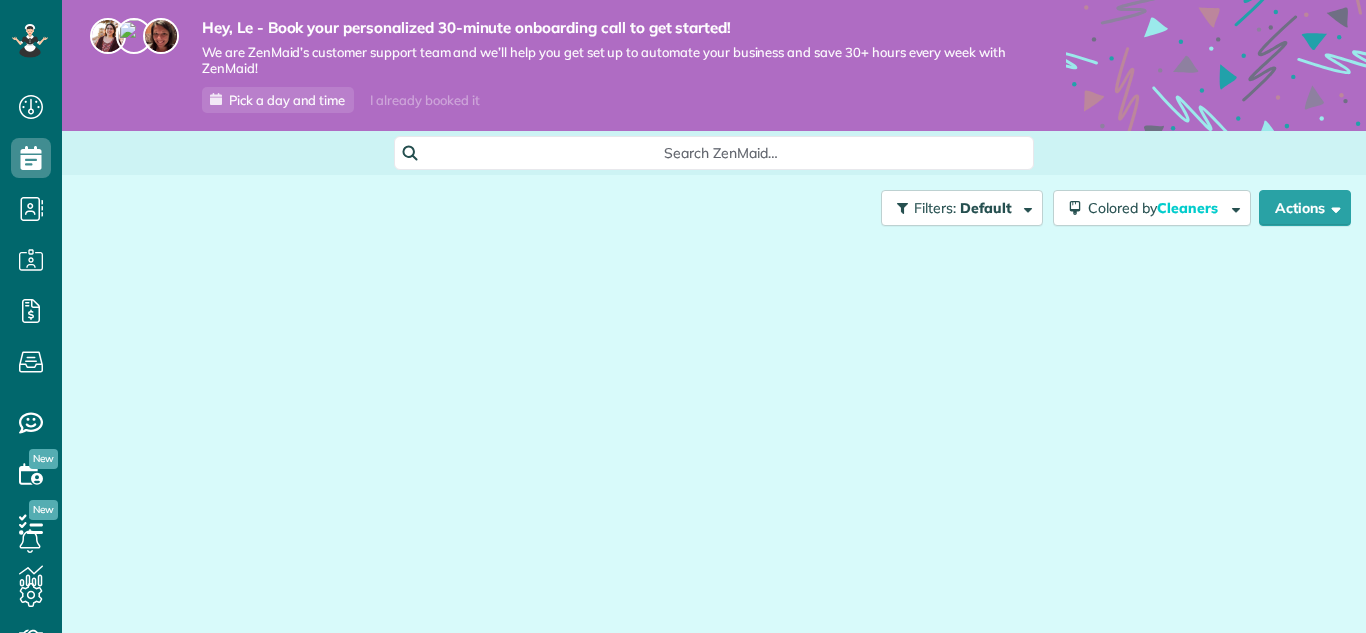 scroll, scrollTop: 0, scrollLeft: 0, axis: both 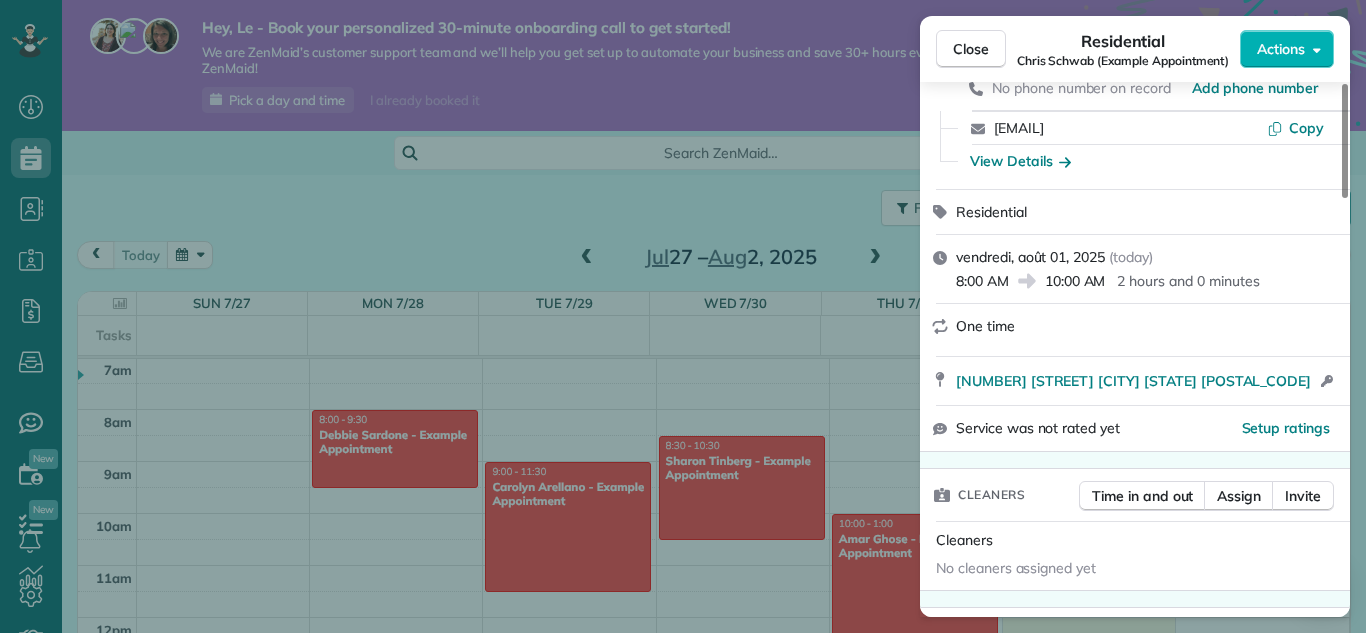 click on "Close Residential [NAME] [NAME] (Example Appointment) Actions Status Active [NAME] [NAME] (Example Appointment) · Open profile No phone number on record Add phone number [EMAIL] Copy View Details Residential [DAY_OF_WEEK], [MONTH] [DAY], [YEAR] ( today ) [TIME] [TIME] [DURATION] One time [NUMBER] [STREET] [CITY] [STATE] [POSTAL_CODE] Open access information Service was not rated yet Setup ratings Cleaners Time in and out Assign Invite Cleaners No cleaners assigned yet Checklist Try Now Keep this appointment up to your standards. Stay on top of every detail, keep your cleaners organised, and your client happy. Assign a checklist Watch a 5 min demo Billing Billing actions Service Add an item Overcharge $0.00 Discount $0.00 Coupon discount - Primary tax - Secondary tax - Total appointment price $0.00 Tips collected $0.00 Mark as paid Total including tip $0.00 Get paid online in no-time! Send an invoice and reward your cleaners with tips Charge customer credit card Appointment custom fields Notes 1 0" at bounding box center [683, 316] 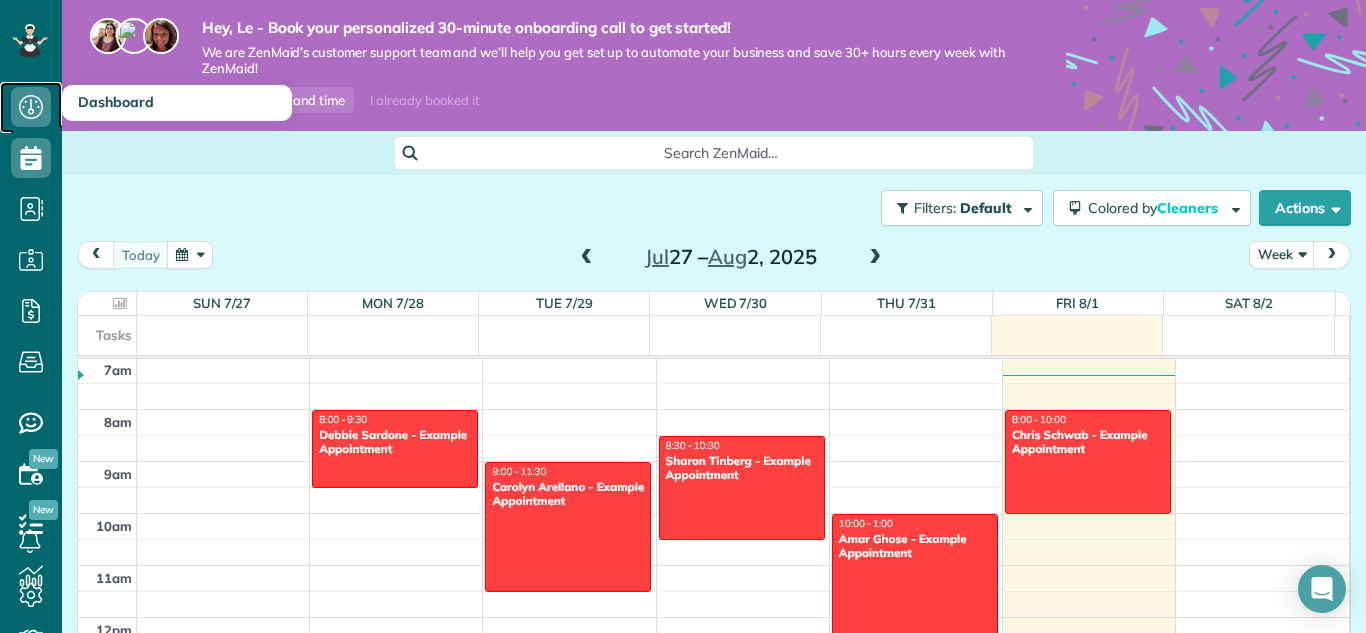 click 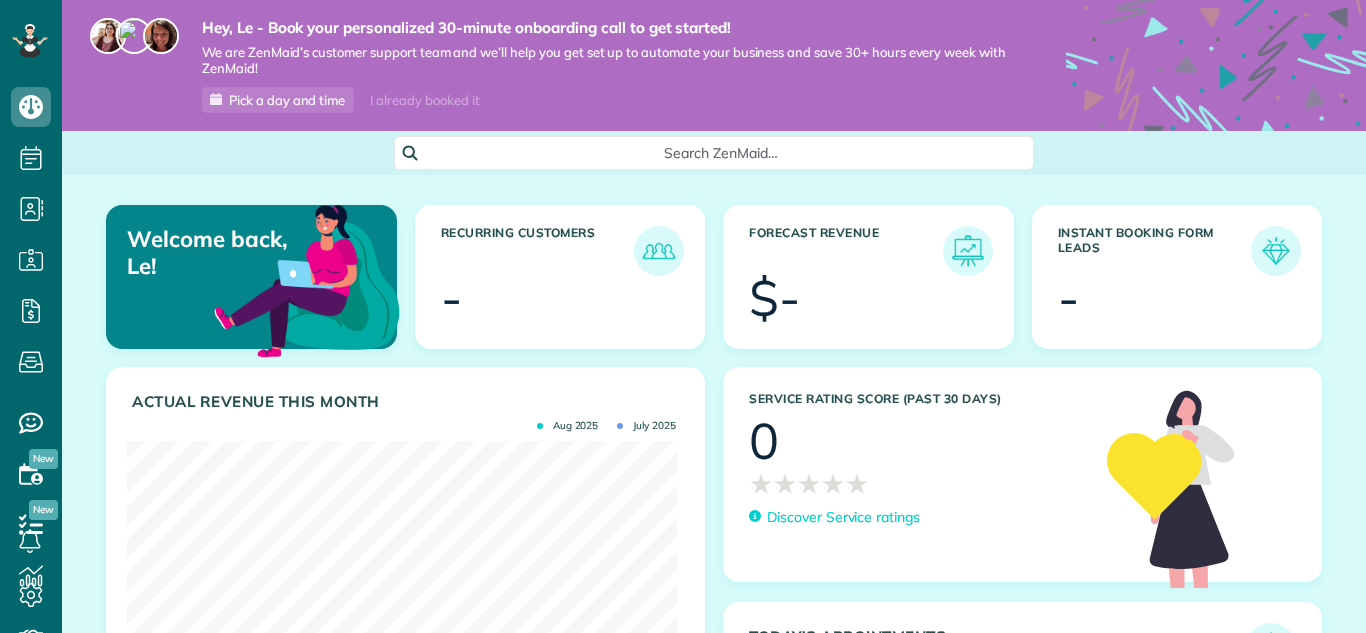 scroll, scrollTop: 0, scrollLeft: 0, axis: both 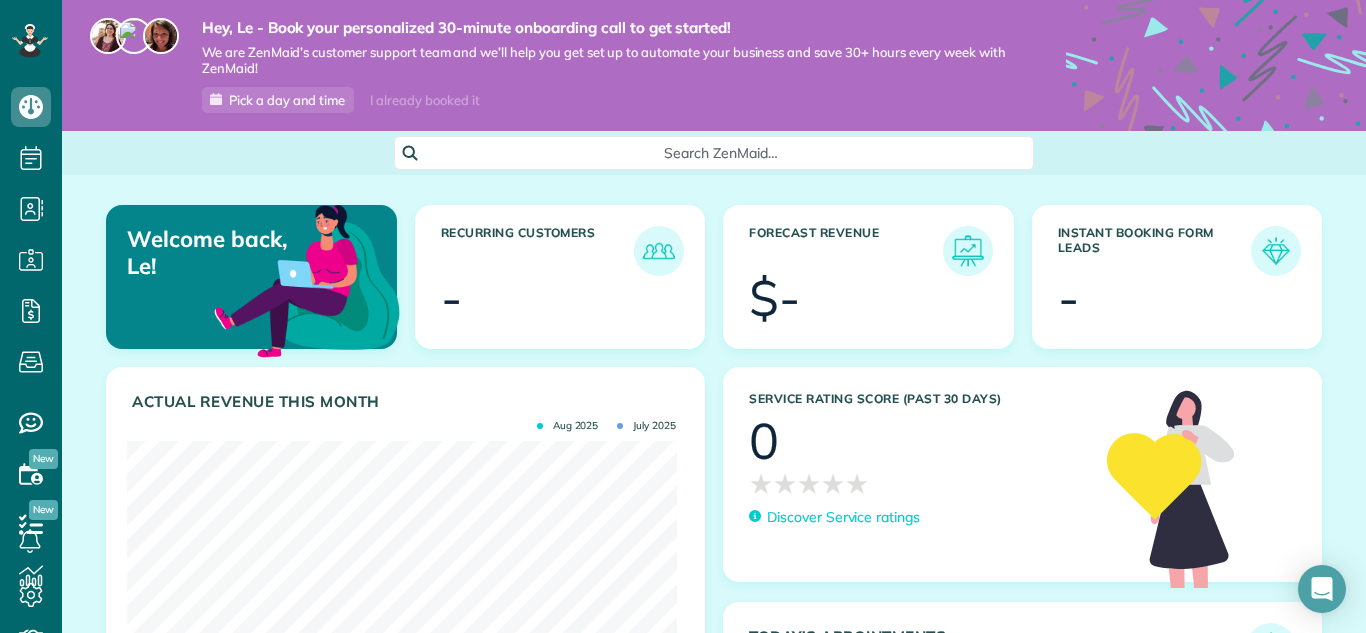 click on "Recurring Customers" at bounding box center (538, 251) 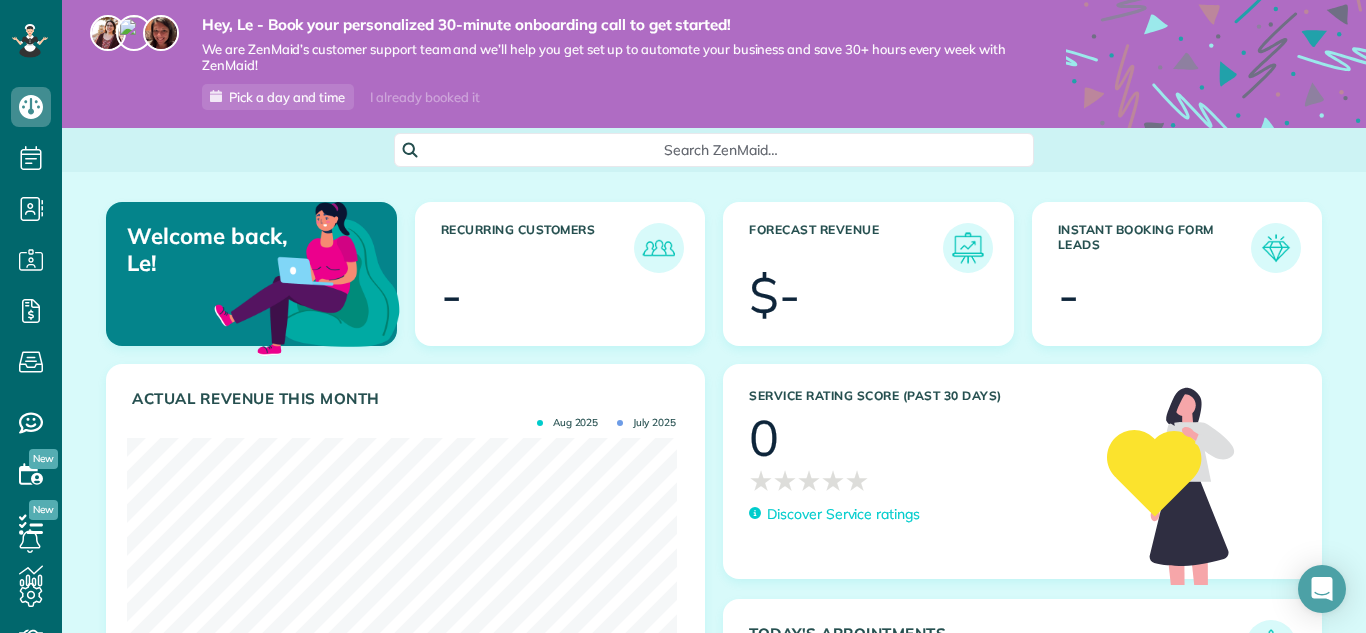 scroll, scrollTop: 0, scrollLeft: 0, axis: both 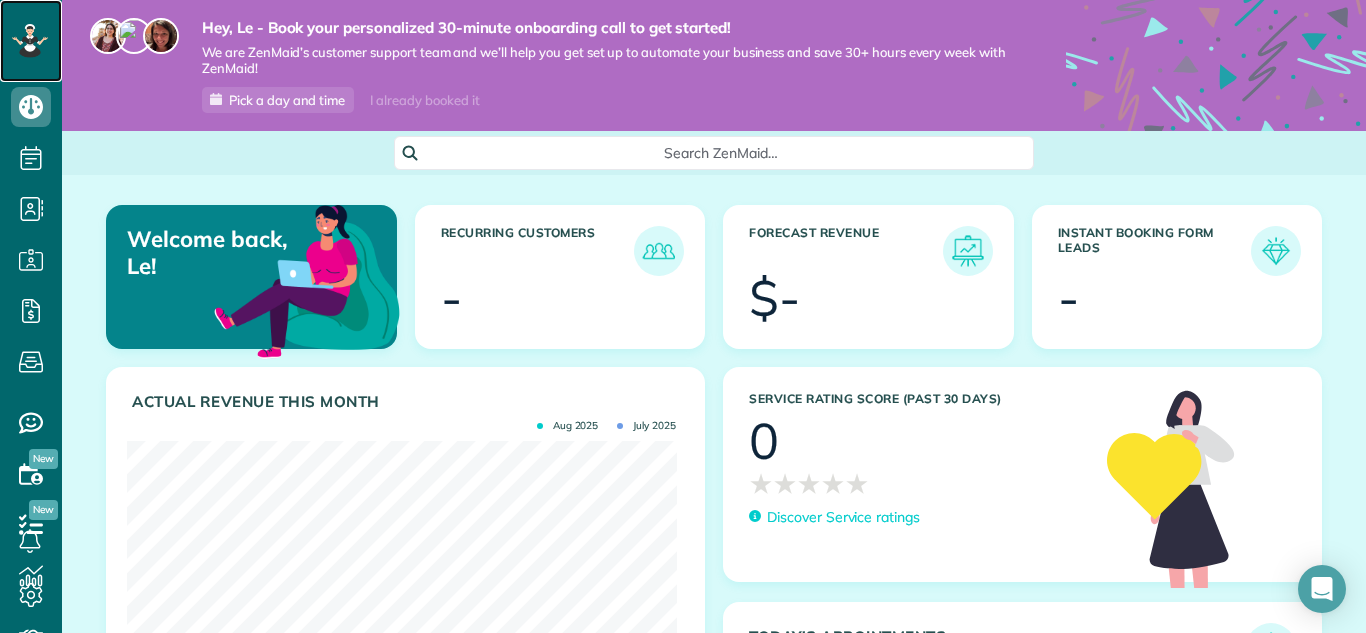 click 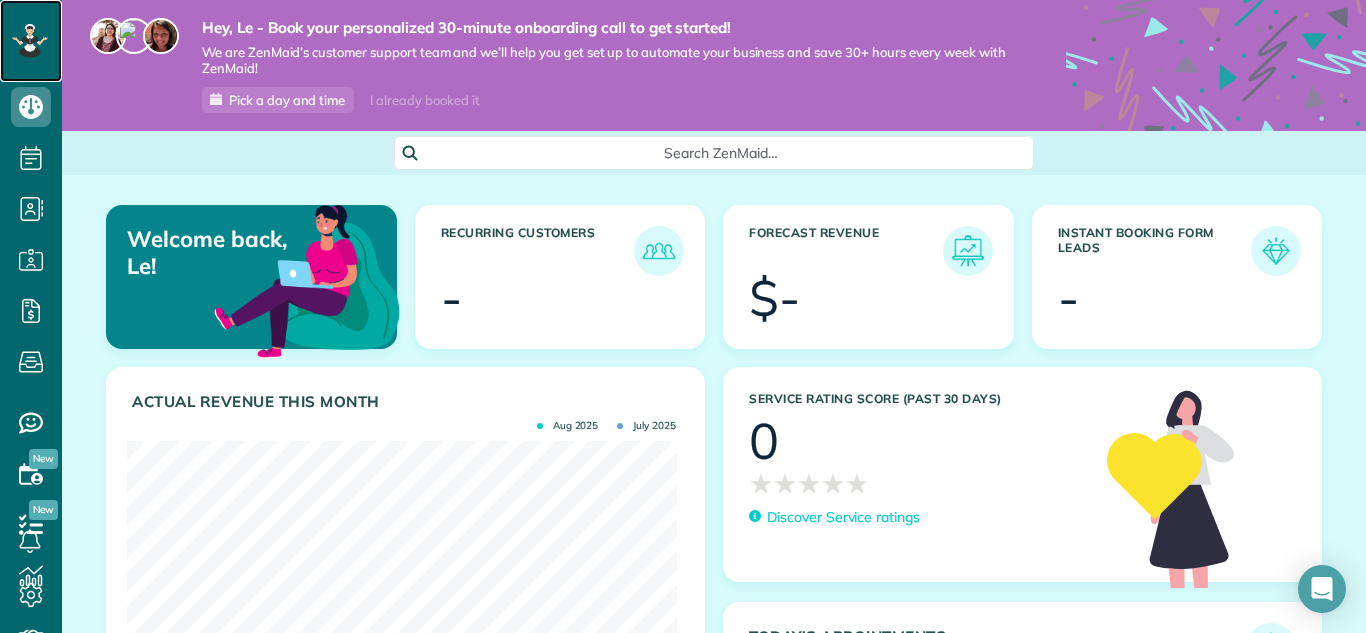 drag, startPoint x: 15, startPoint y: 38, endPoint x: 33, endPoint y: 224, distance: 186.86894 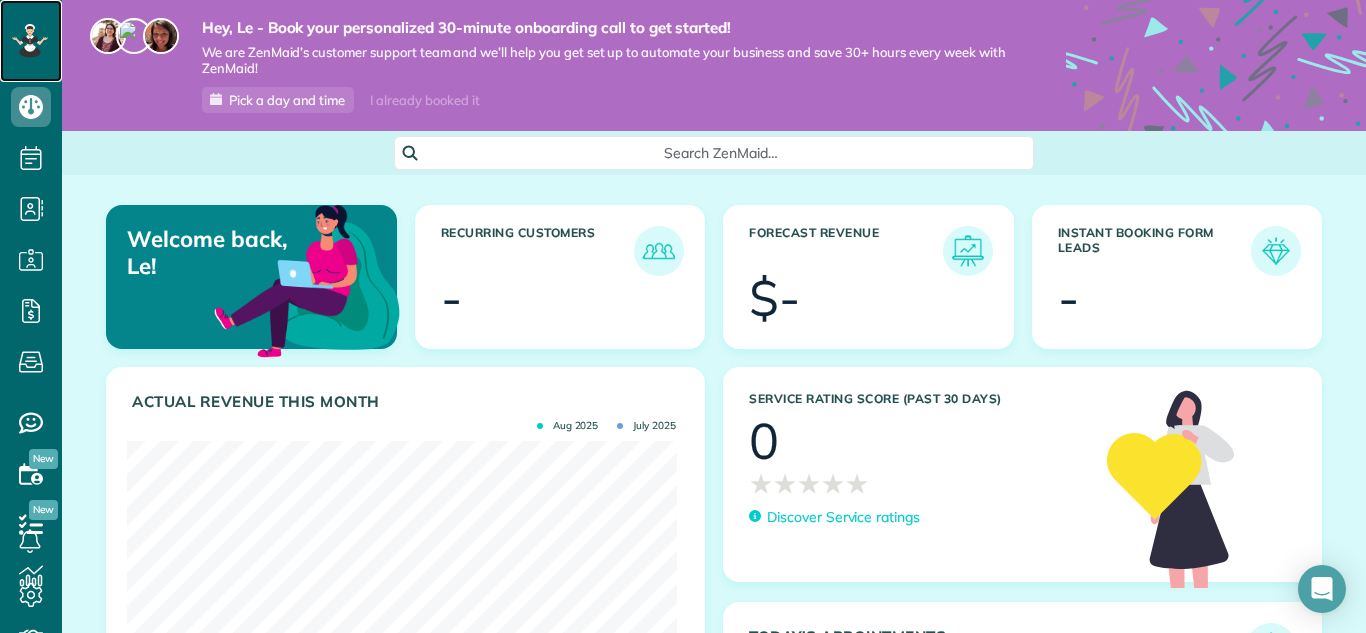 click 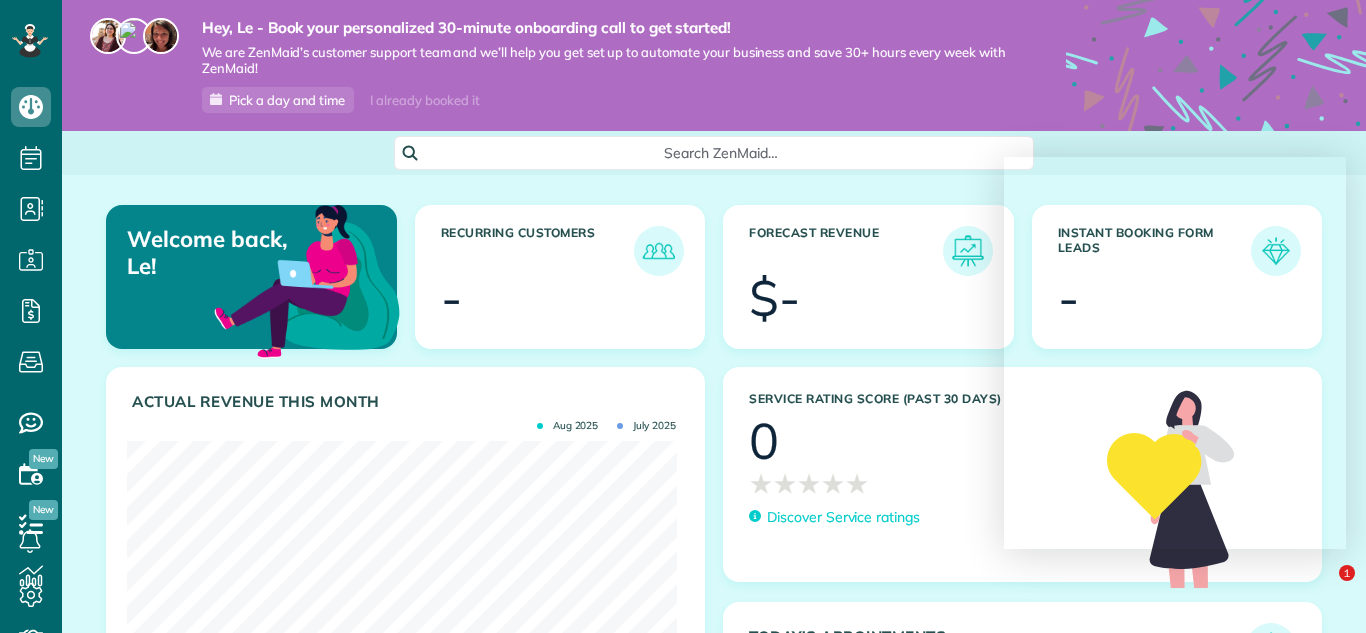 scroll, scrollTop: 0, scrollLeft: 0, axis: both 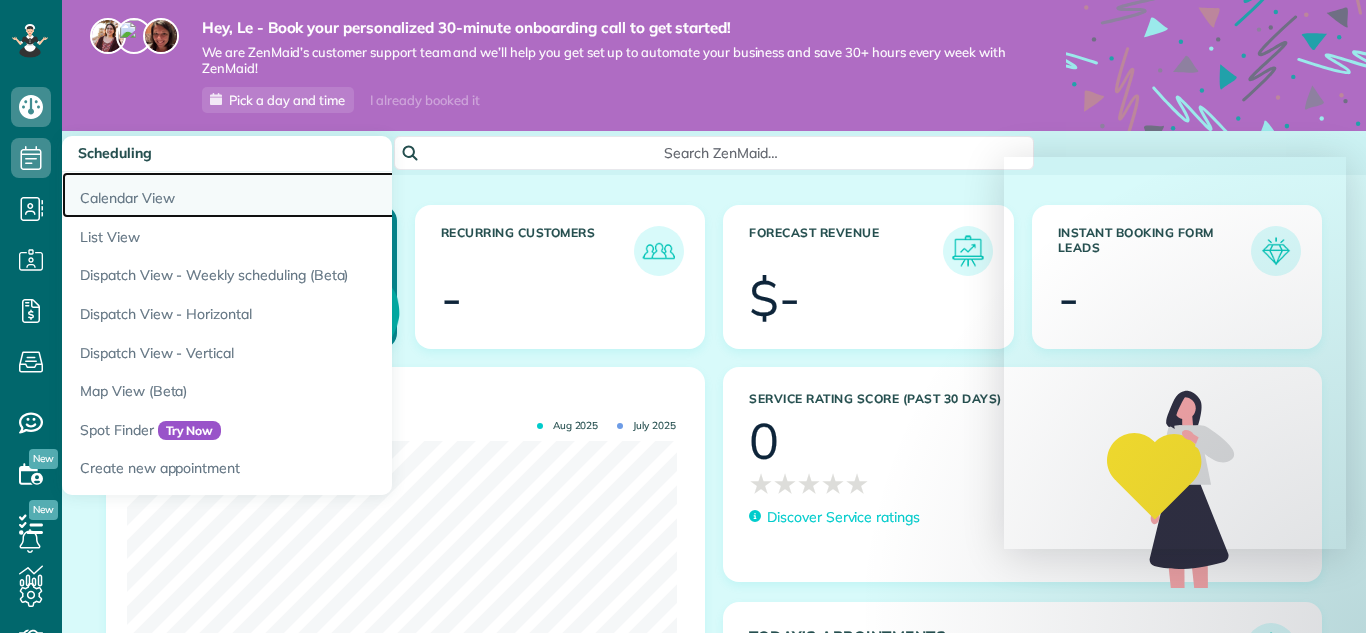 click on "Calendar View" at bounding box center [312, 195] 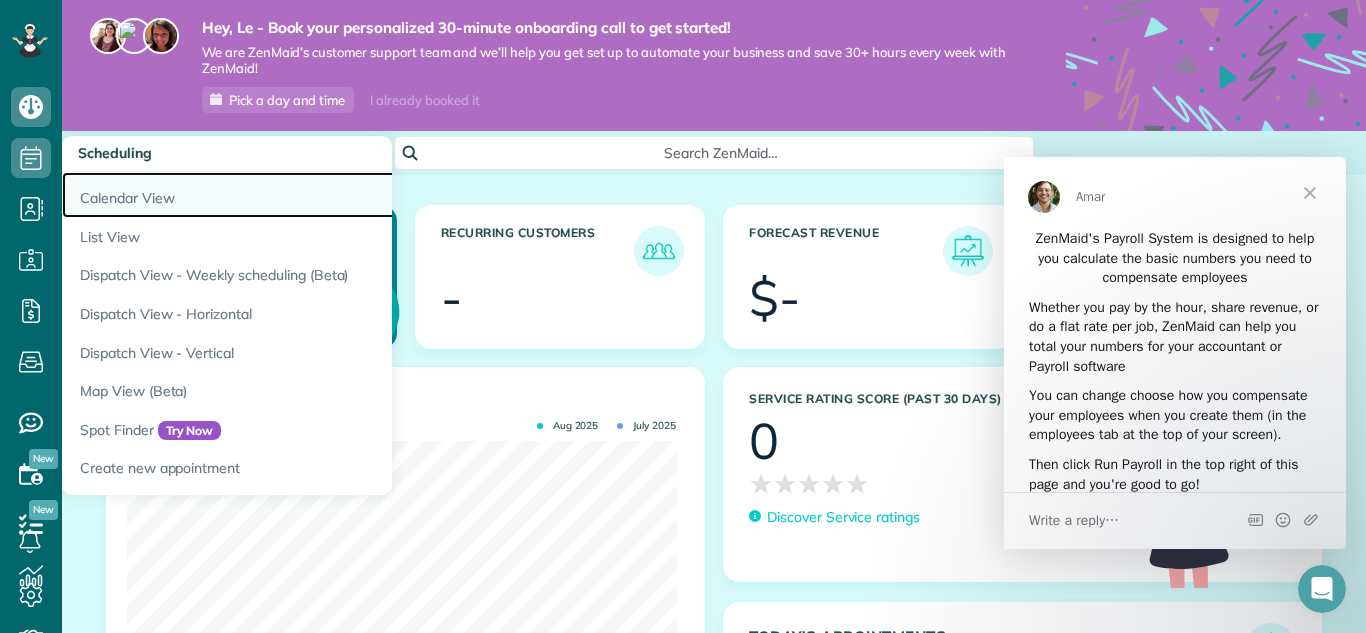 scroll, scrollTop: 0, scrollLeft: 0, axis: both 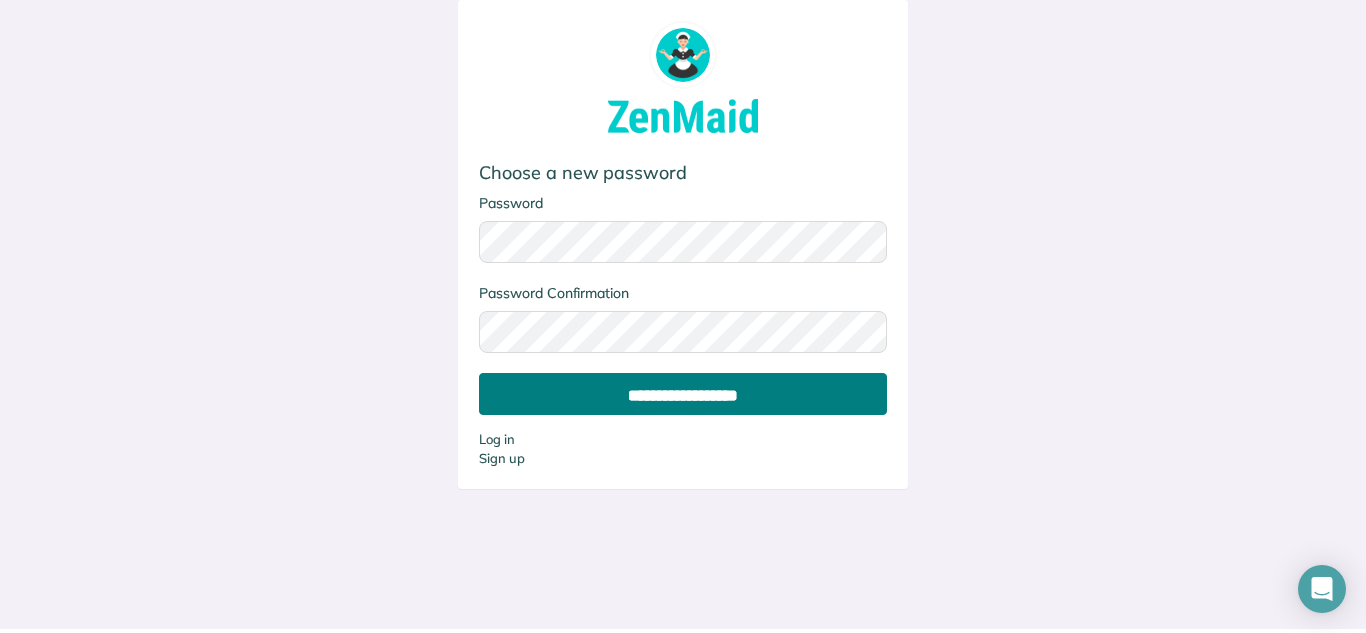 click on "**********" at bounding box center (683, 394) 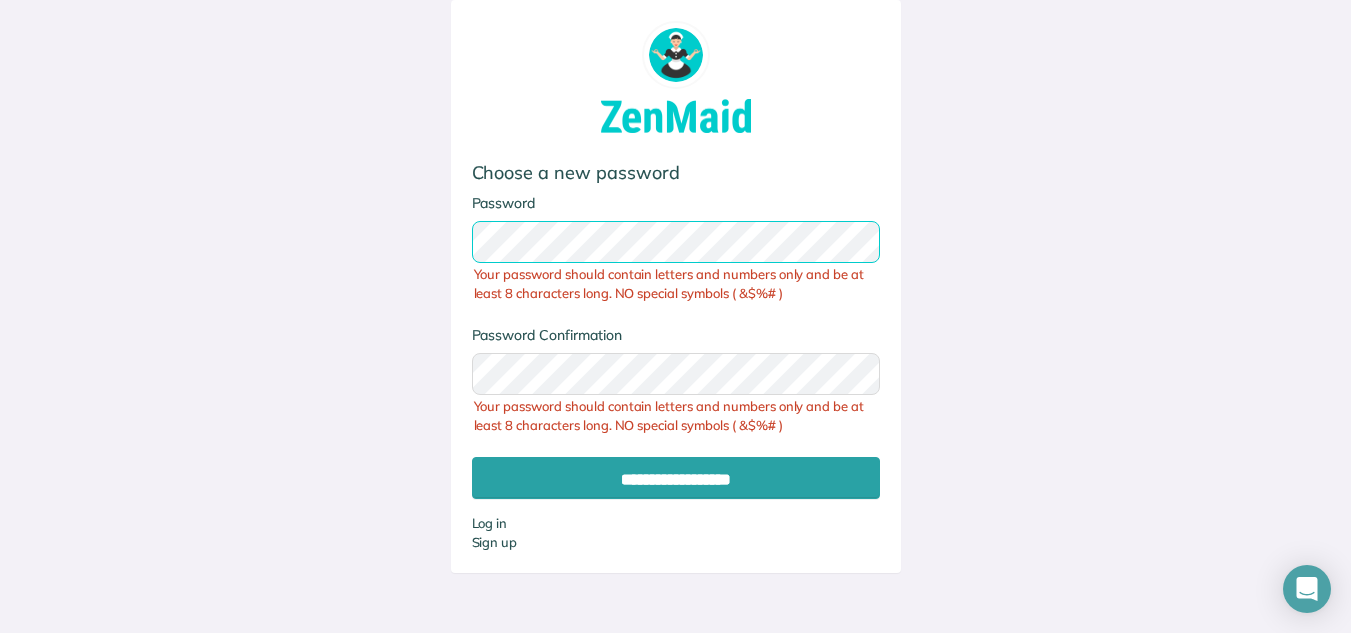 click on "**********" at bounding box center [676, 286] 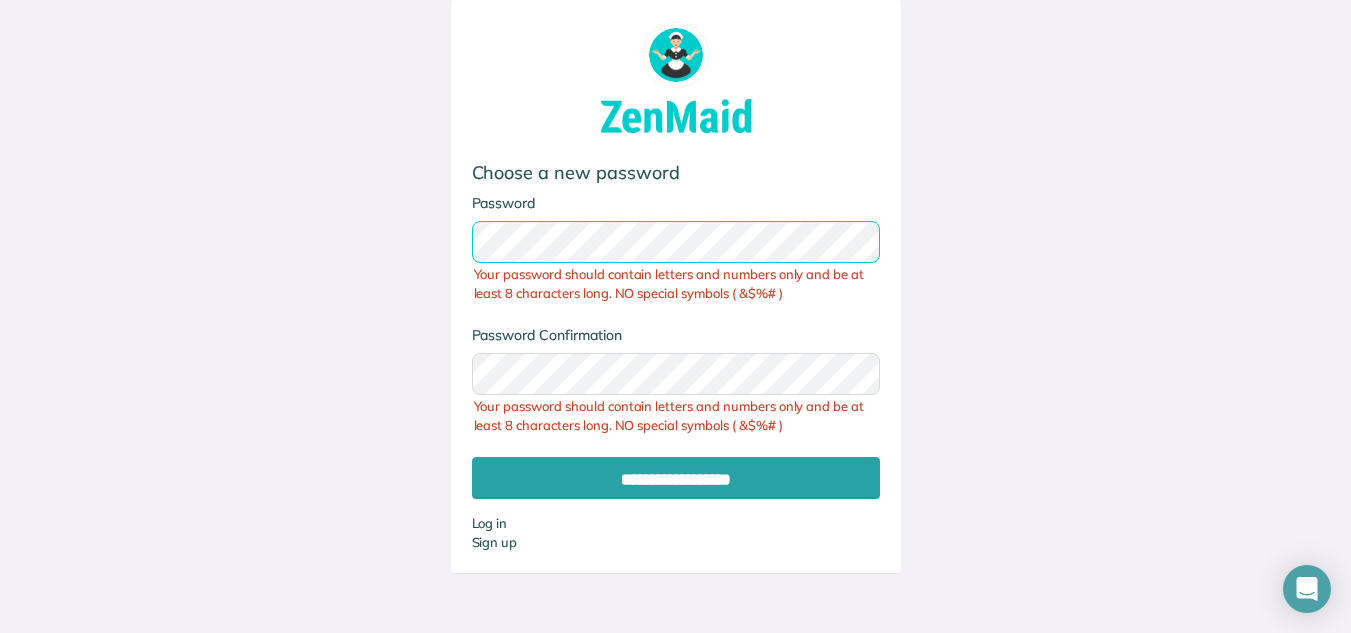 click on "**********" at bounding box center (676, 286) 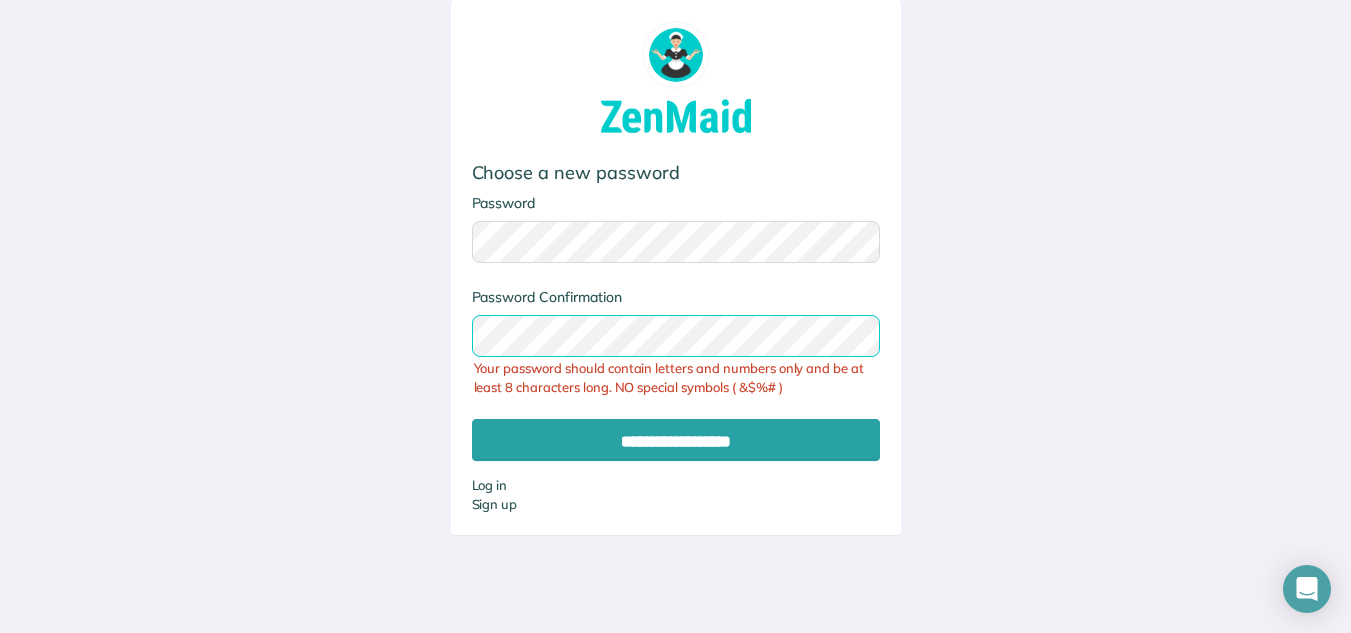 click on "**********" at bounding box center (676, 267) 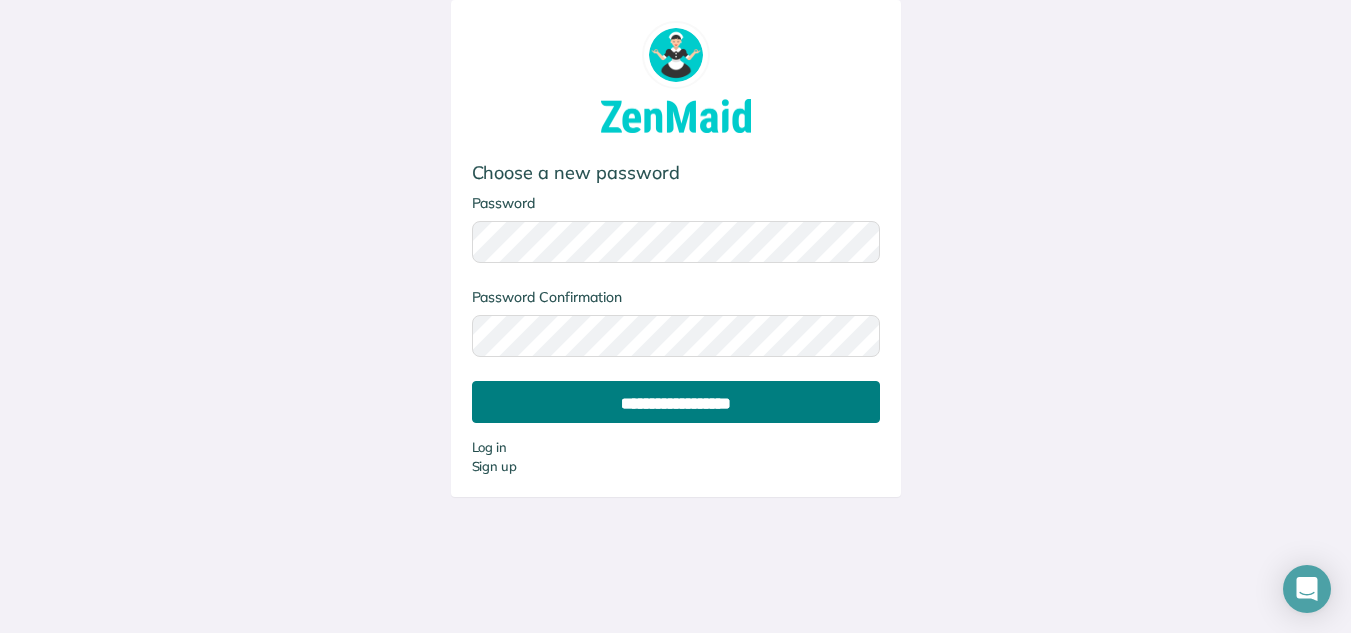 click on "**********" at bounding box center (676, 402) 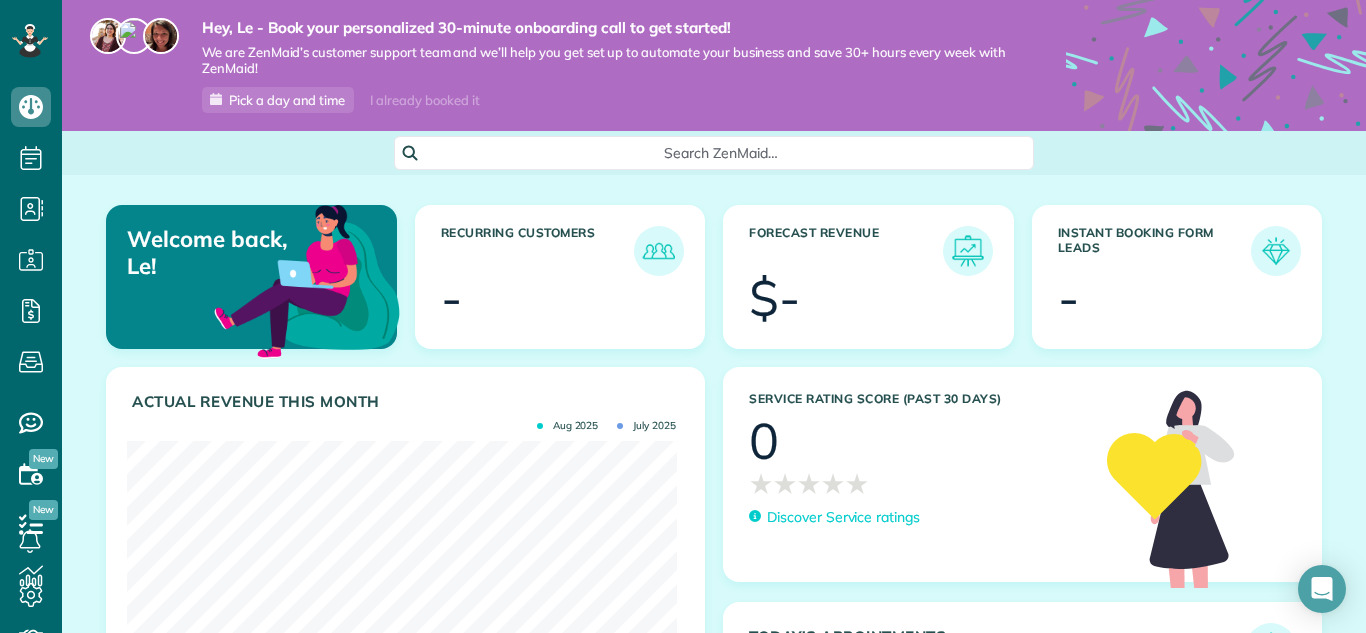scroll, scrollTop: 0, scrollLeft: 0, axis: both 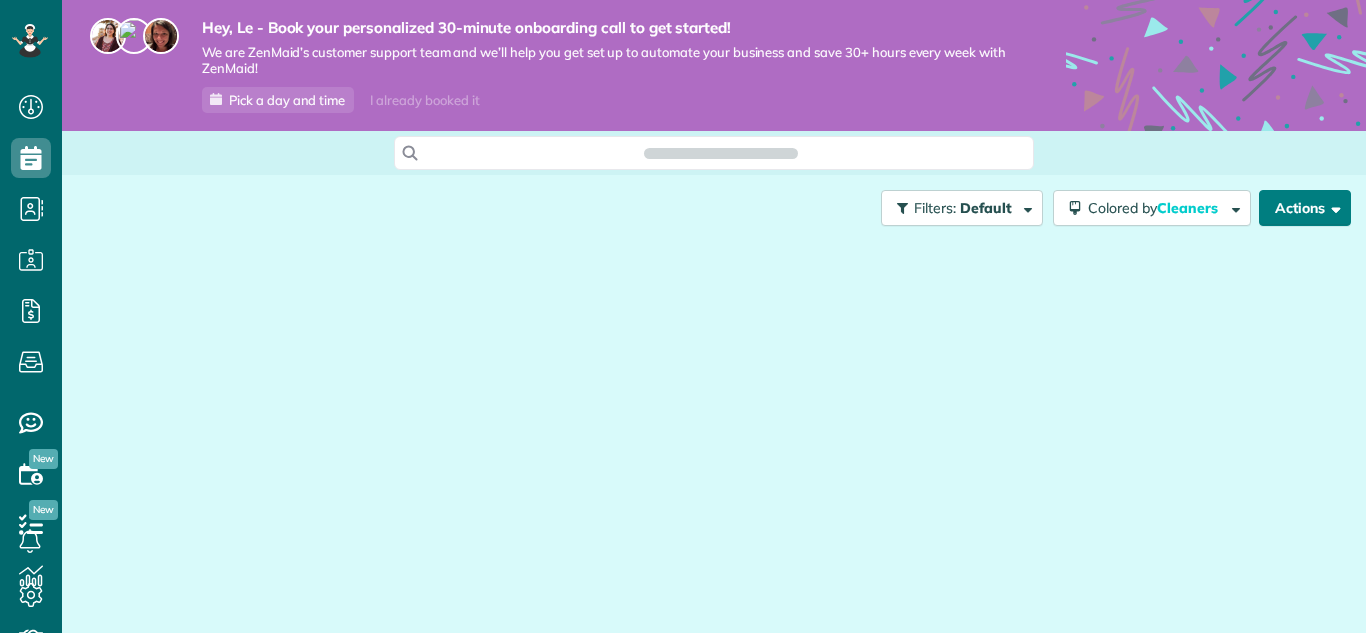 click on "Actions" at bounding box center (1305, 208) 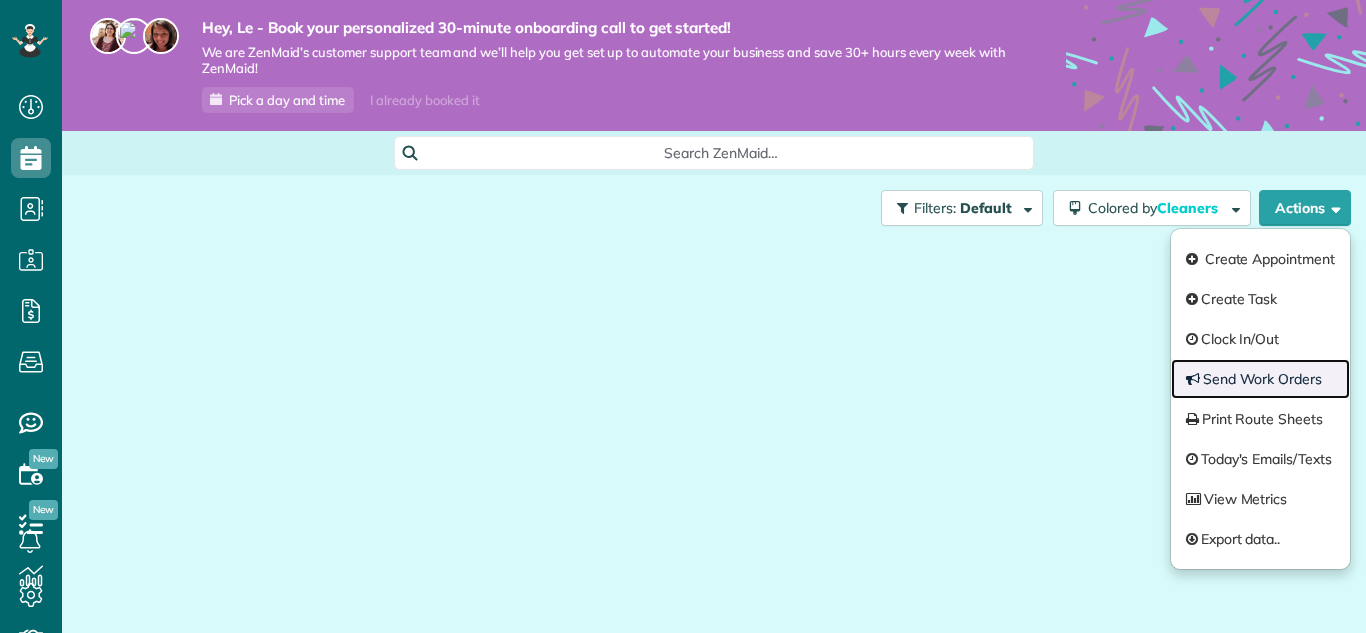 click on "Send Work Orders" at bounding box center (1260, 379) 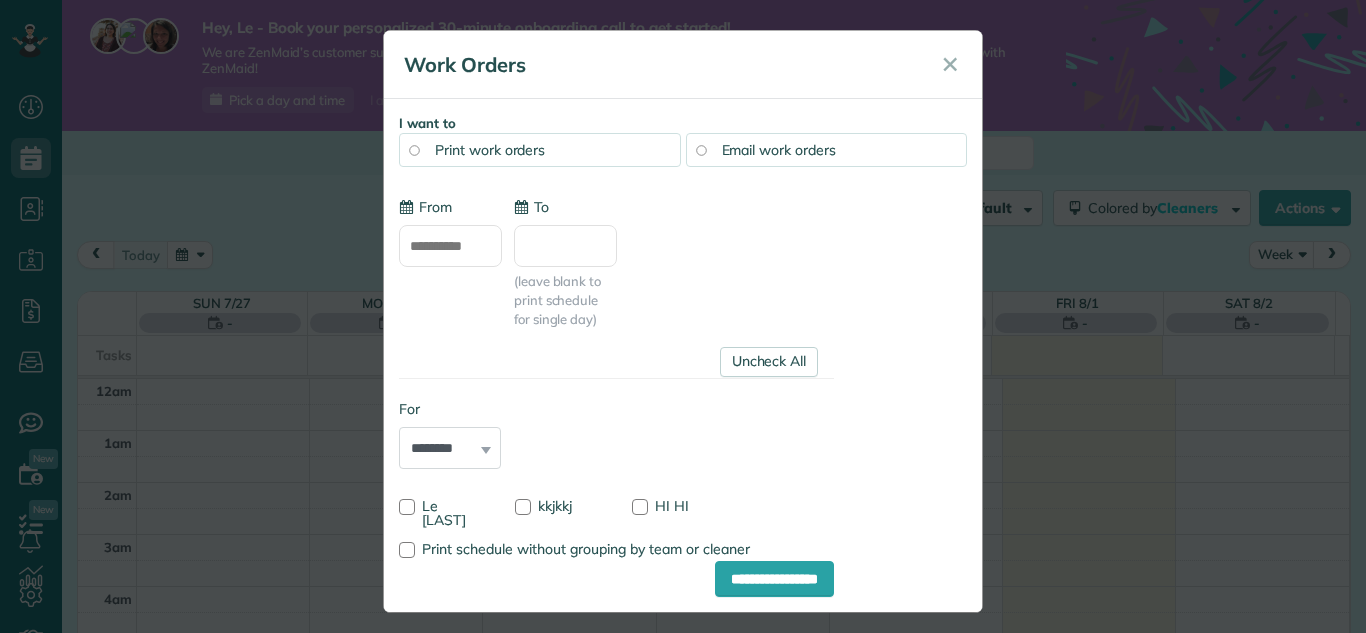 type on "**********" 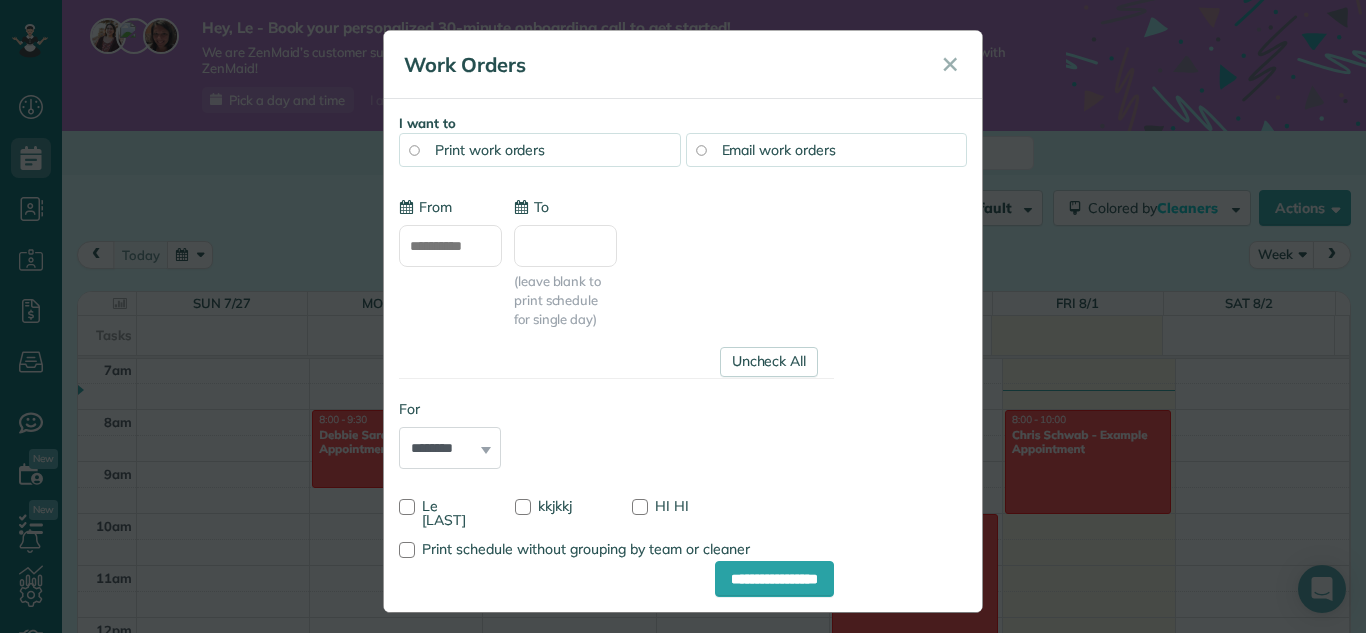 click on "For ********
*****" at bounding box center [450, 434] 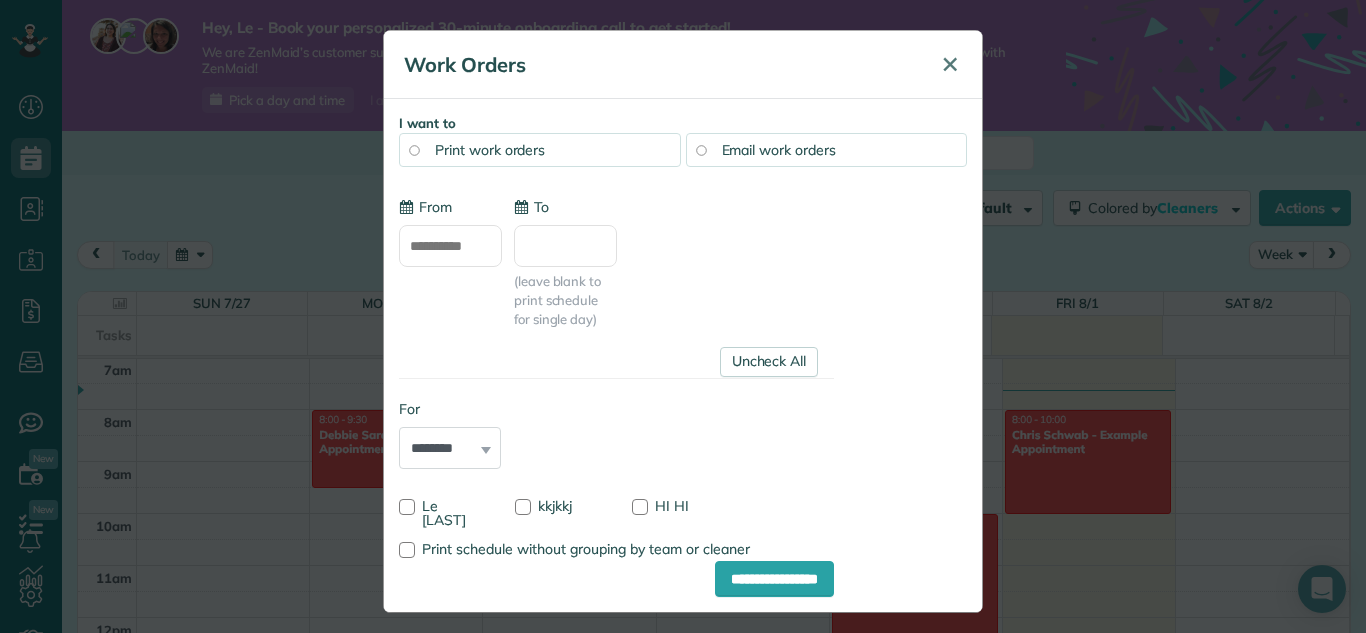 click on "✕" at bounding box center (950, 64) 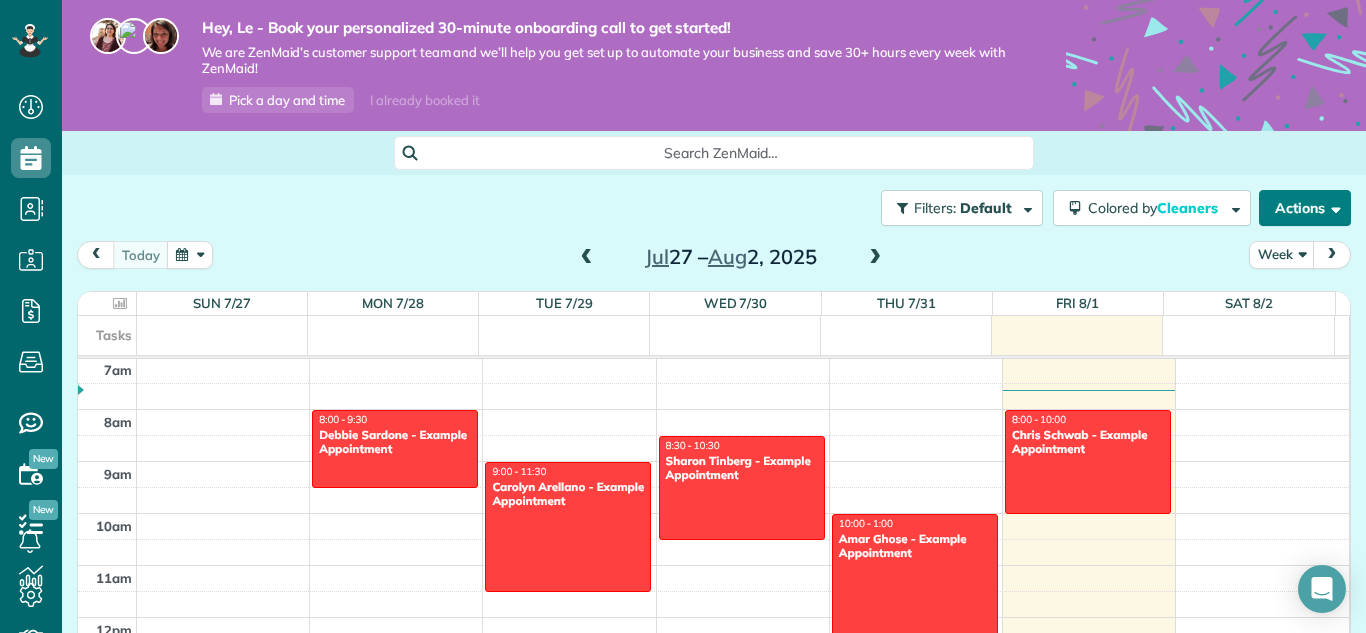 click on "Actions" at bounding box center [1305, 208] 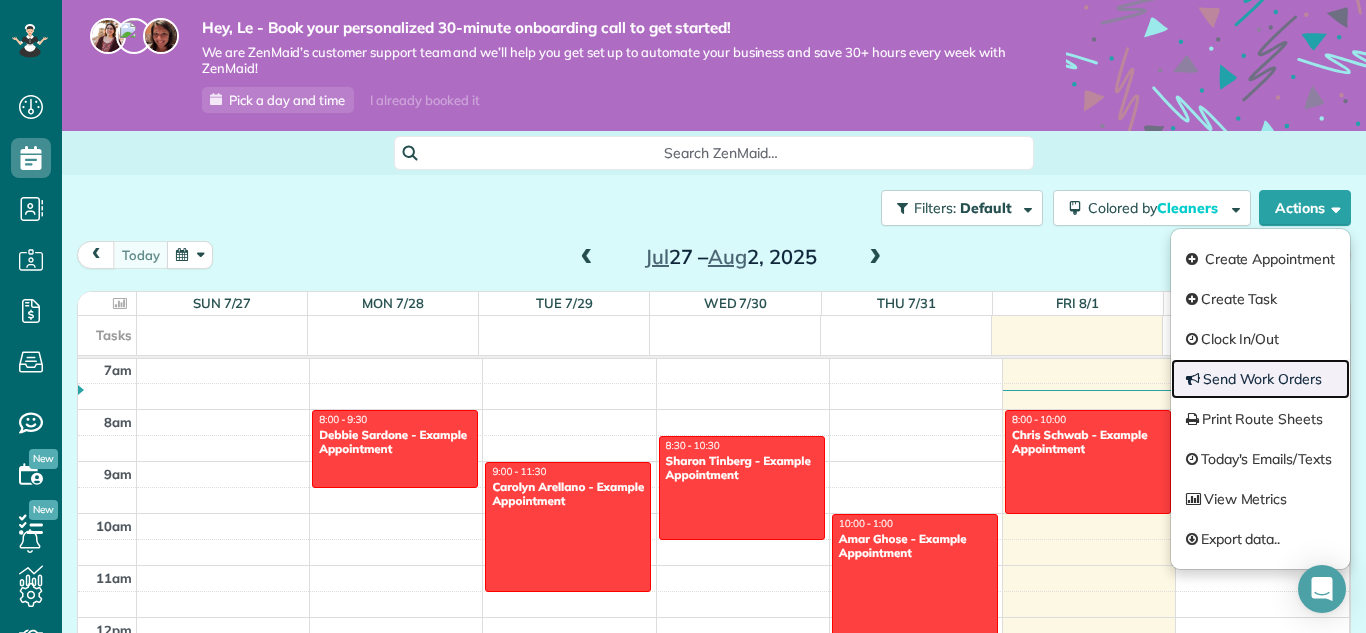 click on "Send Work Orders" at bounding box center [1260, 379] 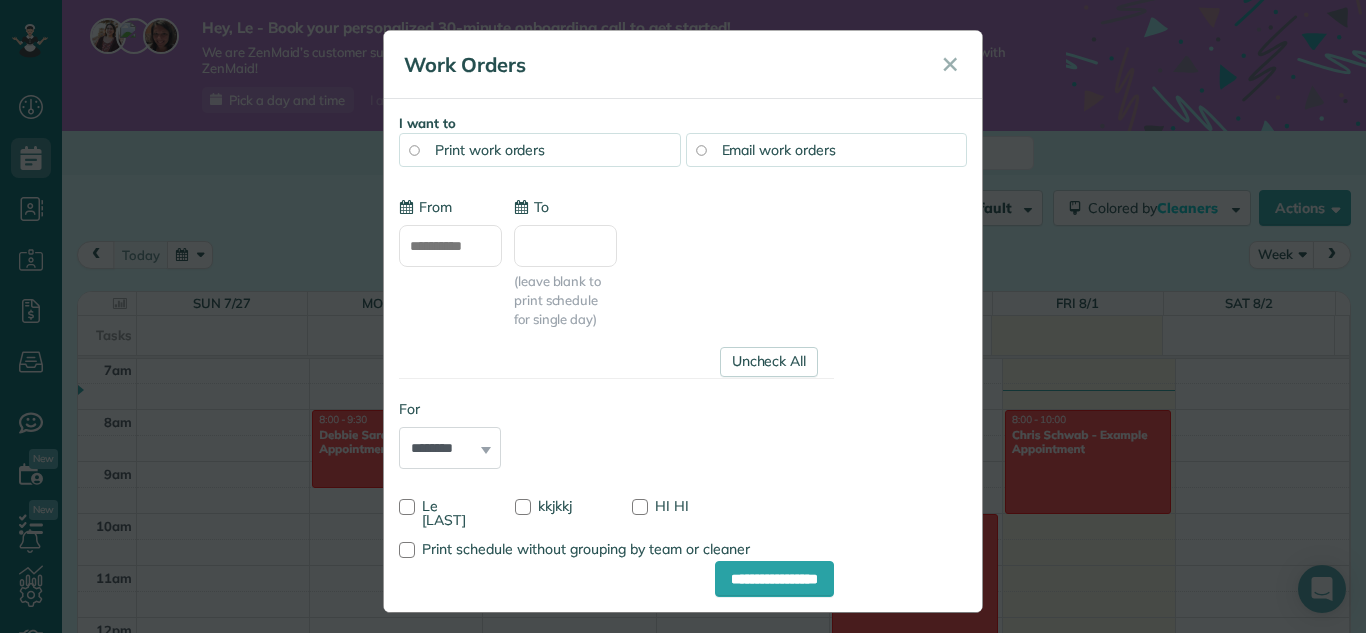 type on "**********" 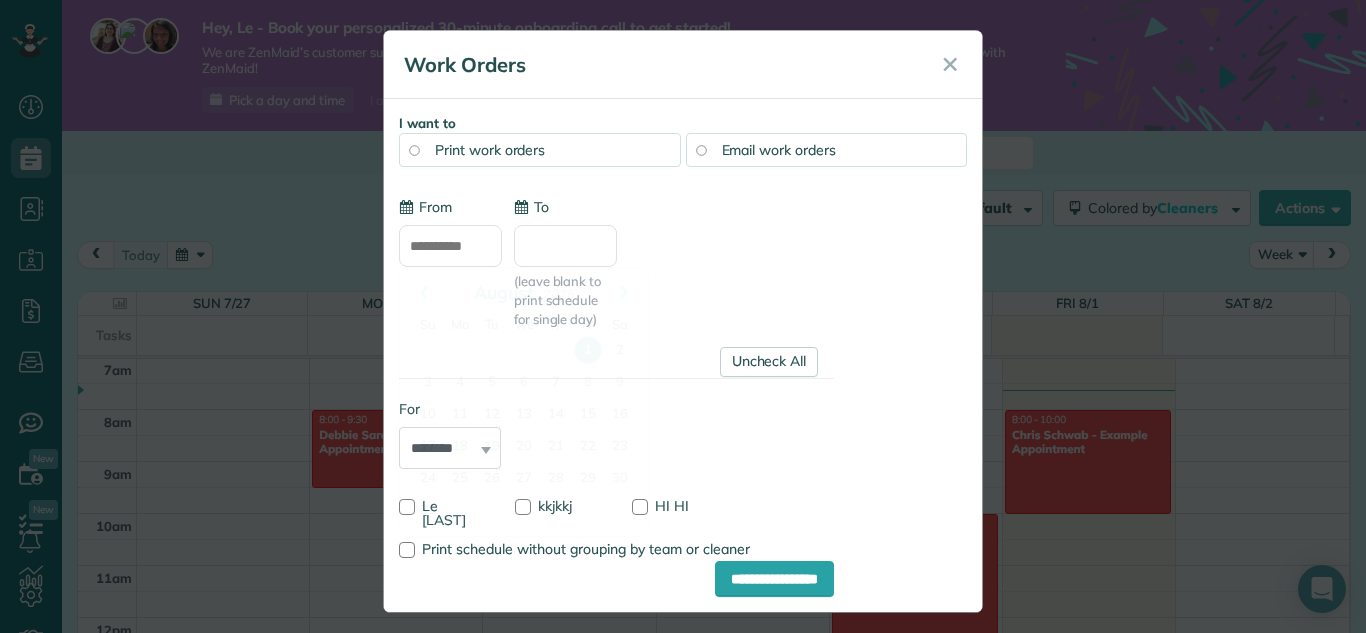 click on "**********" at bounding box center [450, 246] 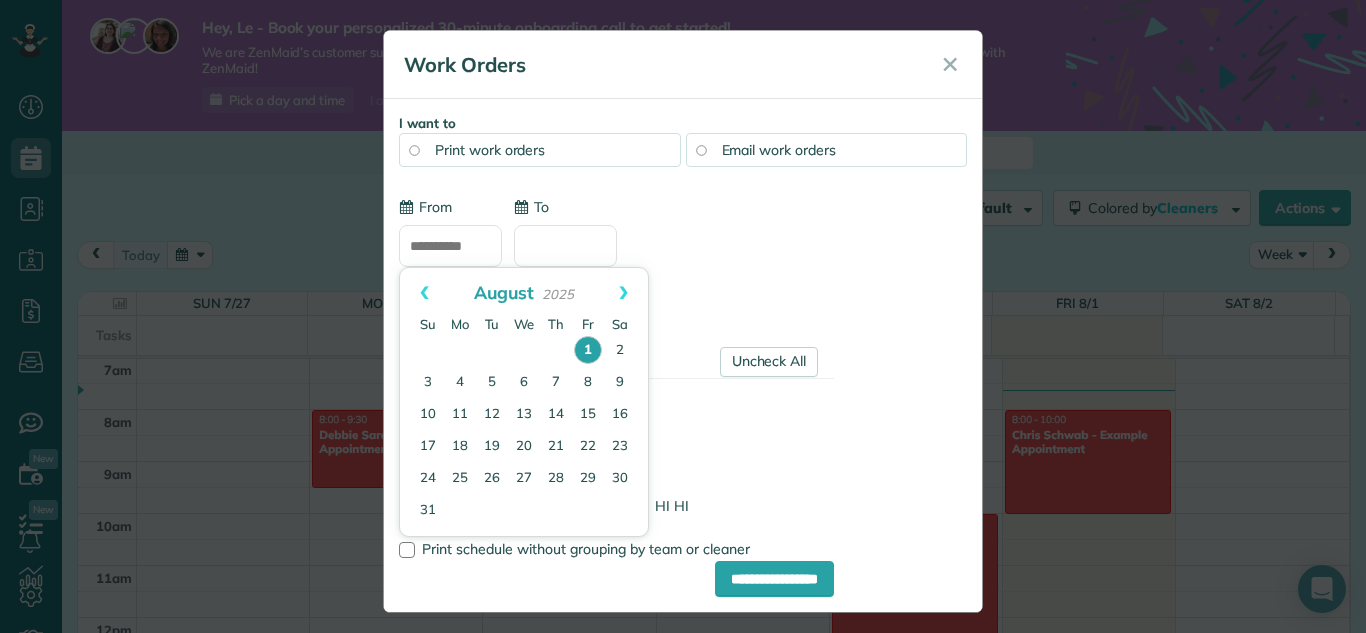 click on "To" at bounding box center (565, 246) 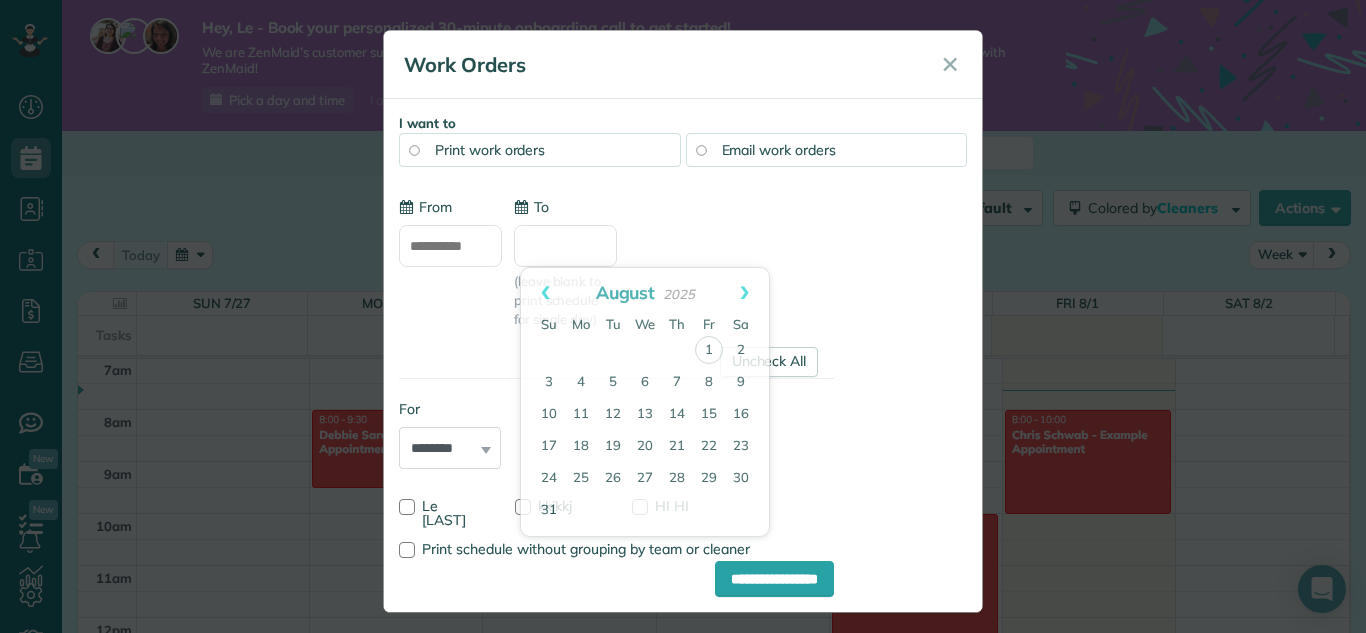 click on "**********" at bounding box center (616, 268) 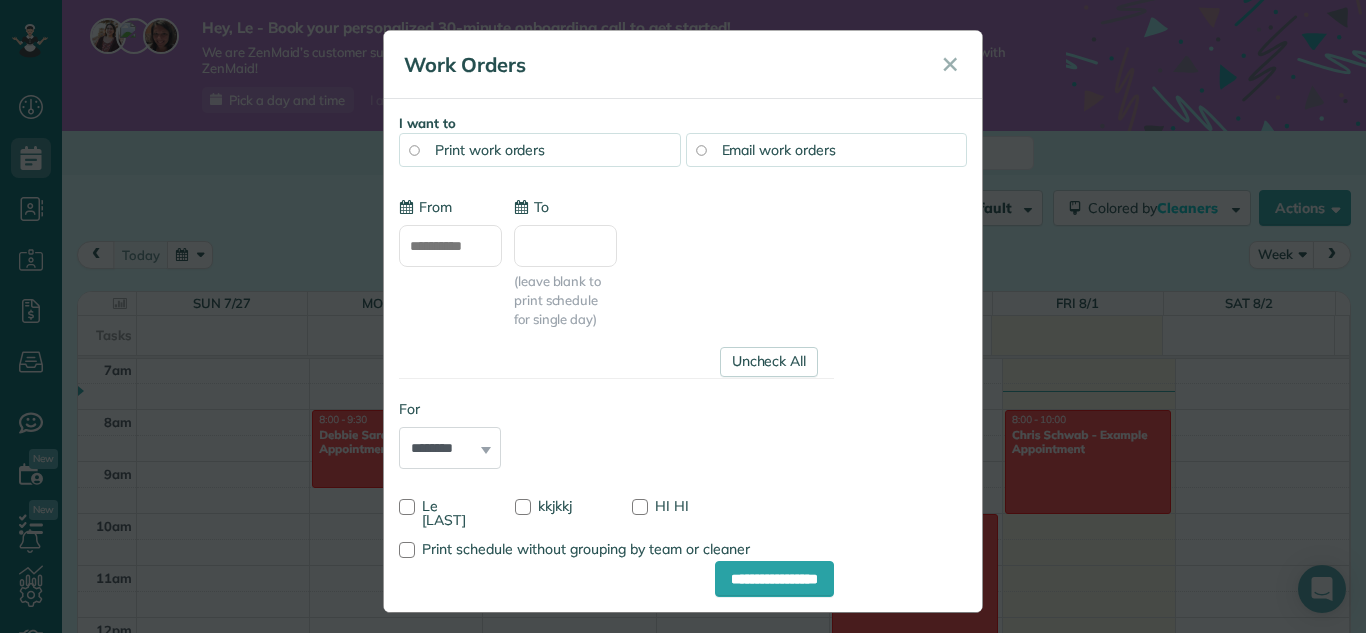 drag, startPoint x: 595, startPoint y: 320, endPoint x: 588, endPoint y: 310, distance: 12.206555 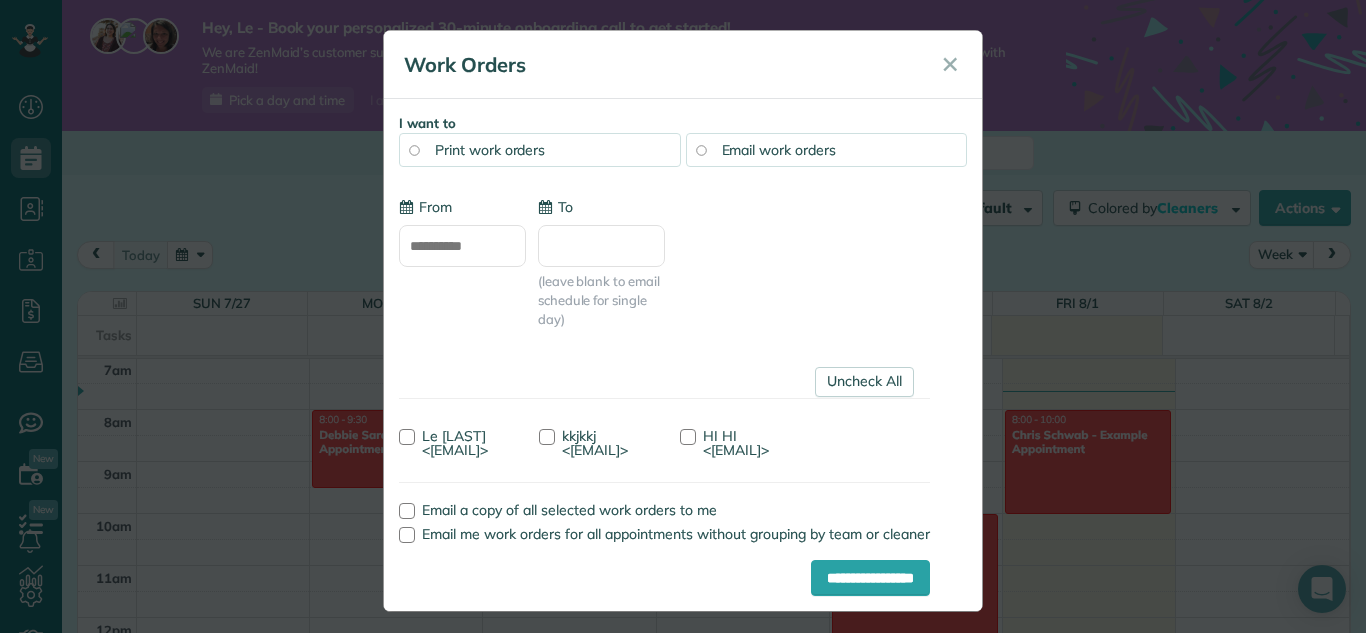 click on "Print work orders" at bounding box center [540, 150] 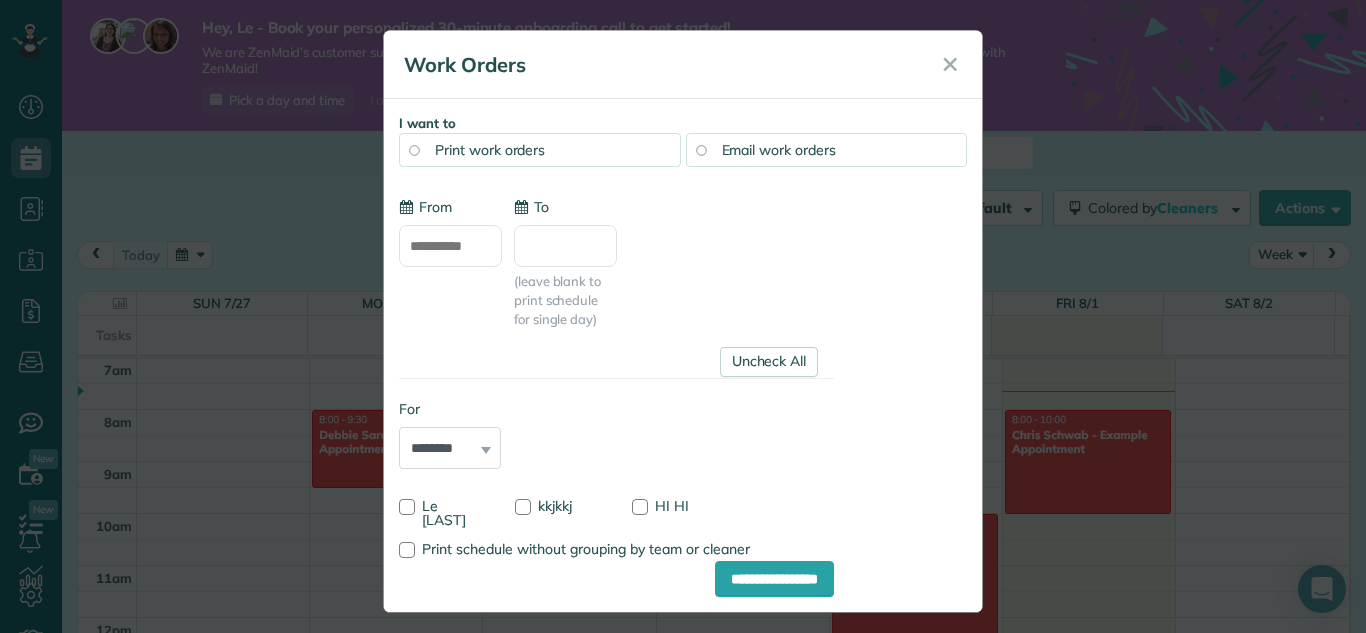 click on "Email work orders" at bounding box center [827, 150] 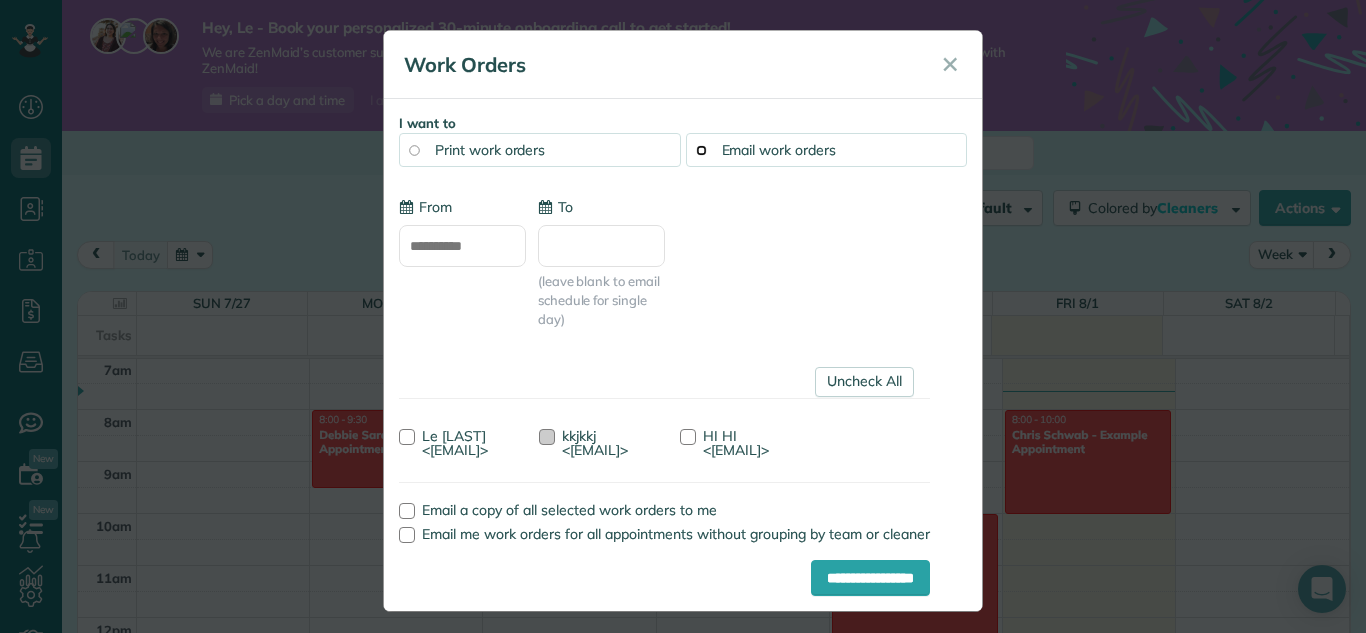 scroll, scrollTop: 23, scrollLeft: 0, axis: vertical 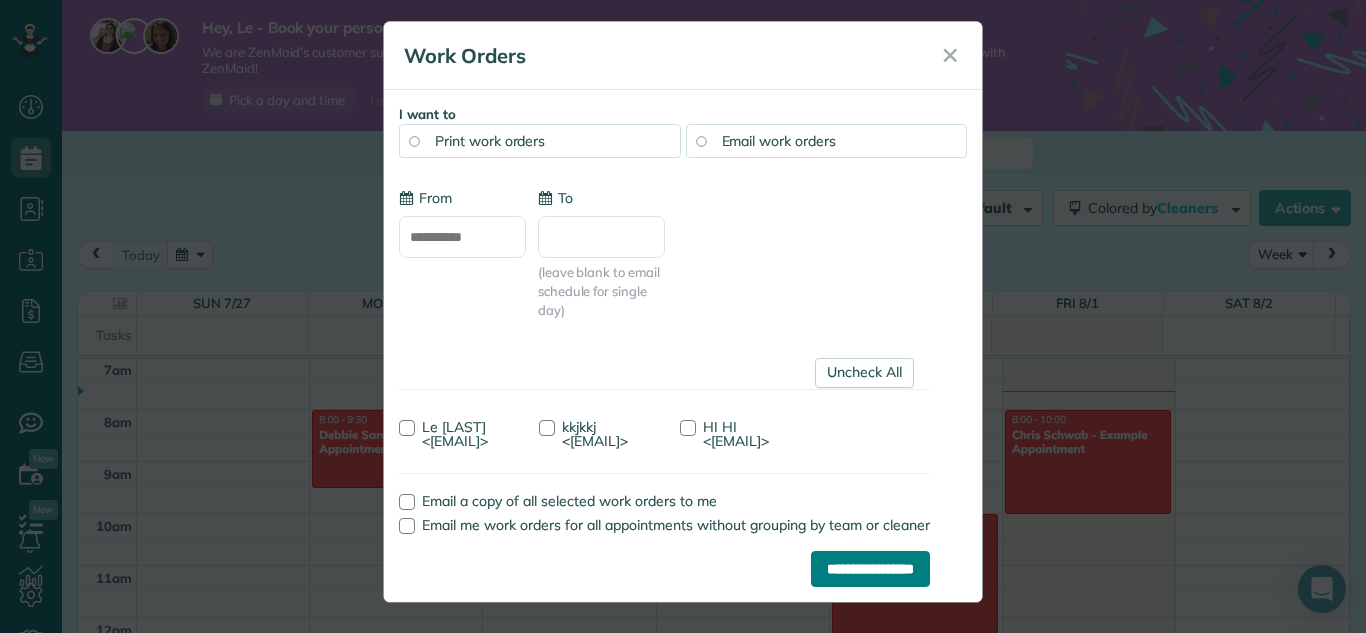 click on "**********" at bounding box center (870, 569) 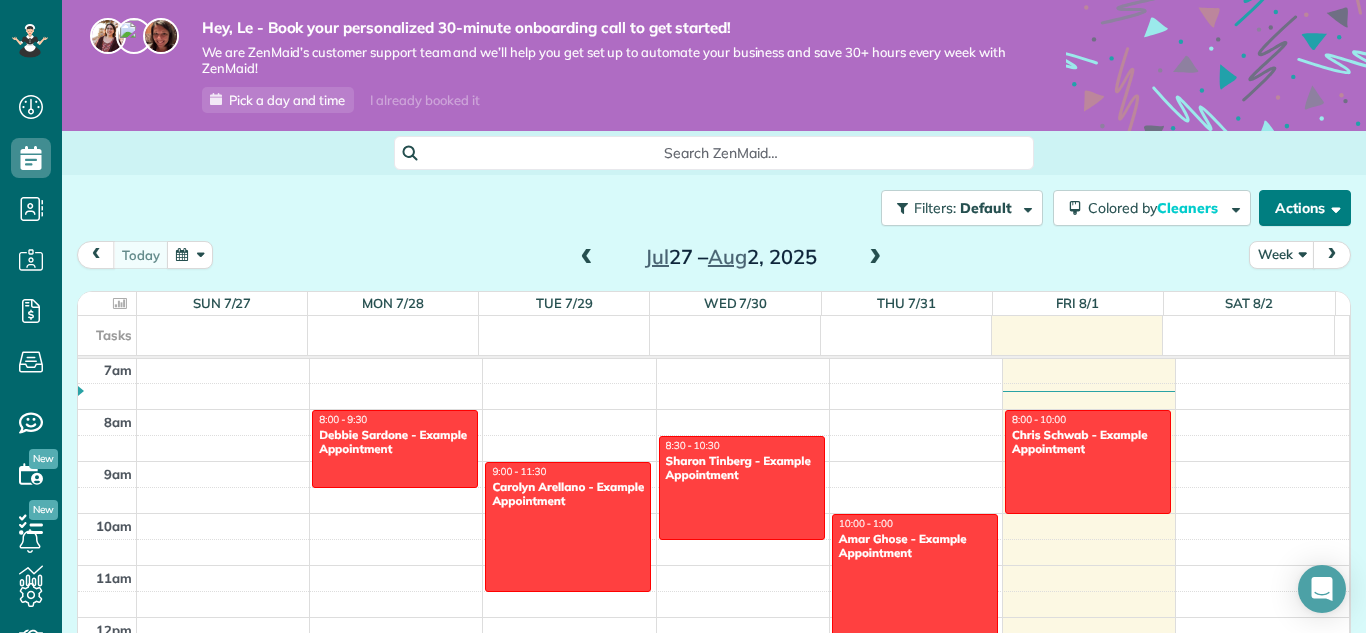 click on "Actions" at bounding box center [1305, 208] 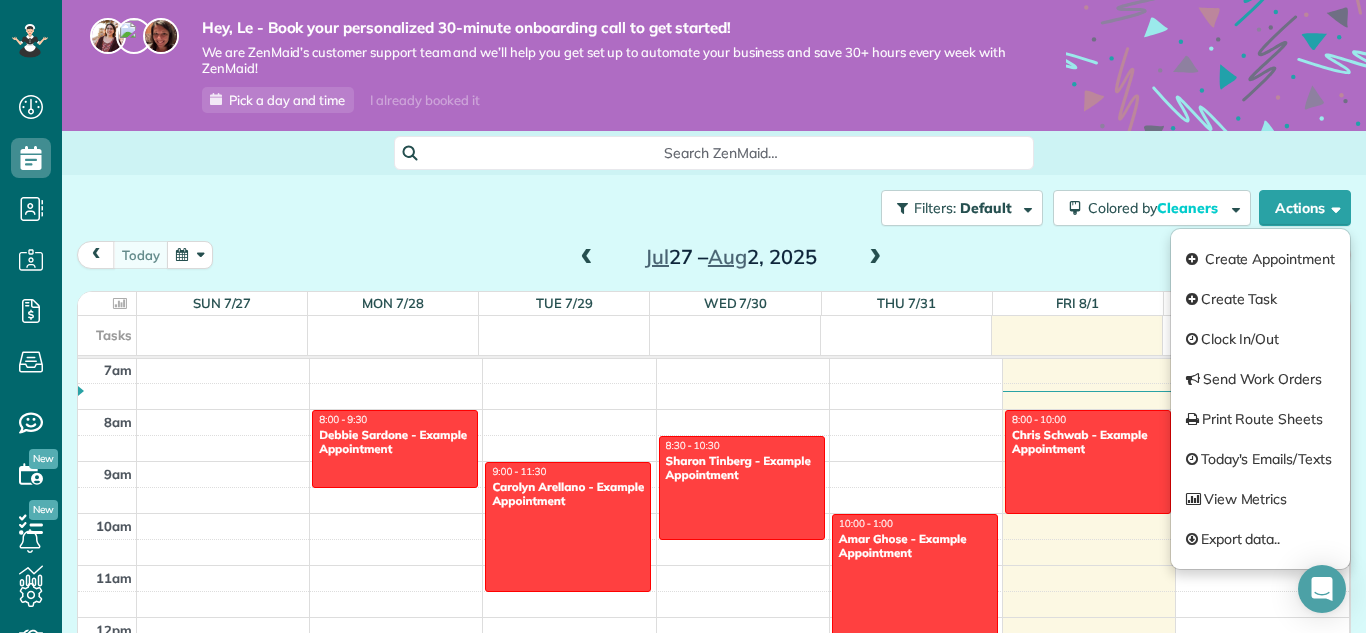 click on "today   Week Jul  27 –  Aug  2, 2025" at bounding box center (714, 259) 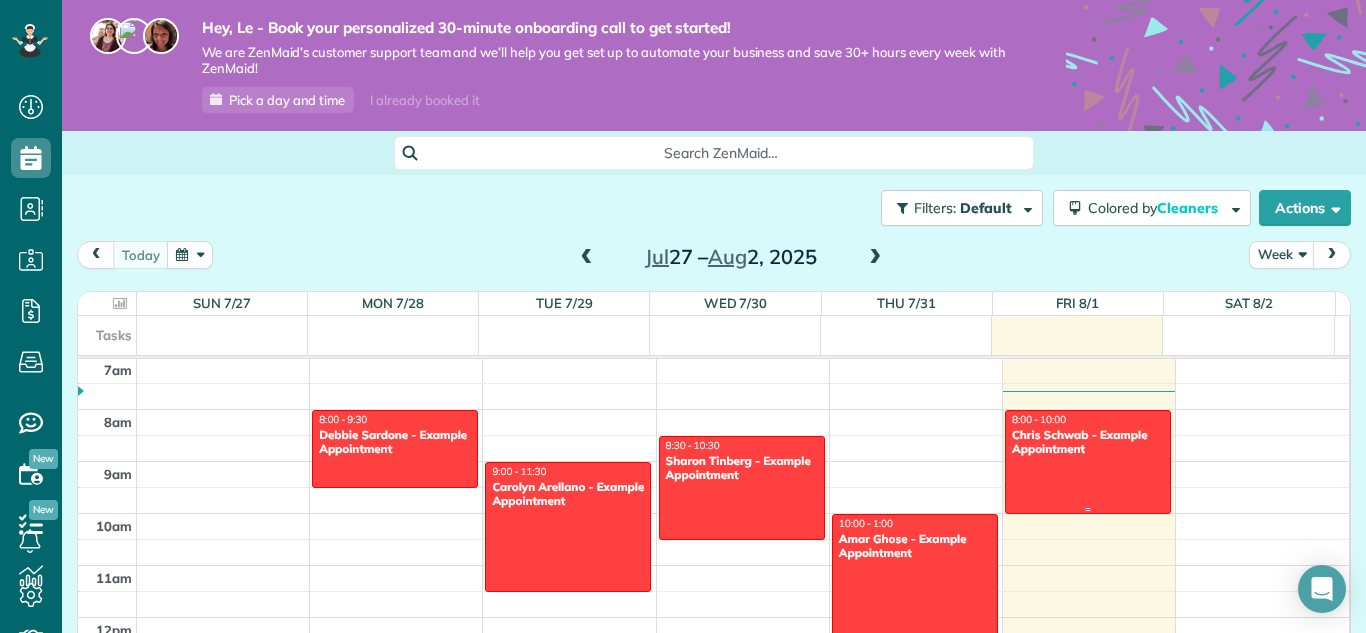 click at bounding box center (1088, 462) 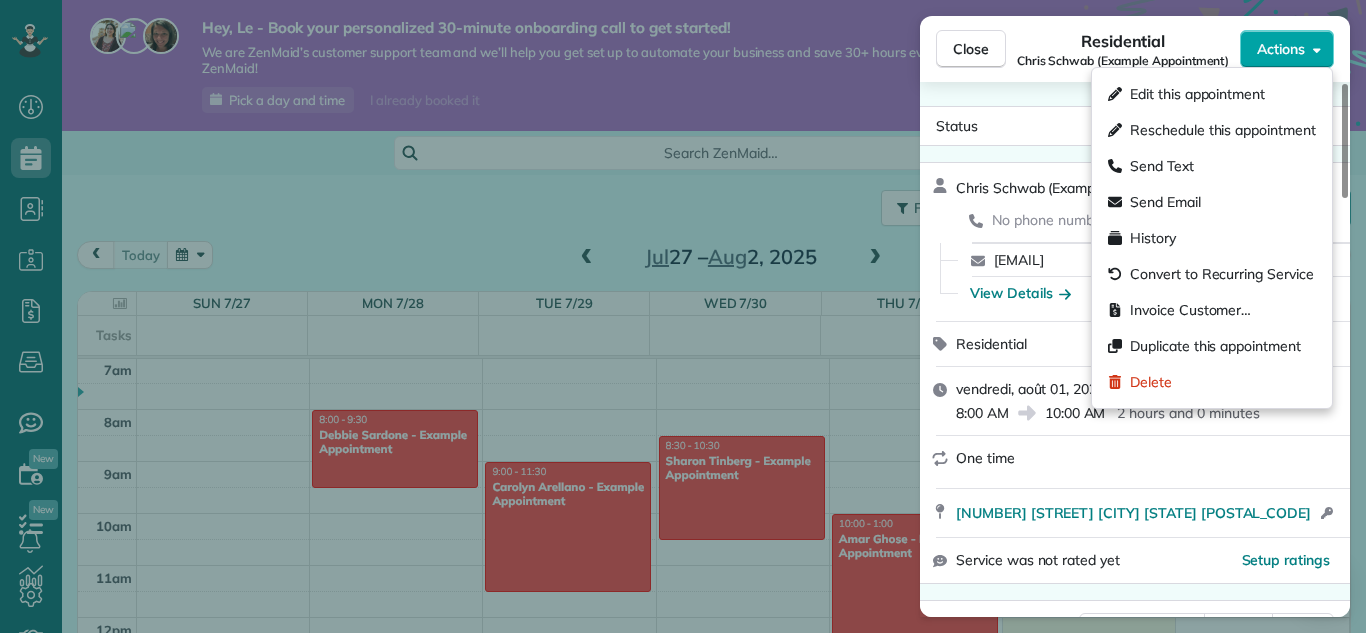 click on "Actions" at bounding box center [1281, 49] 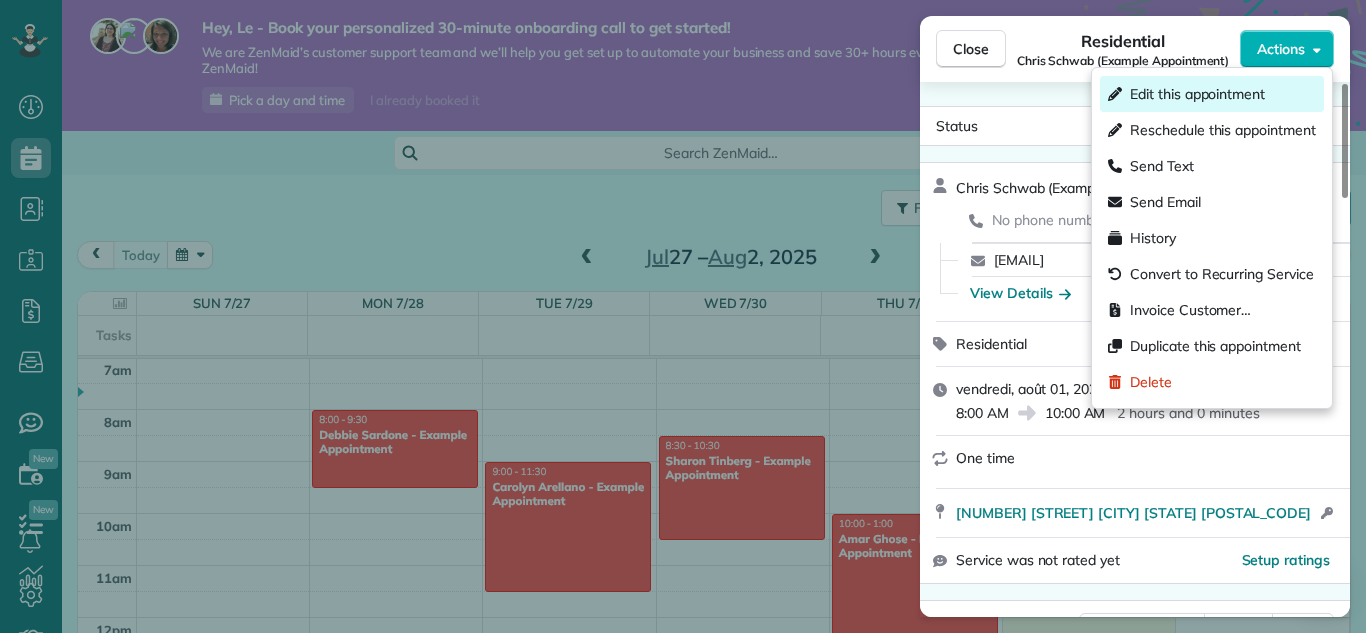 click on "Edit this appointment" at bounding box center (1197, 94) 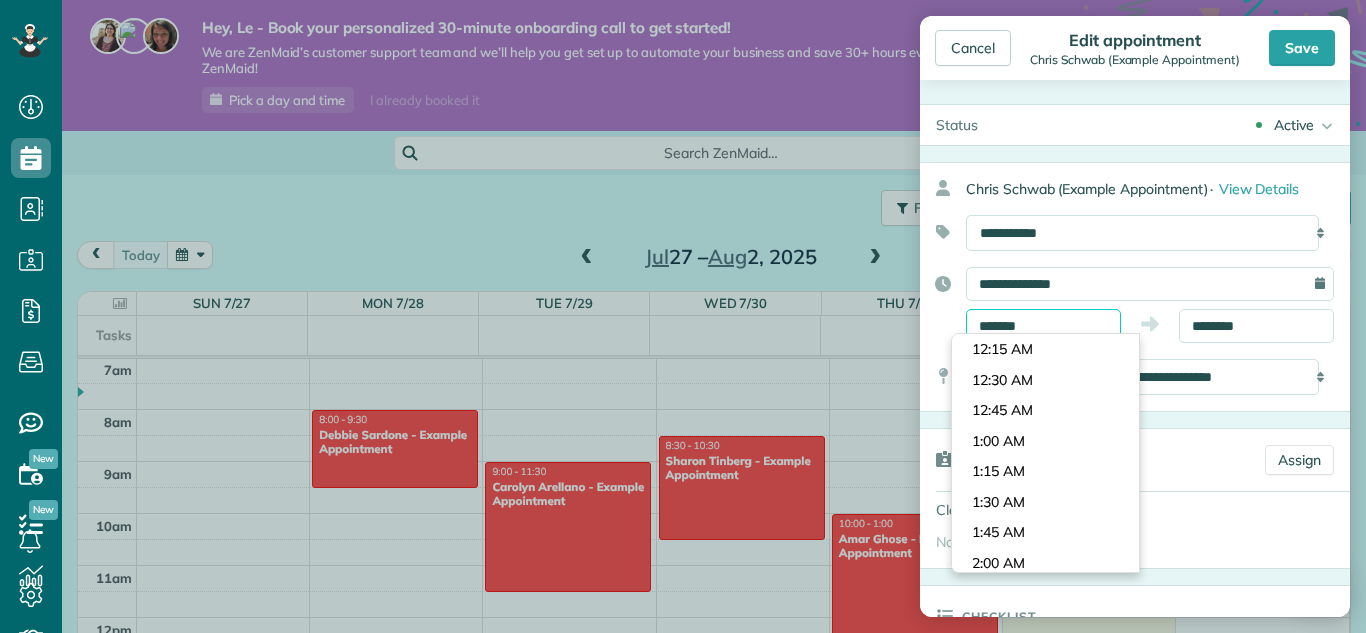 scroll, scrollTop: 916, scrollLeft: 0, axis: vertical 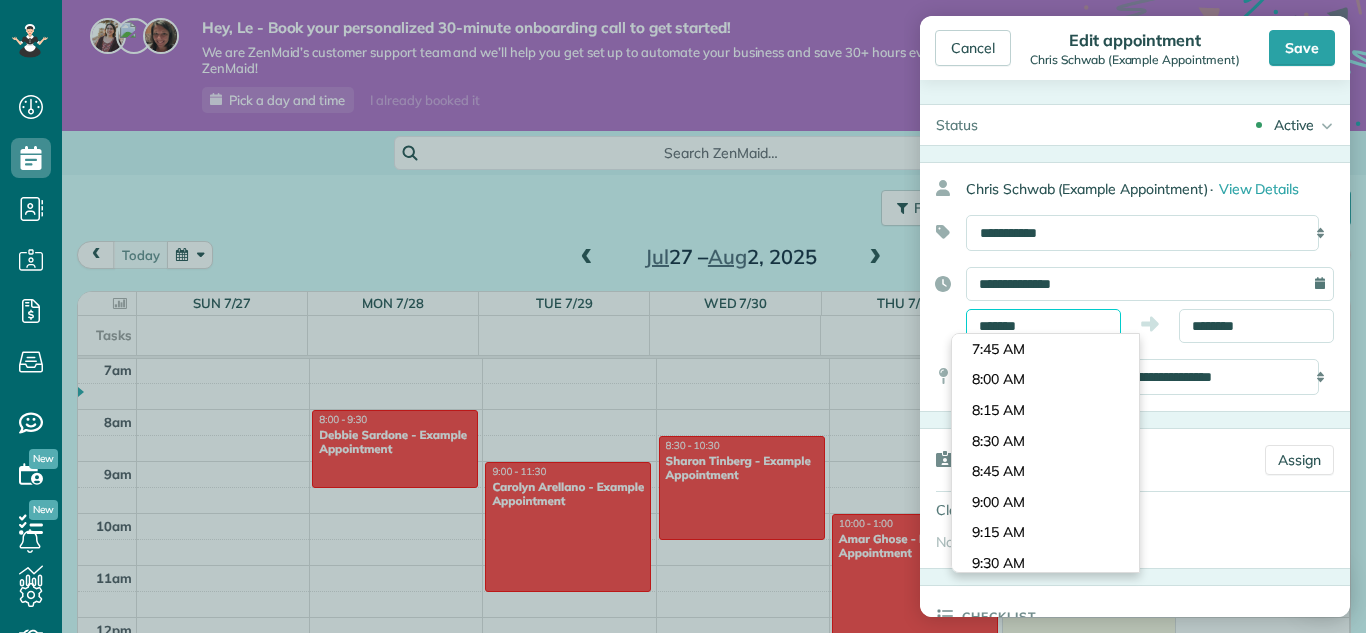 drag, startPoint x: 987, startPoint y: 325, endPoint x: 973, endPoint y: 325, distance: 14 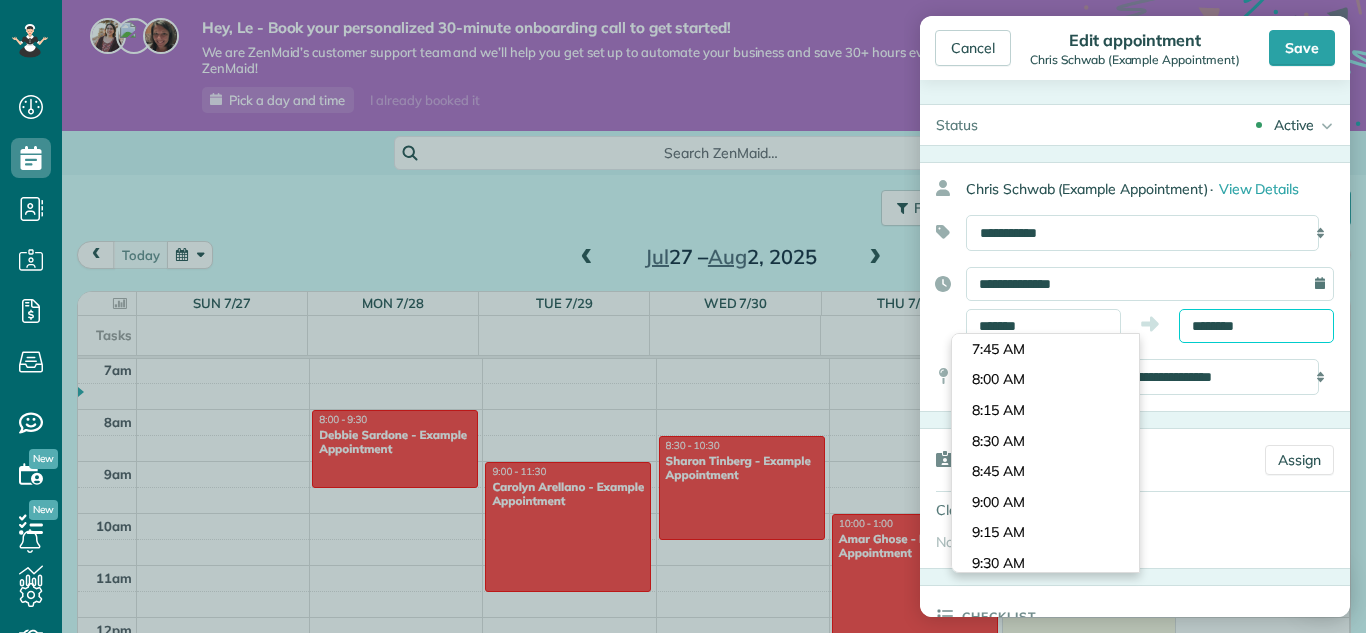 click on "********" at bounding box center [1256, 326] 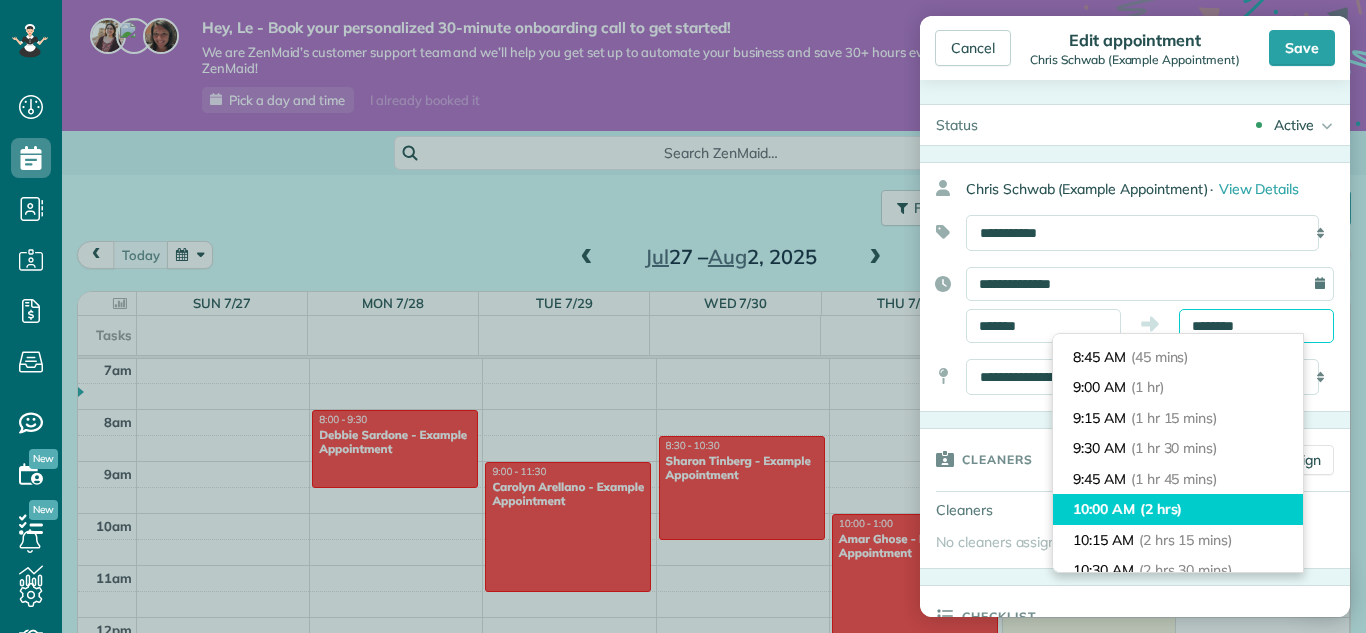 scroll, scrollTop: 0, scrollLeft: 0, axis: both 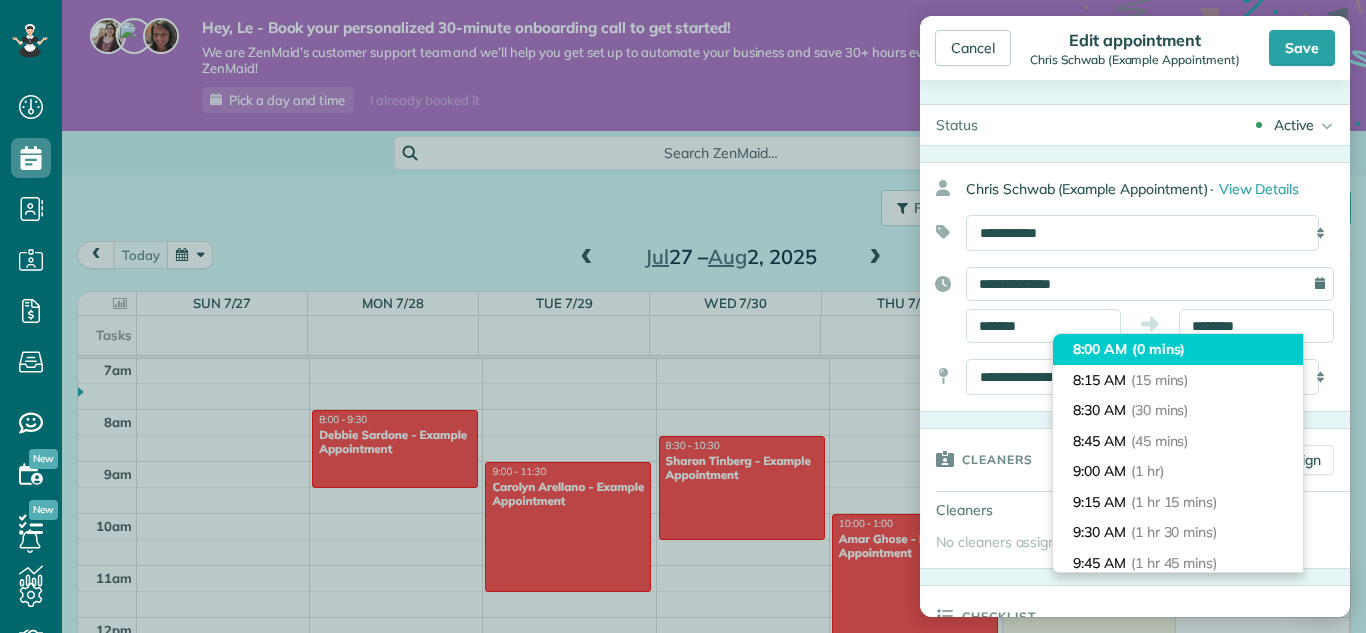 type on "*******" 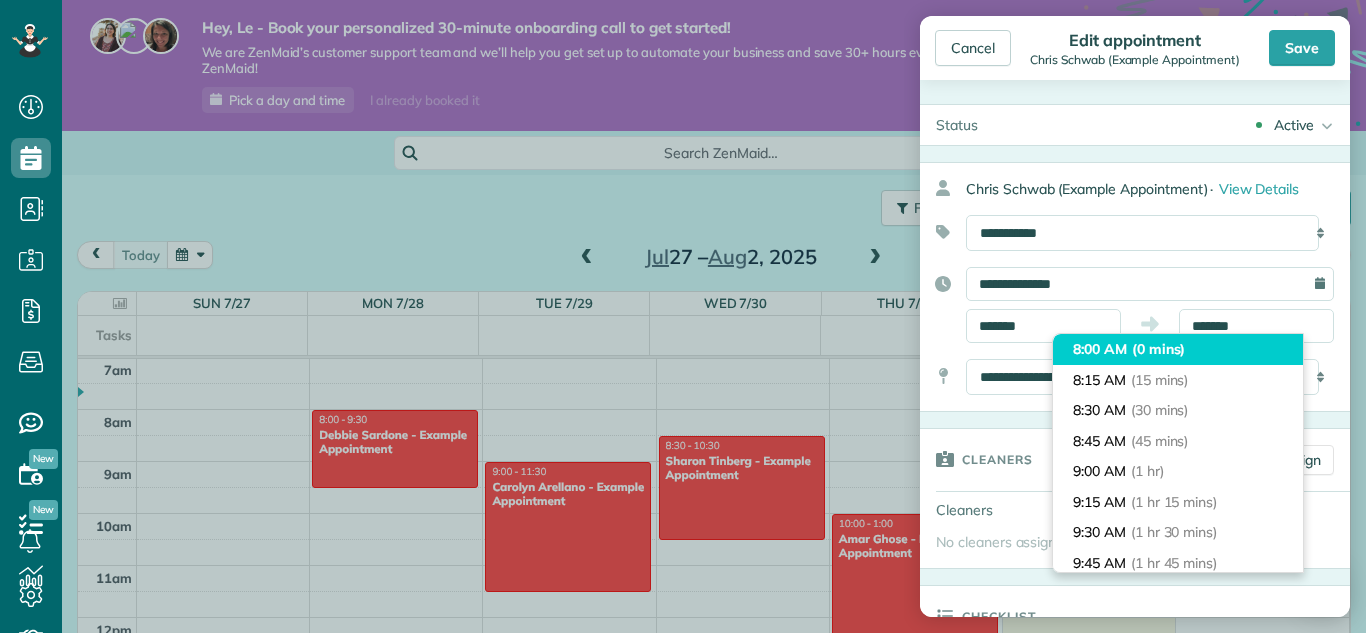 click on "(0 mins)" at bounding box center [1159, 349] 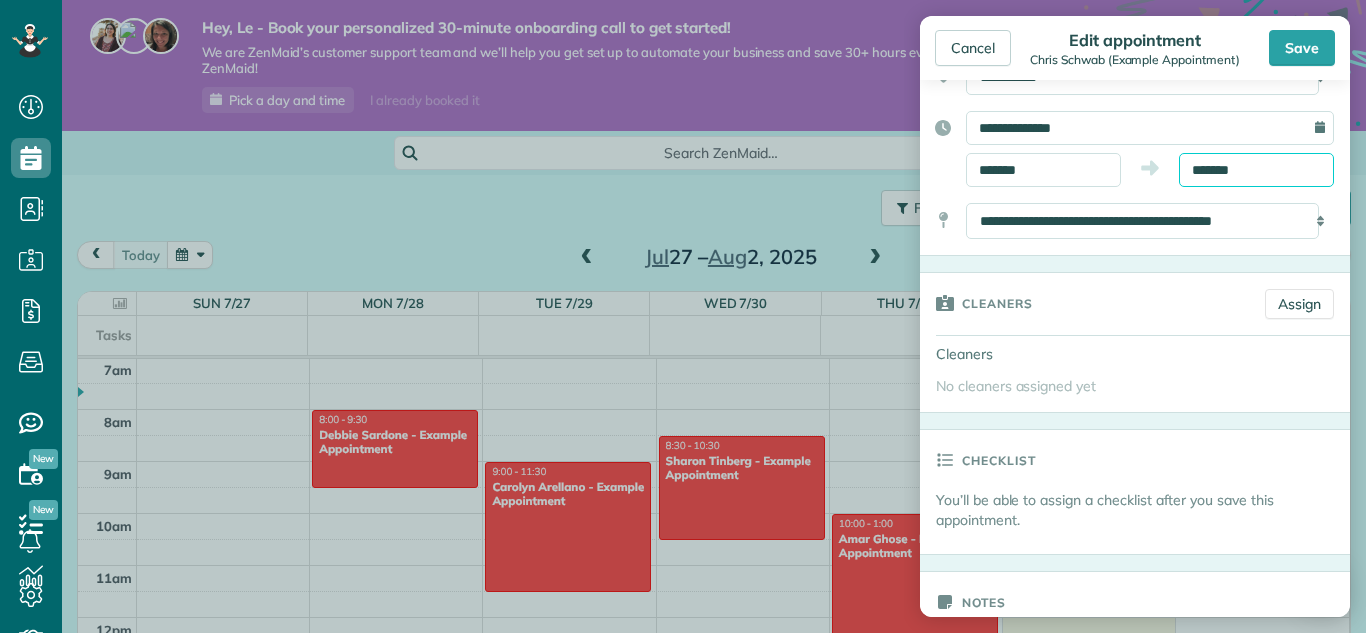 scroll, scrollTop: 0, scrollLeft: 0, axis: both 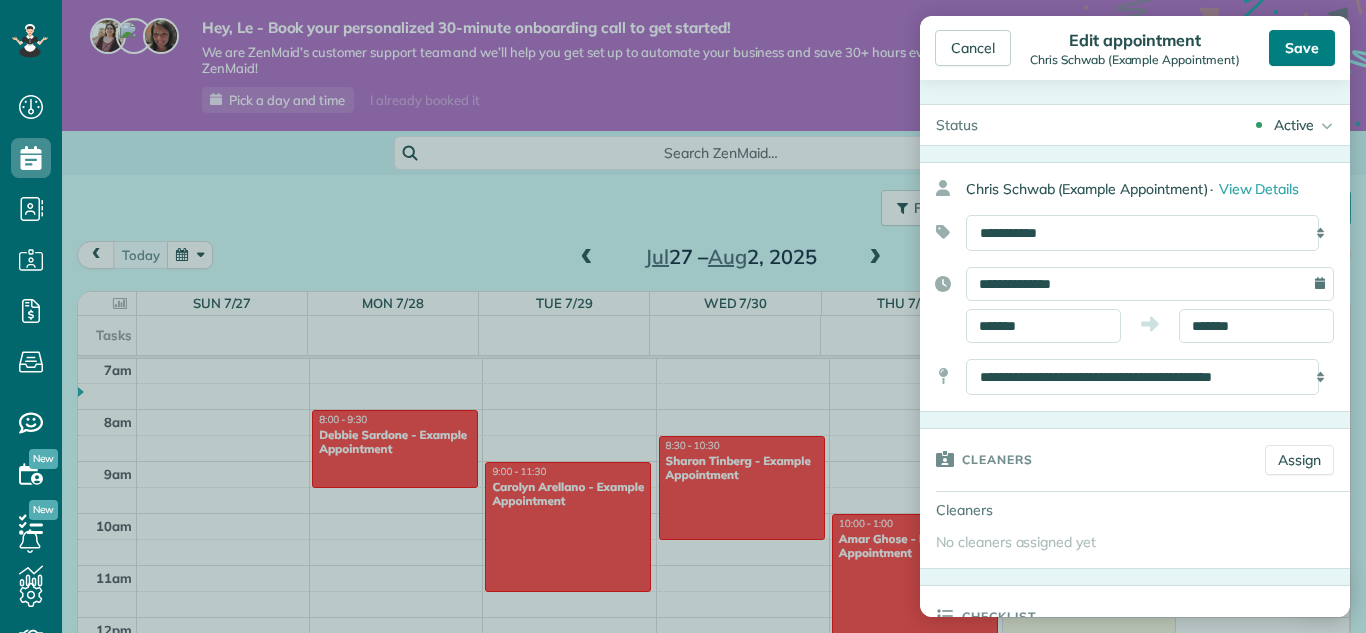 click on "Save" at bounding box center (1302, 48) 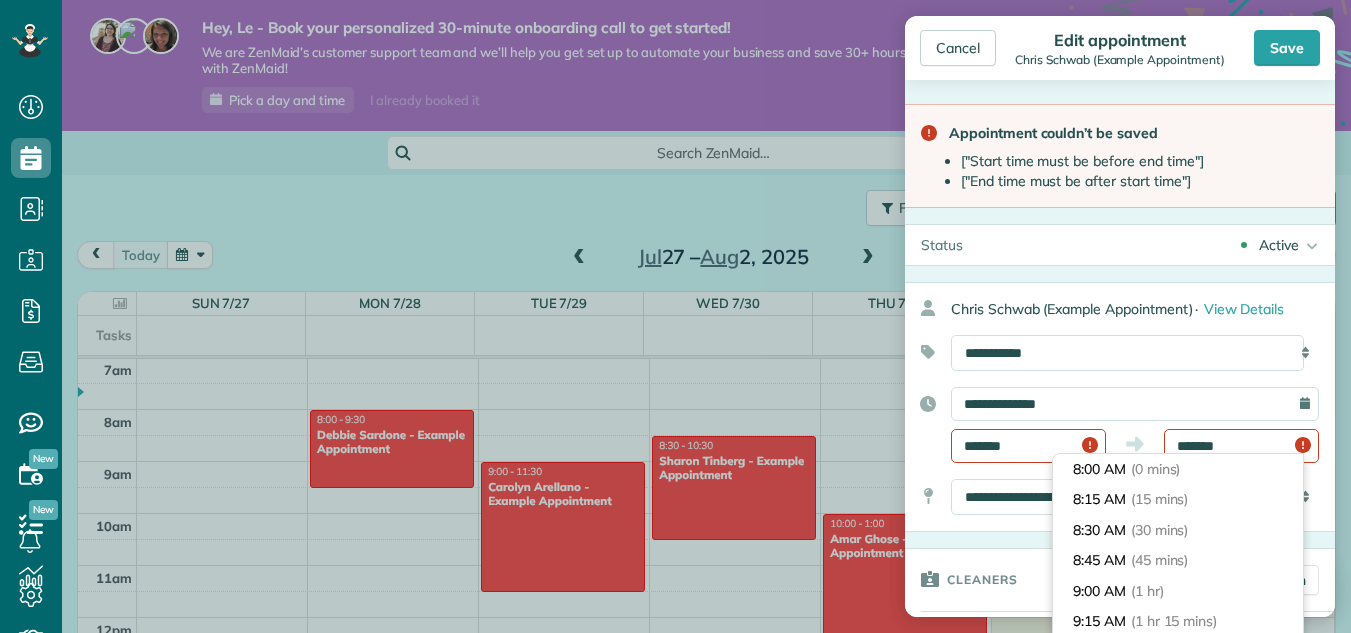 click on "*******" at bounding box center [1241, 446] 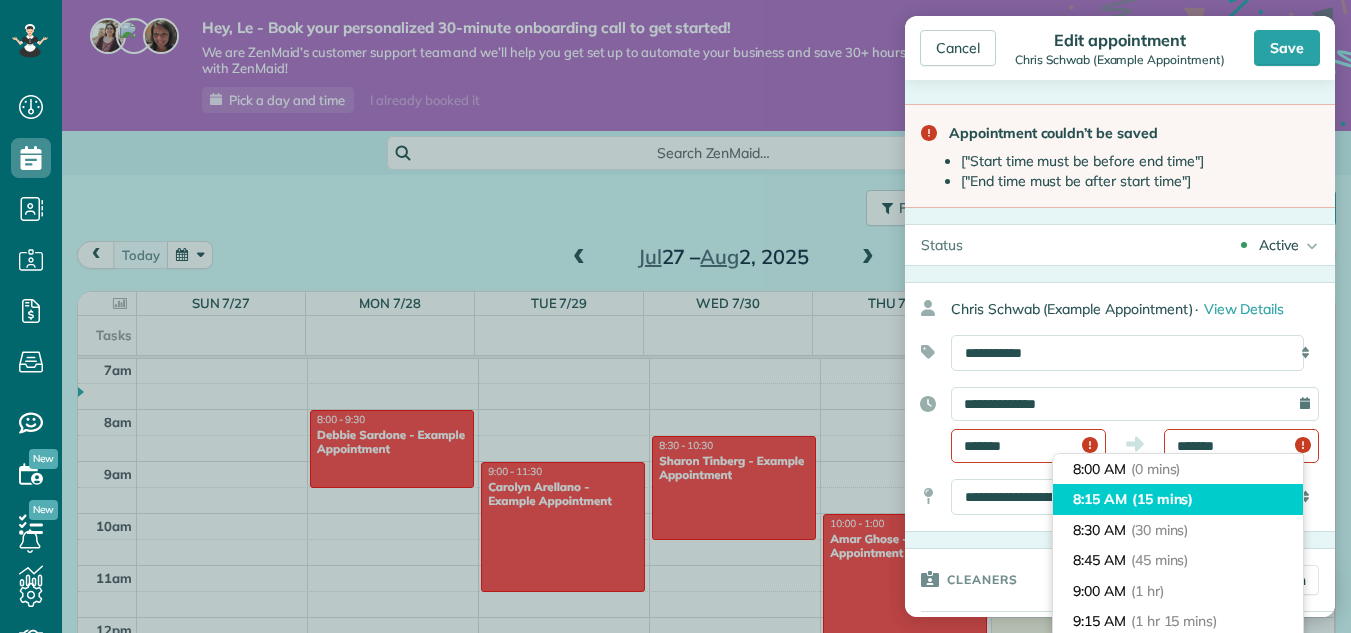 type on "*******" 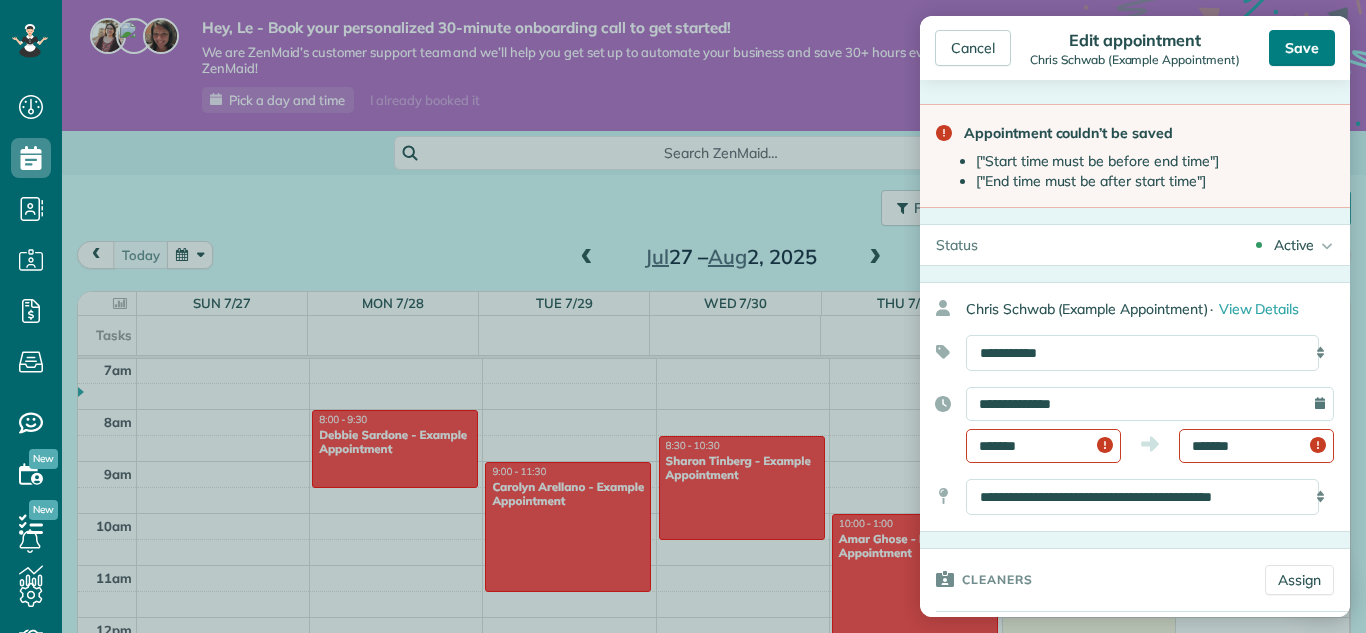 click on "Save" at bounding box center (1302, 48) 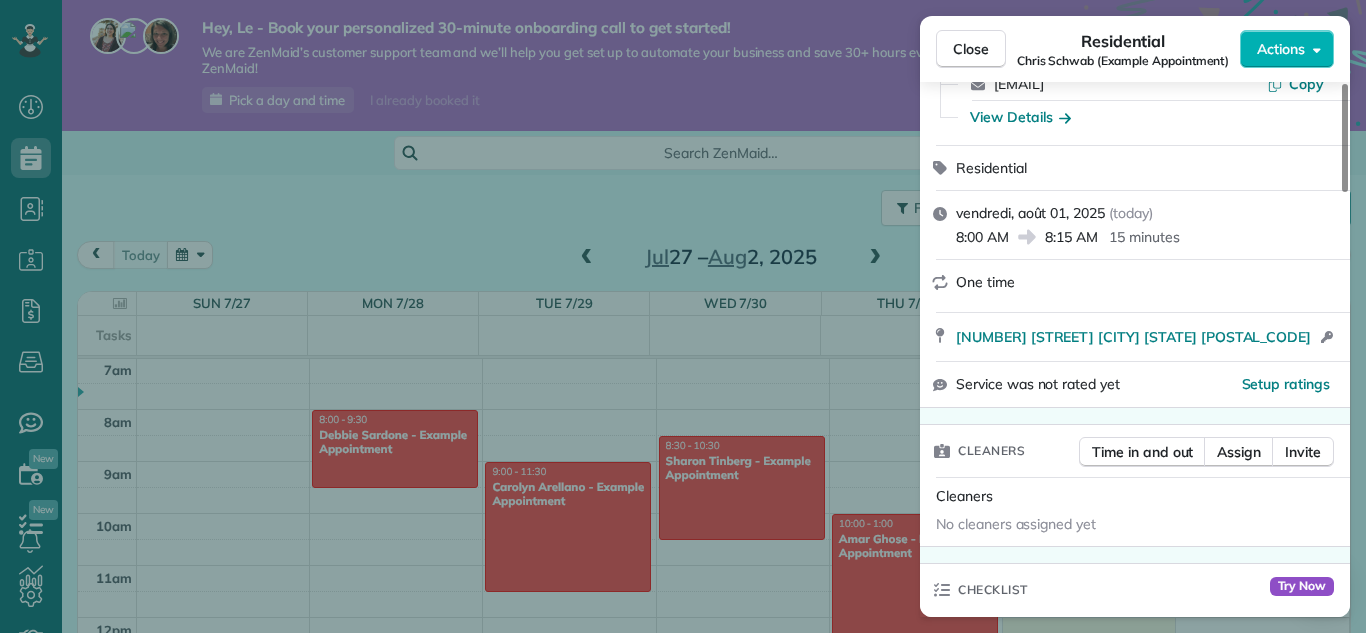 scroll, scrollTop: 0, scrollLeft: 0, axis: both 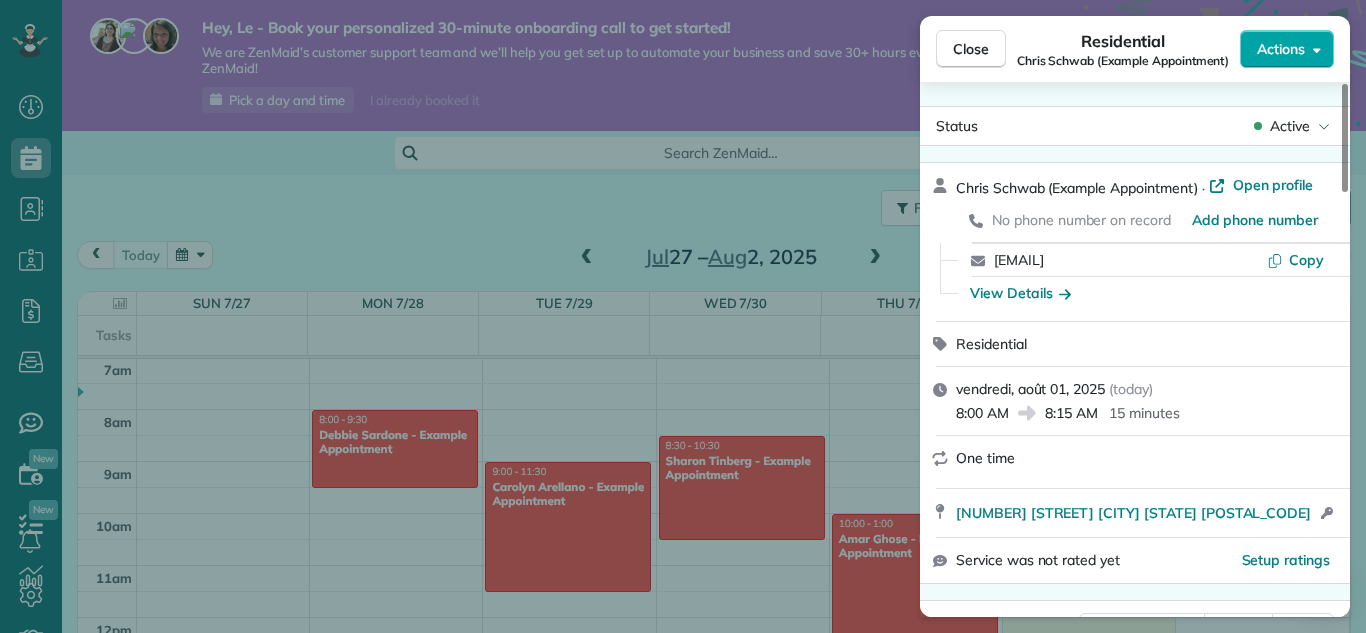 click on "Actions" at bounding box center (1281, 49) 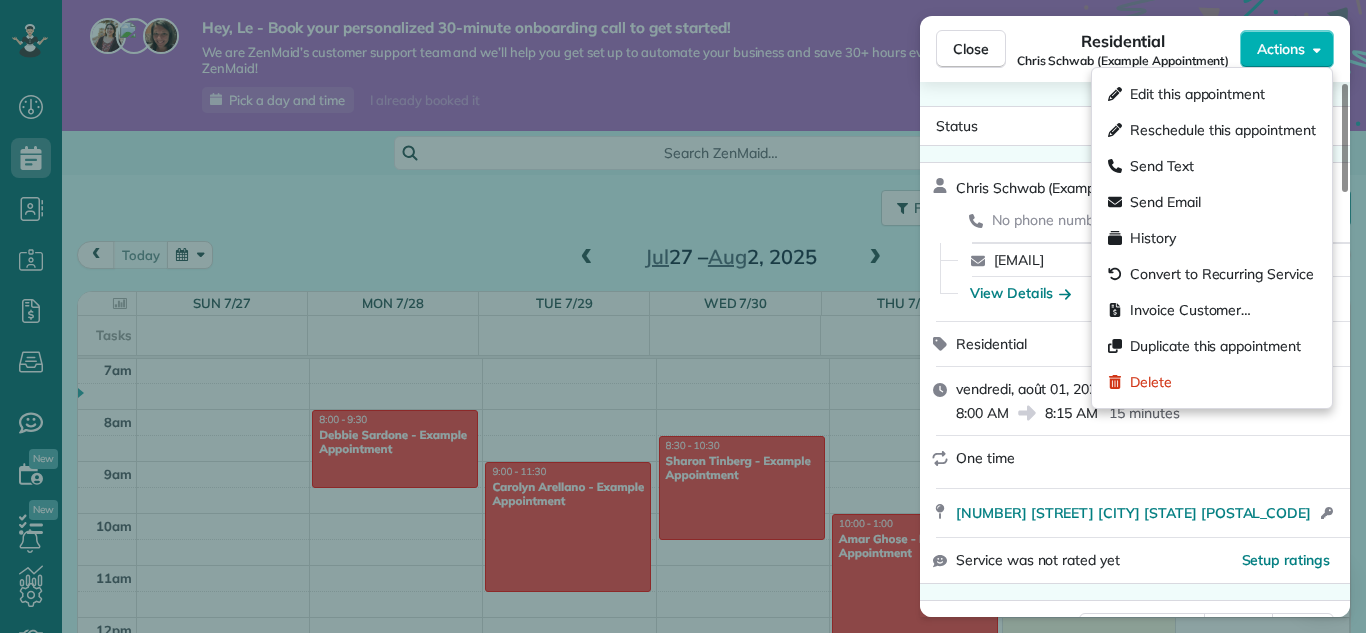 click on "Chris Schwab (Example Appointment) · Open profile No phone number on record Add phone number sololem07@gmail.com Copy View Details" at bounding box center [1135, 242] 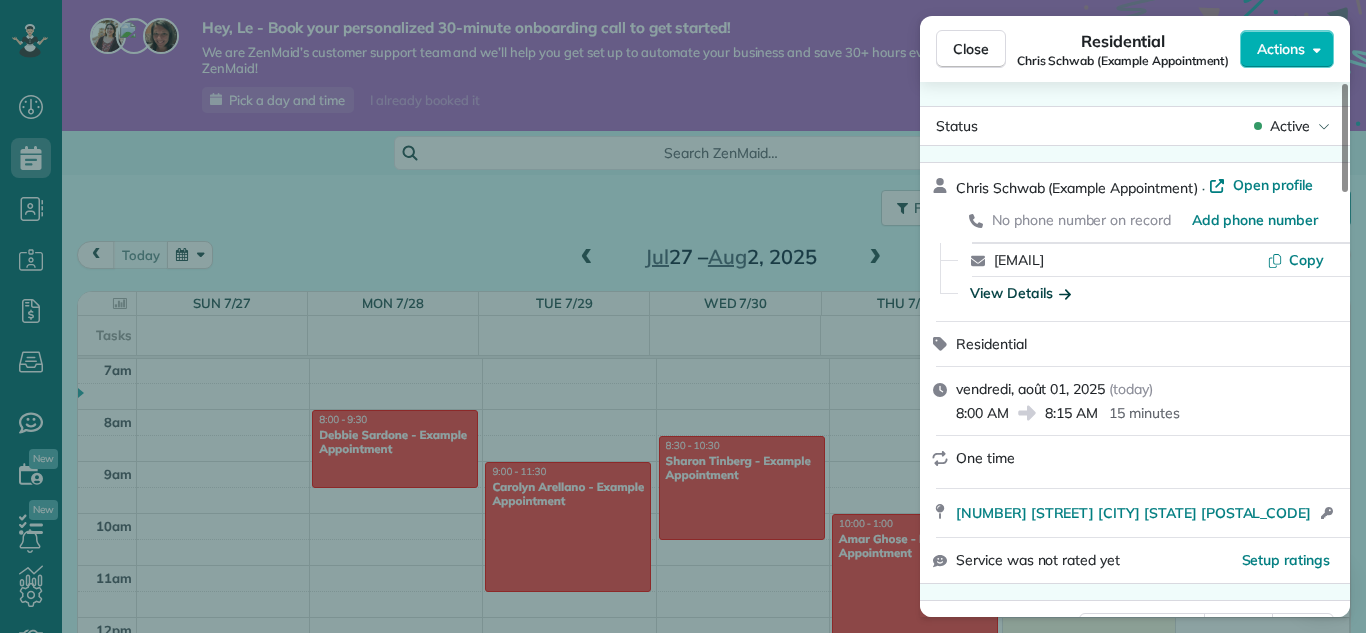 click on "View Details" at bounding box center [1020, 293] 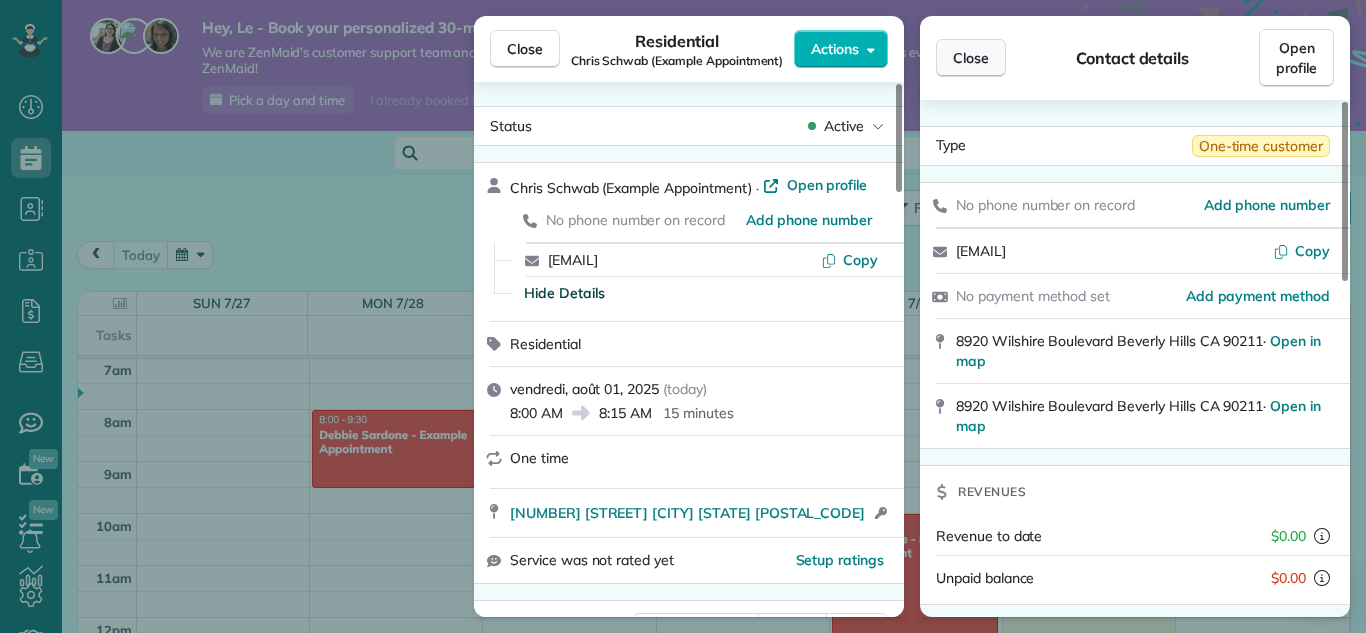 click on "Close" at bounding box center [971, 58] 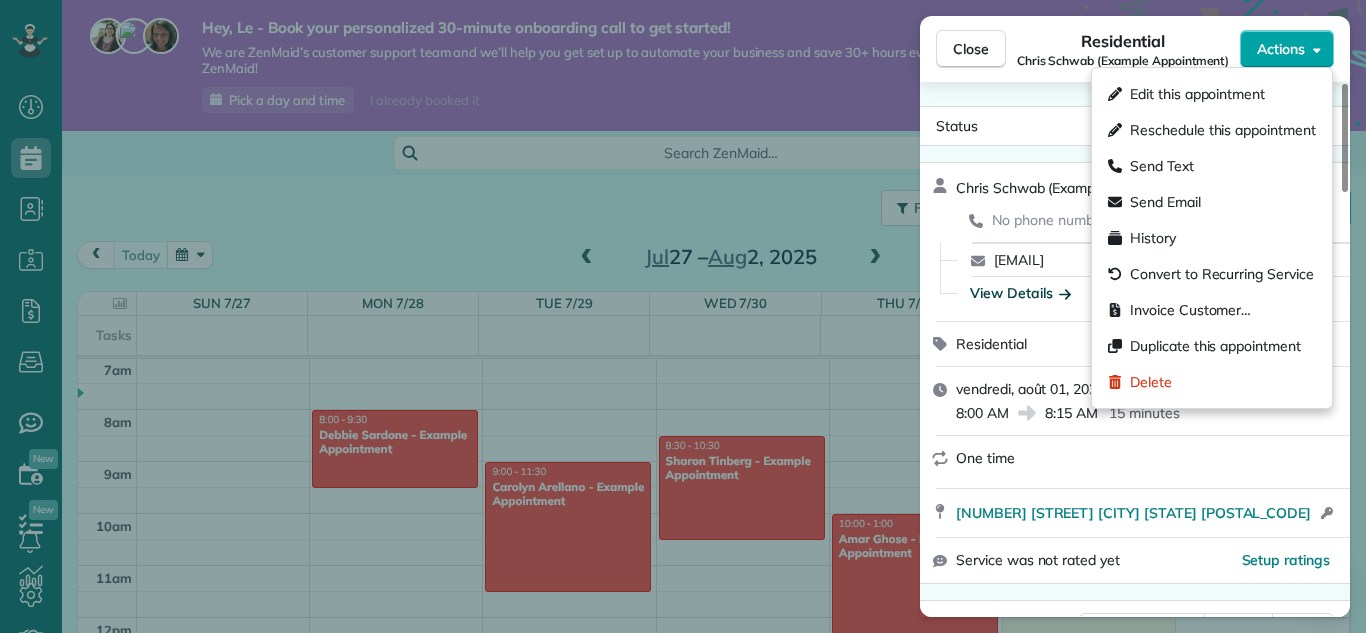 click on "Actions" at bounding box center [1281, 49] 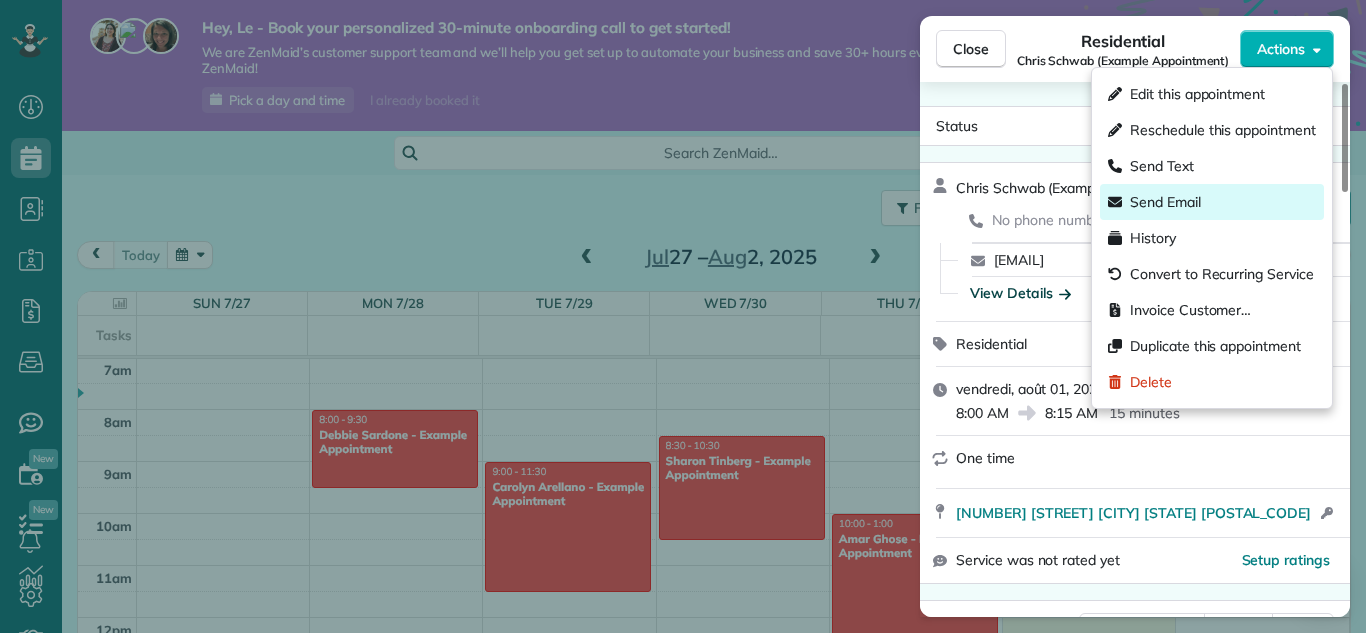 click on "Send Email" at bounding box center (1165, 202) 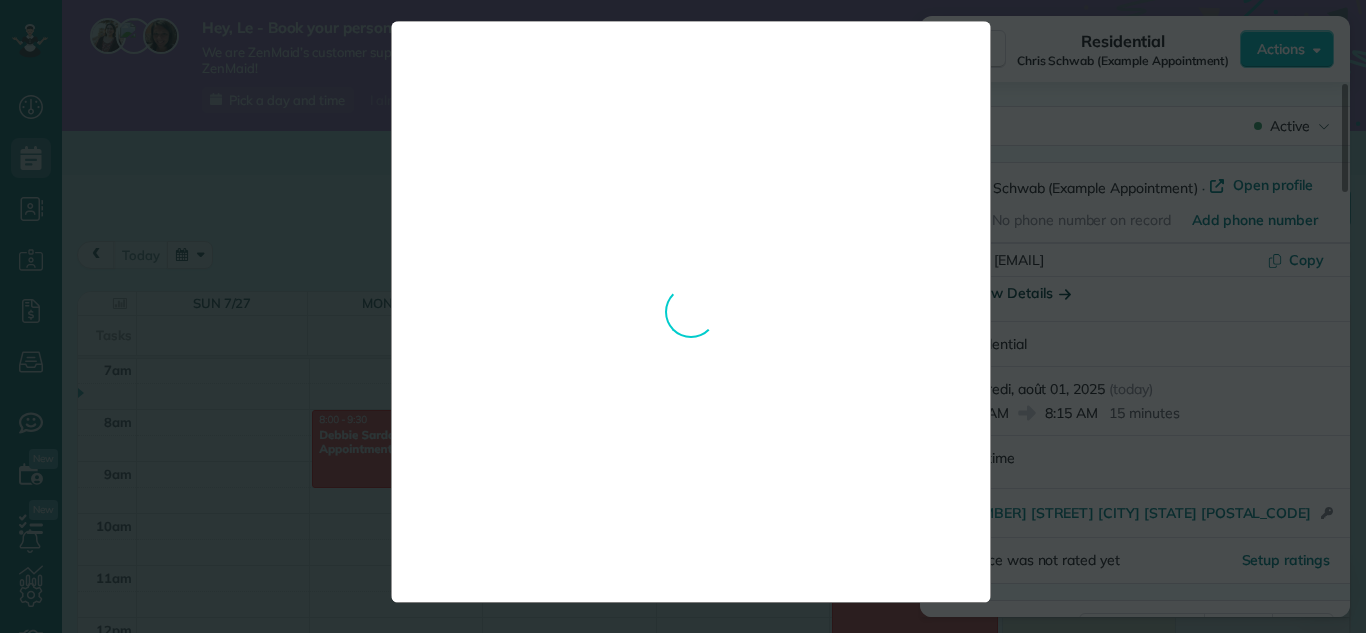 scroll, scrollTop: 0, scrollLeft: 0, axis: both 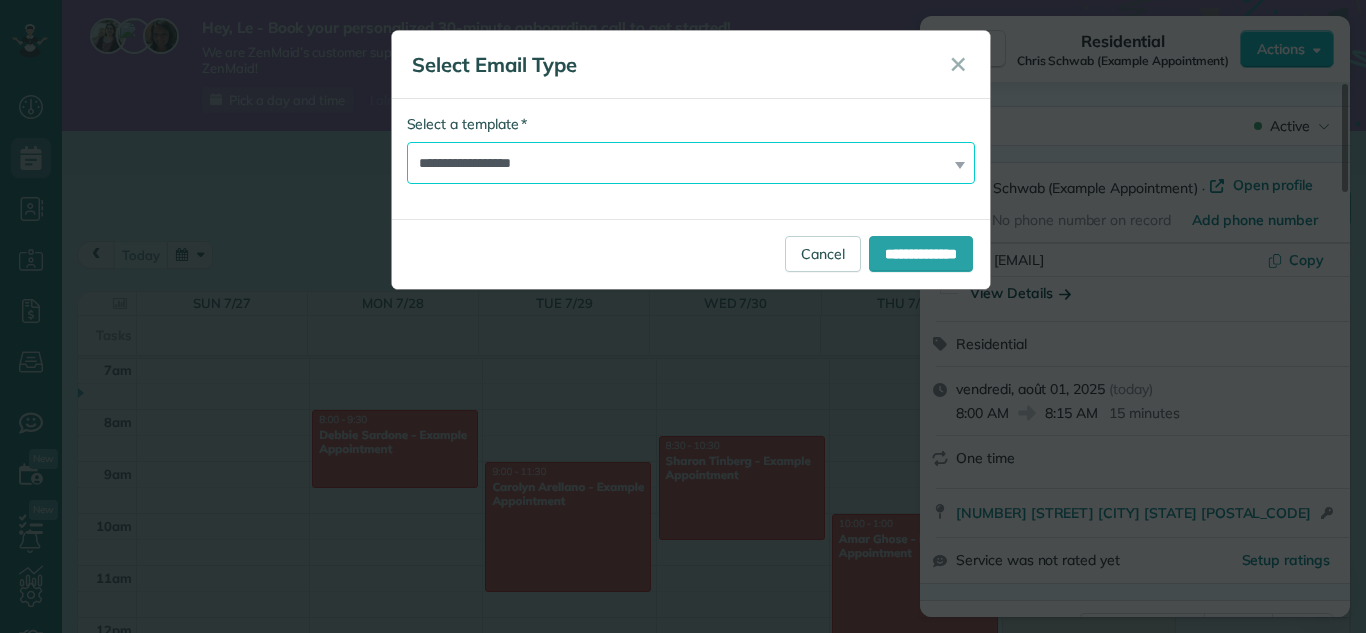 click on "**********" at bounding box center [691, 163] 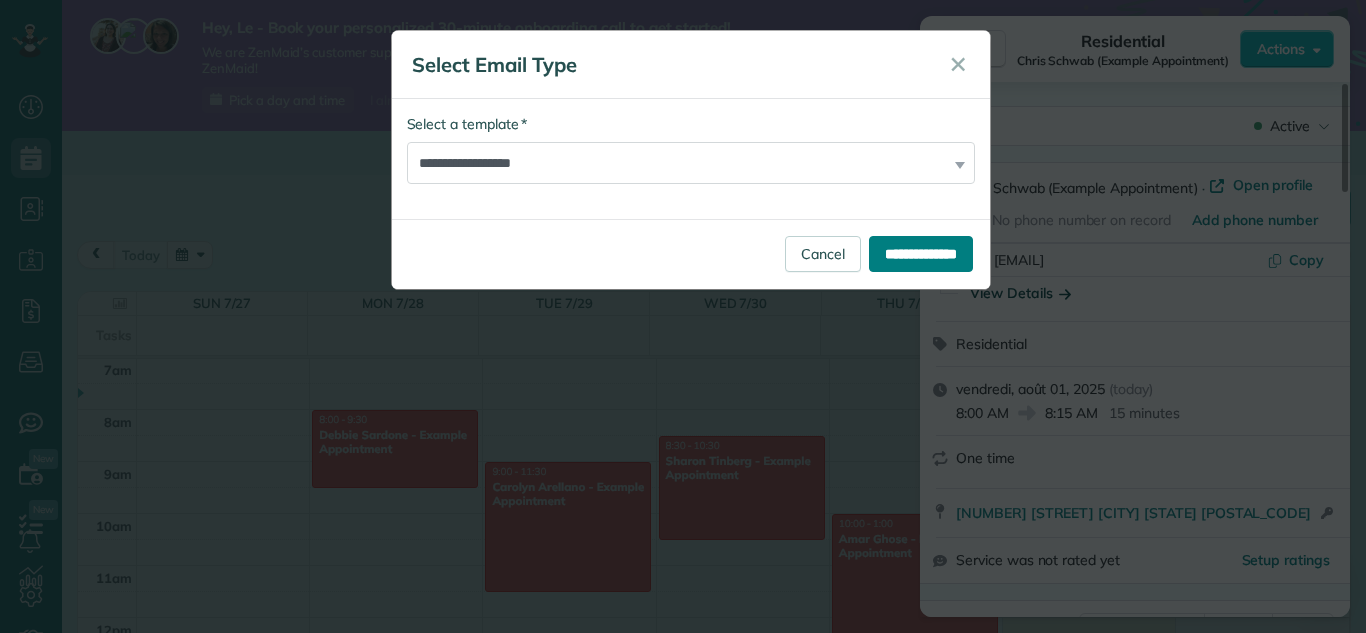 click on "**********" at bounding box center [921, 254] 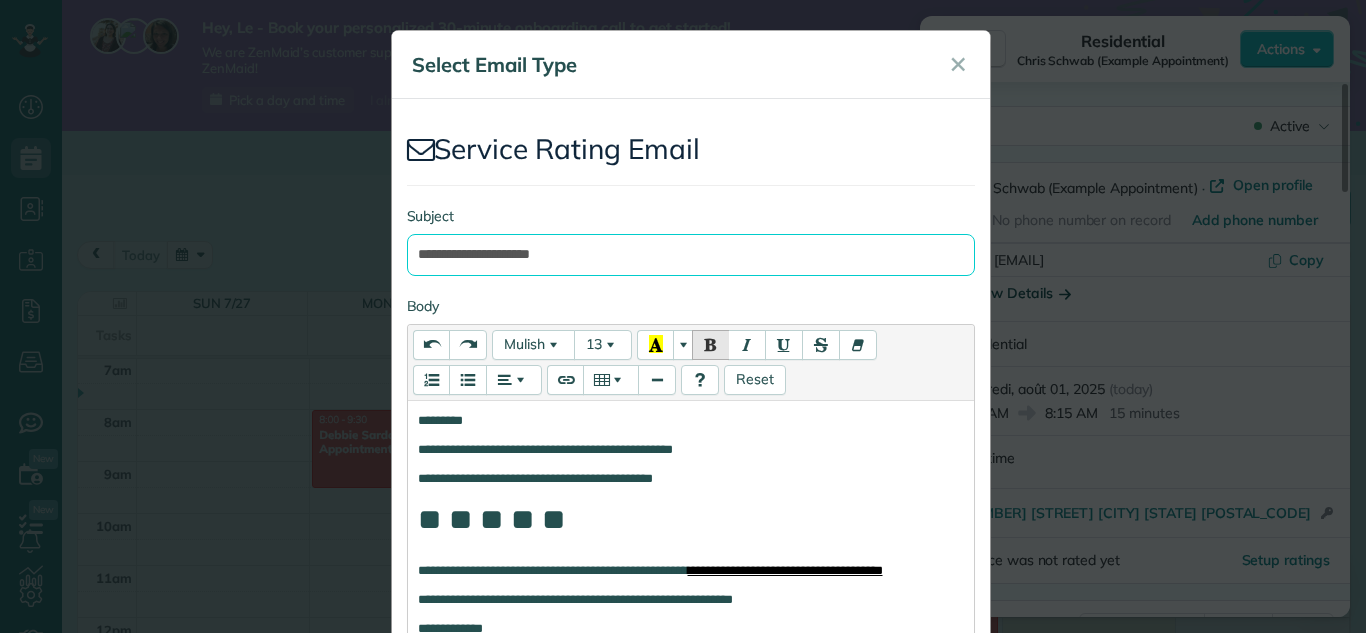 click on "**********" at bounding box center [691, 255] 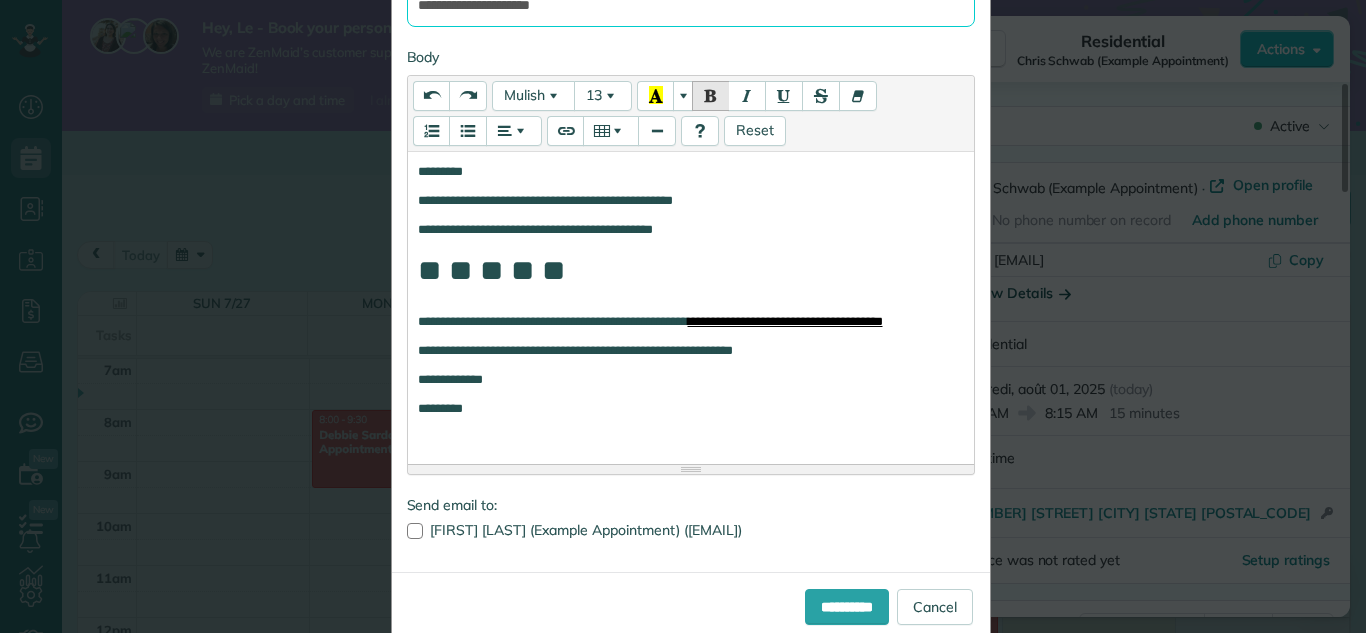 scroll, scrollTop: 289, scrollLeft: 0, axis: vertical 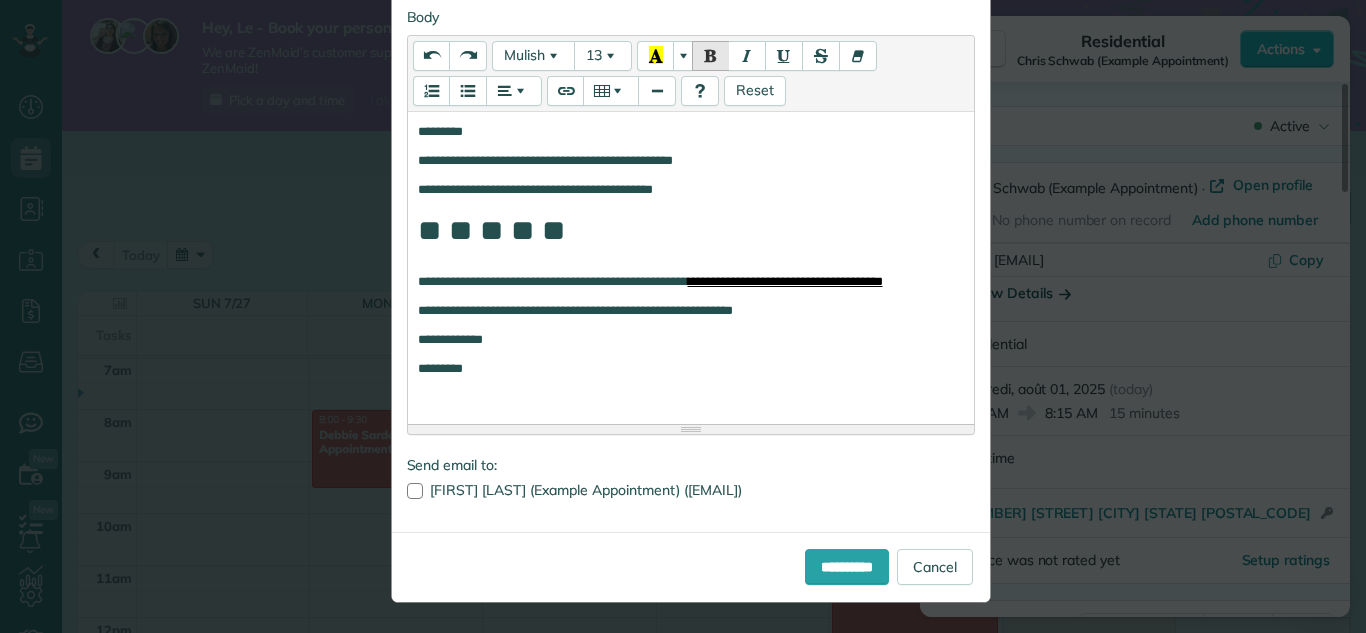 drag, startPoint x: 535, startPoint y: 394, endPoint x: 380, endPoint y: 91, distance: 340.34393 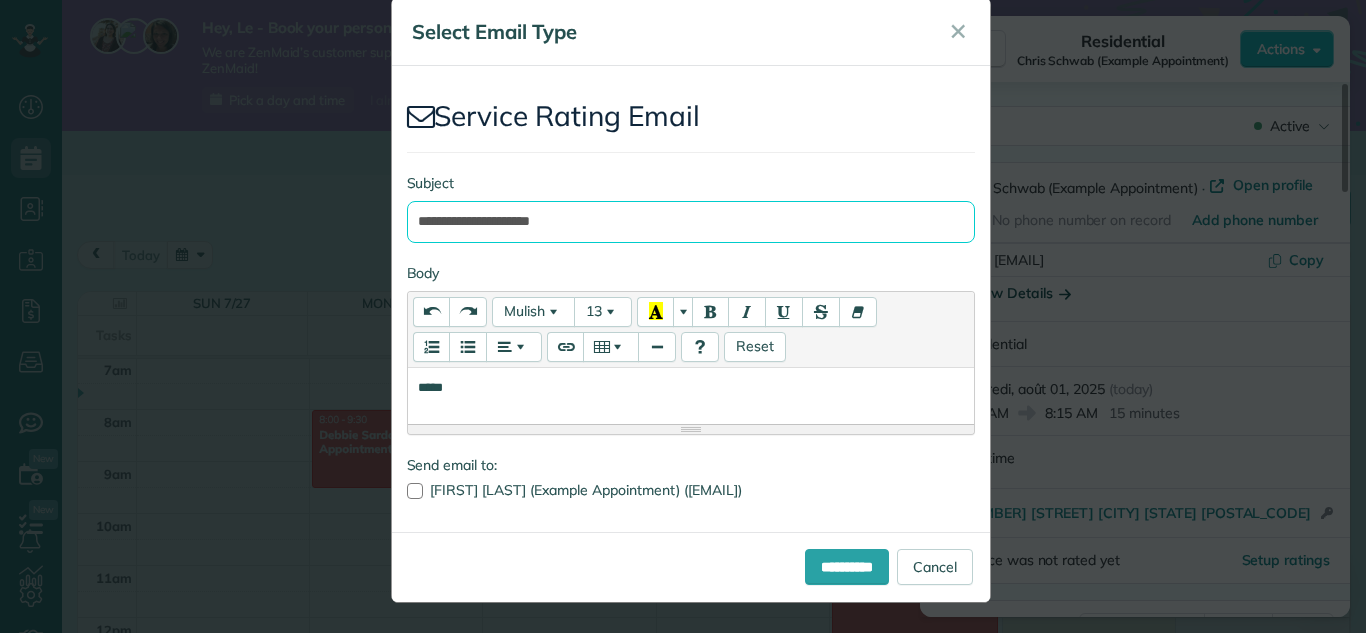 drag, startPoint x: 595, startPoint y: 219, endPoint x: 347, endPoint y: 210, distance: 248.16325 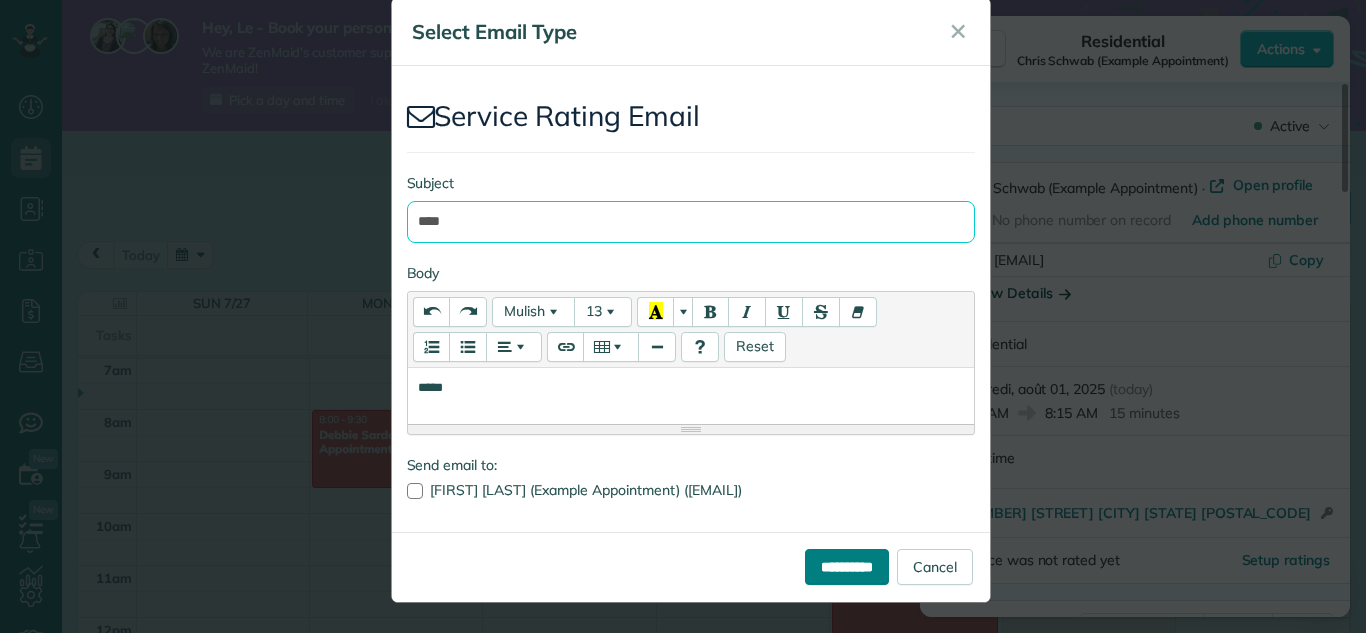 type on "****" 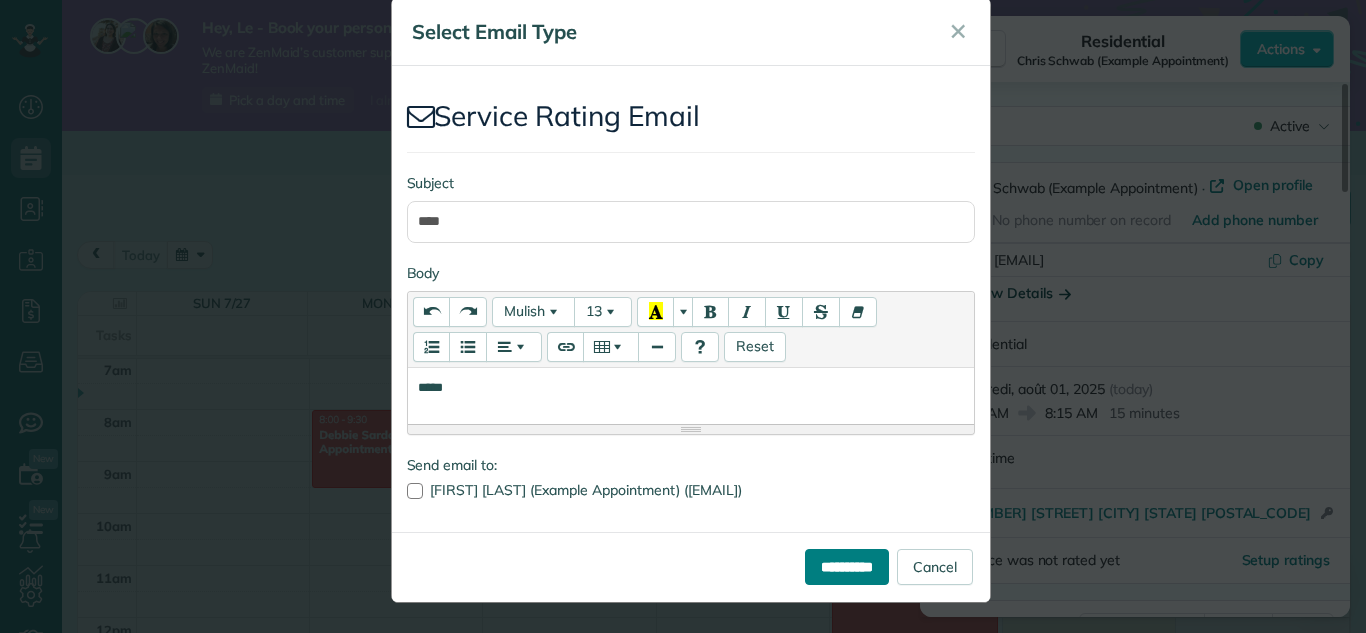 click on "**********" at bounding box center (847, 567) 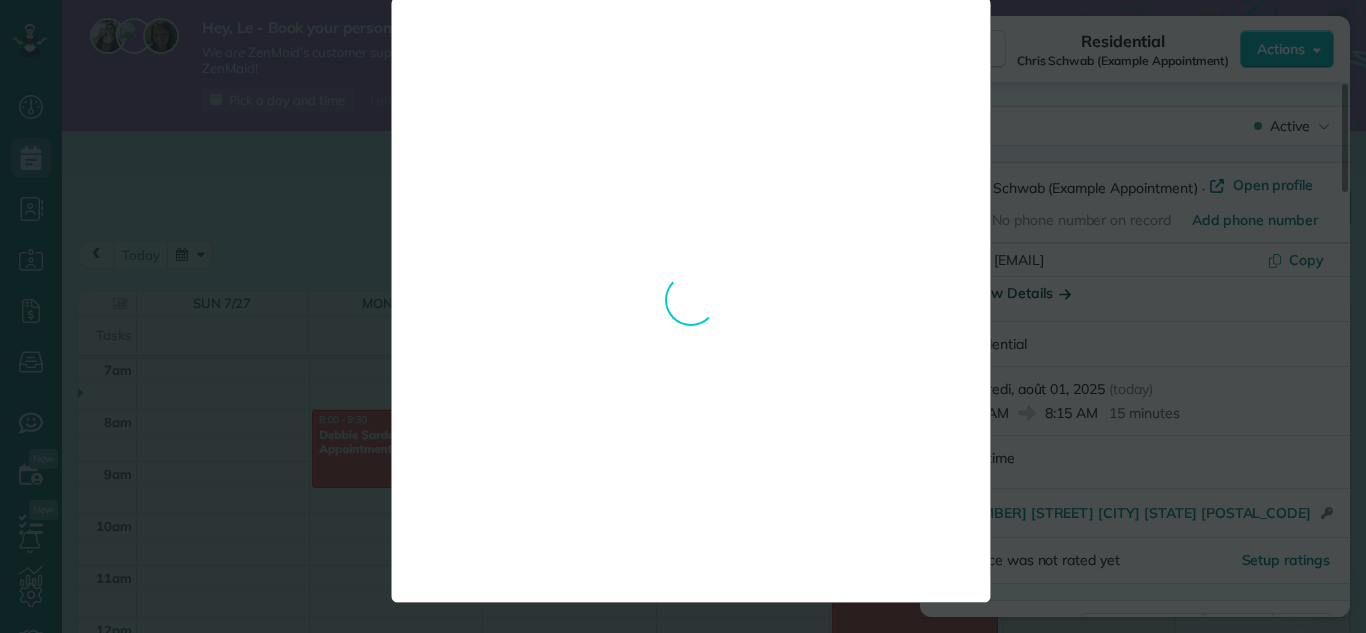scroll, scrollTop: 0, scrollLeft: 0, axis: both 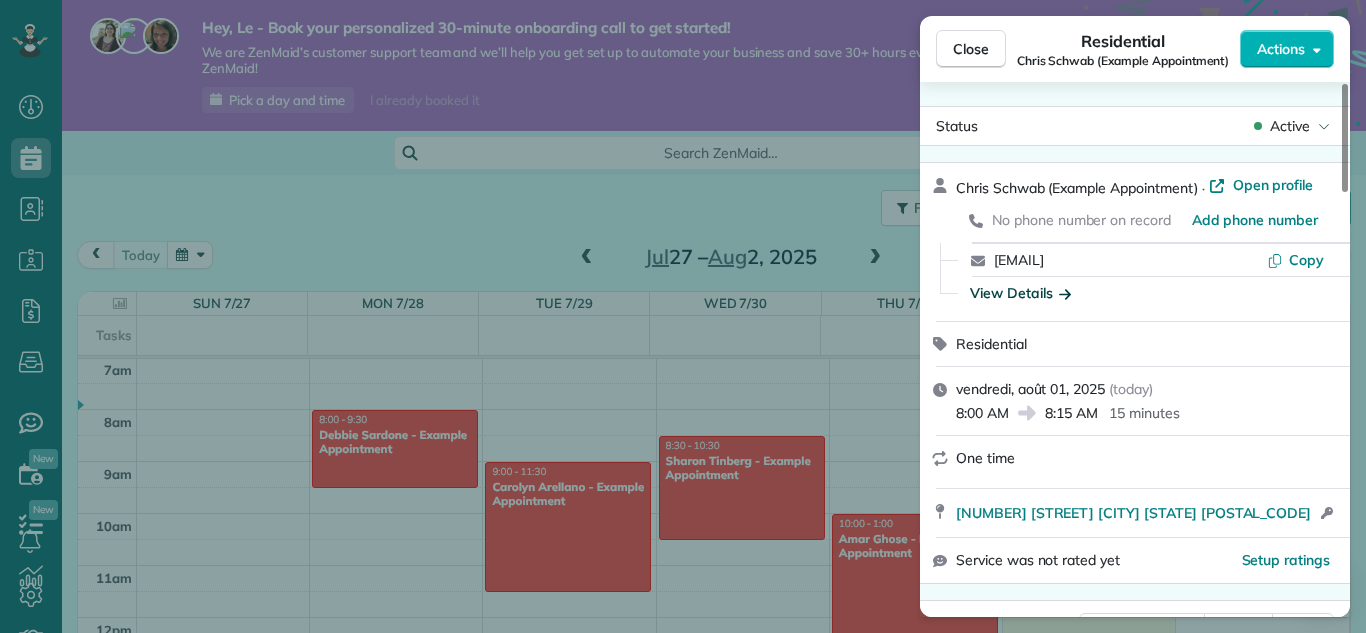 click on "15 minutes" at bounding box center (1144, 413) 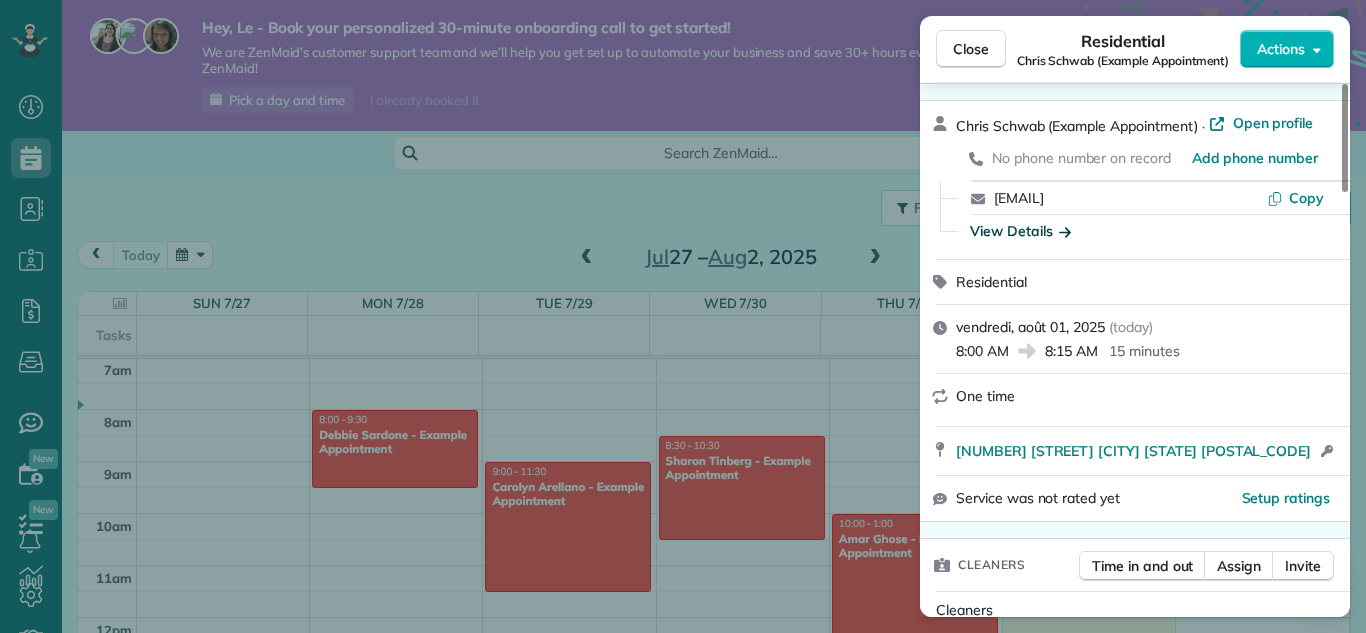 scroll, scrollTop: 64, scrollLeft: 0, axis: vertical 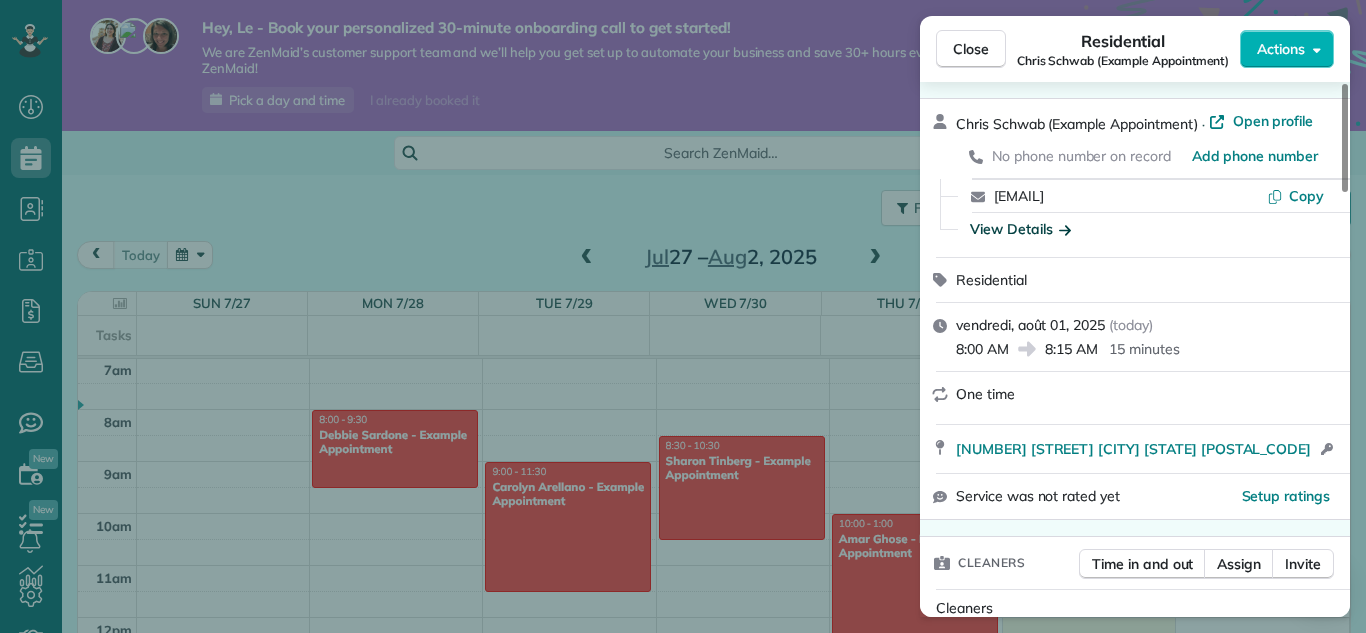click on "Close Residential Chris Schwab (Example Appointment) Actions" at bounding box center (1135, 49) 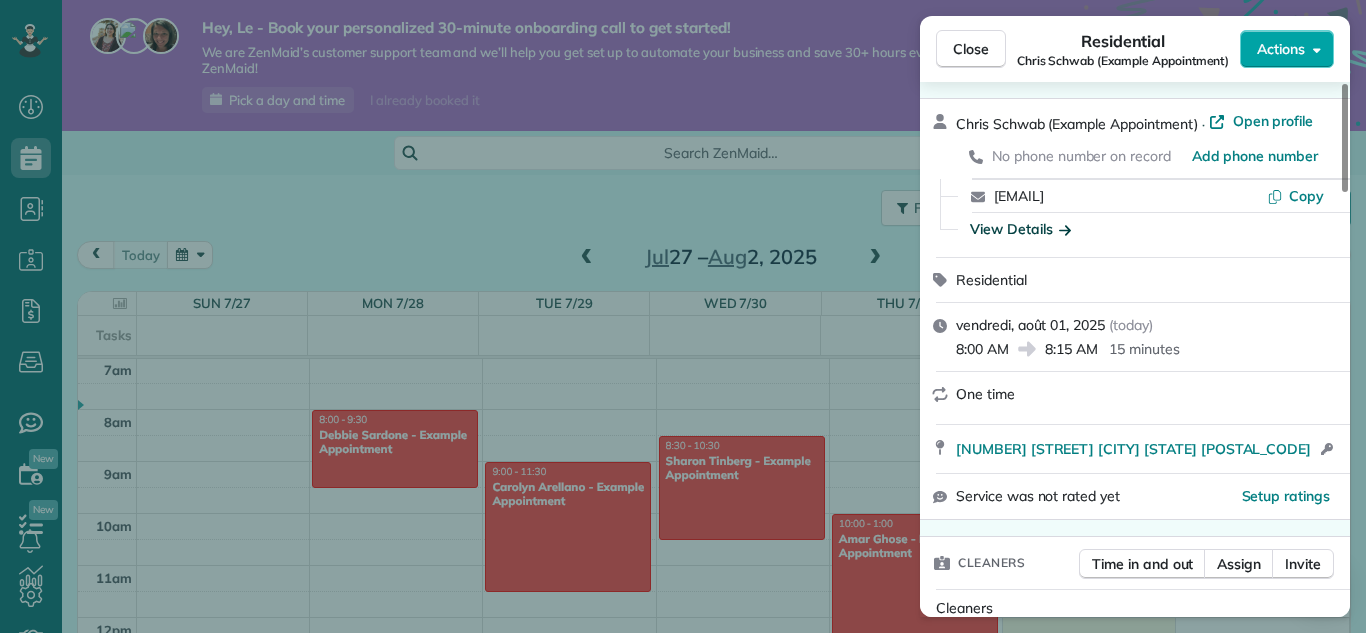 click on "Actions" at bounding box center (1281, 49) 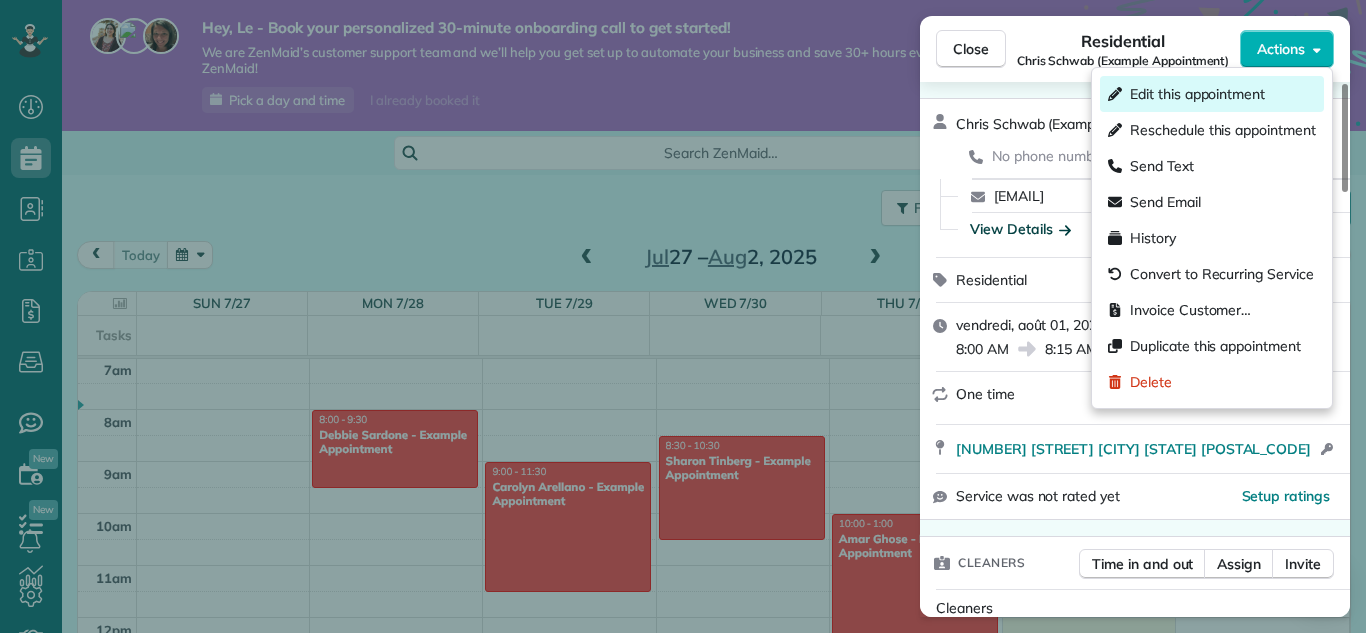 click on "Edit this appointment" at bounding box center [1197, 94] 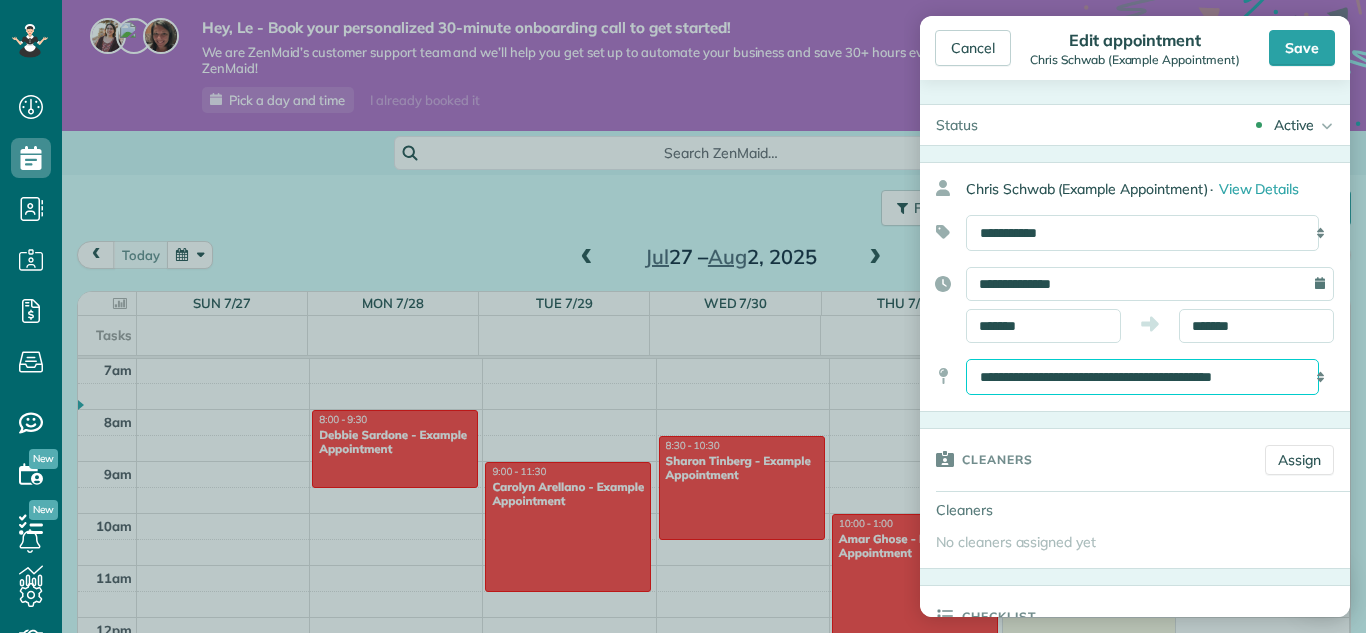 click on "**********" at bounding box center (1142, 377) 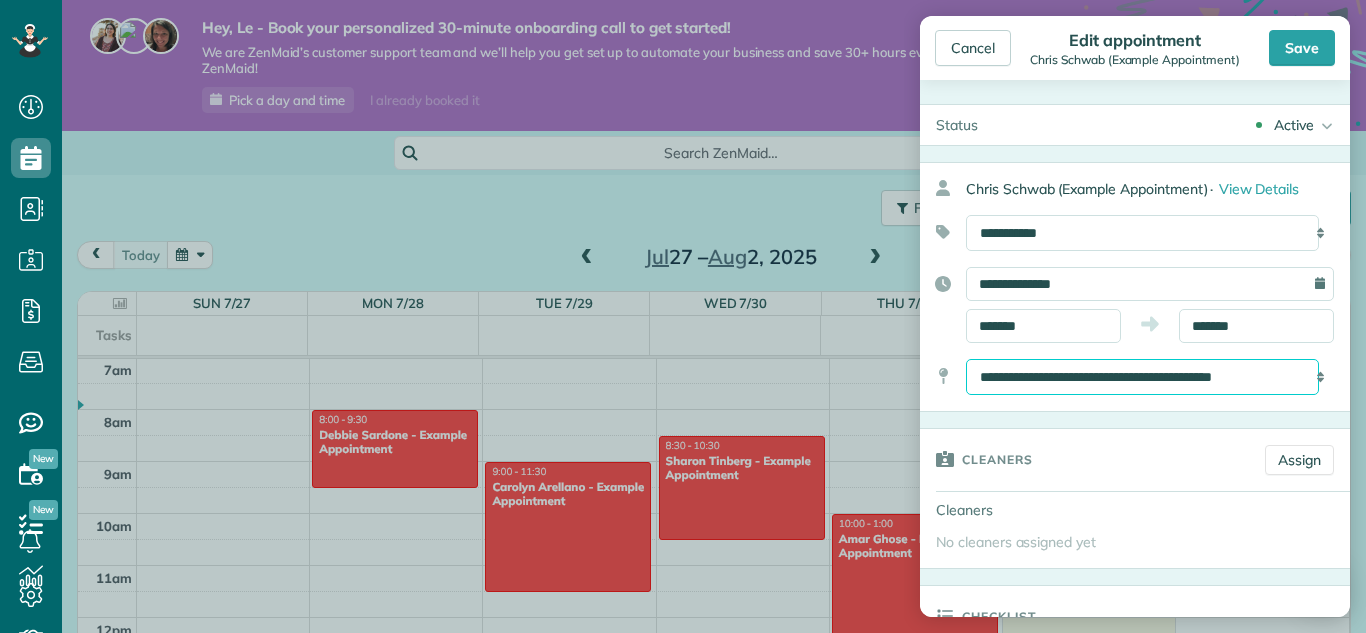 select on "*" 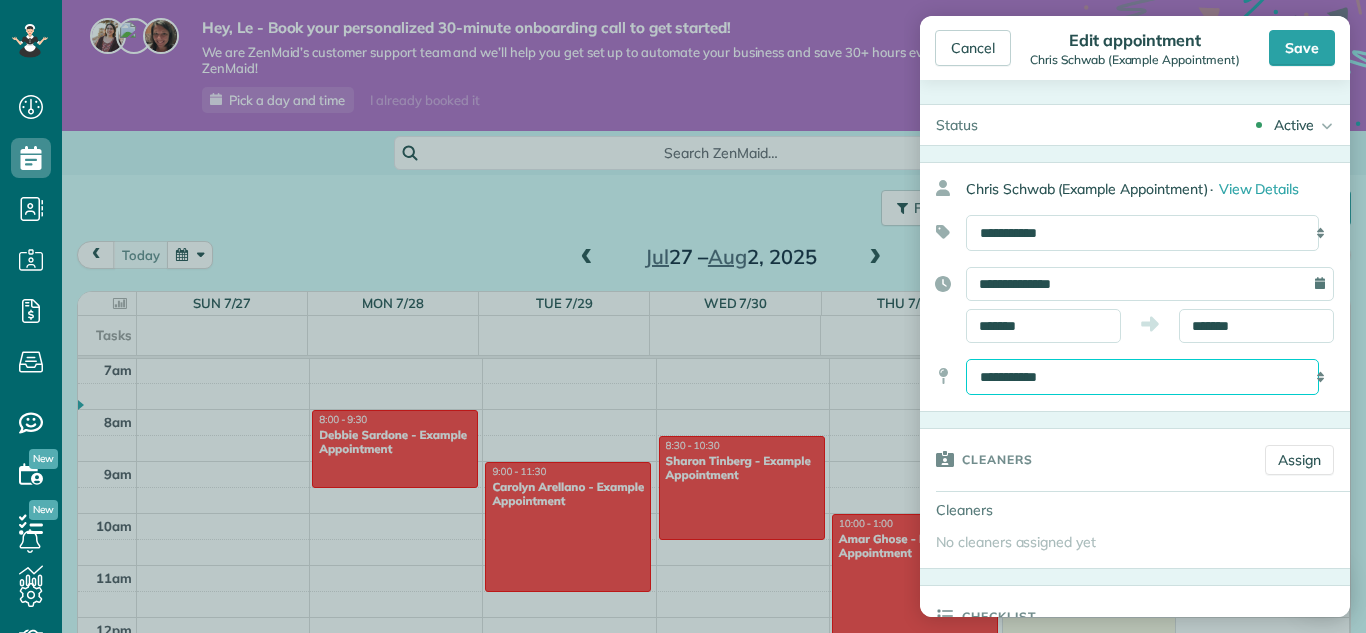 click on "**********" at bounding box center [1142, 377] 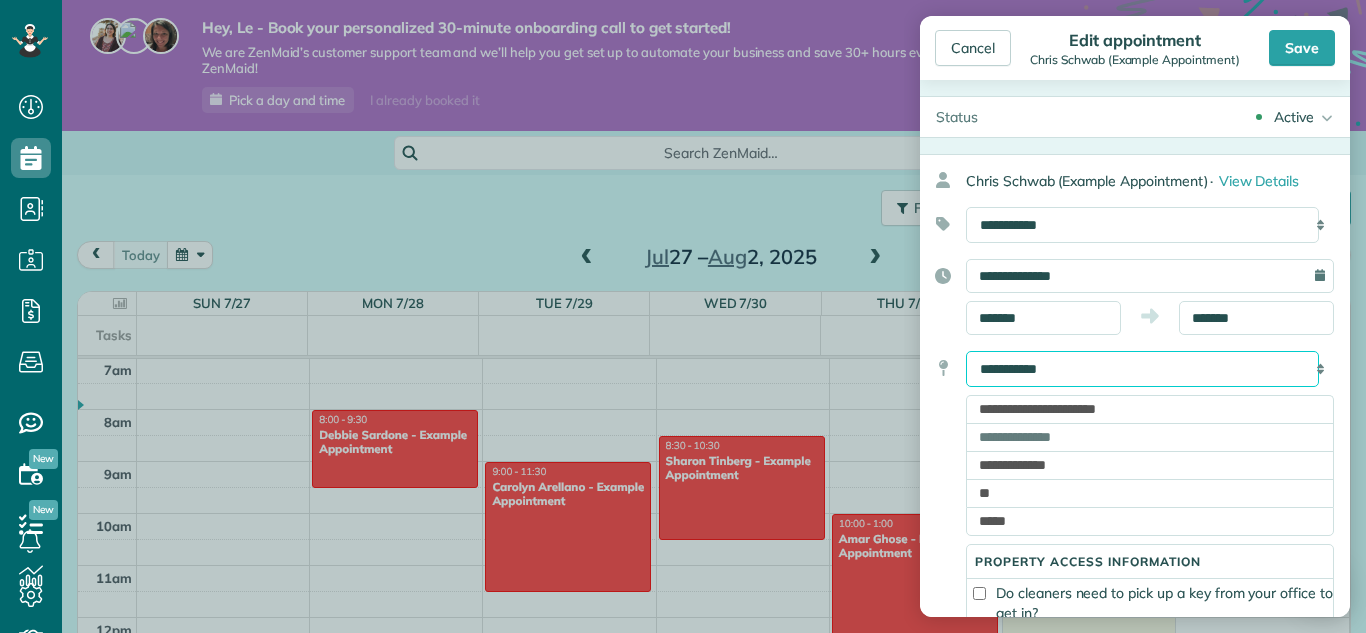 scroll, scrollTop: 0, scrollLeft: 0, axis: both 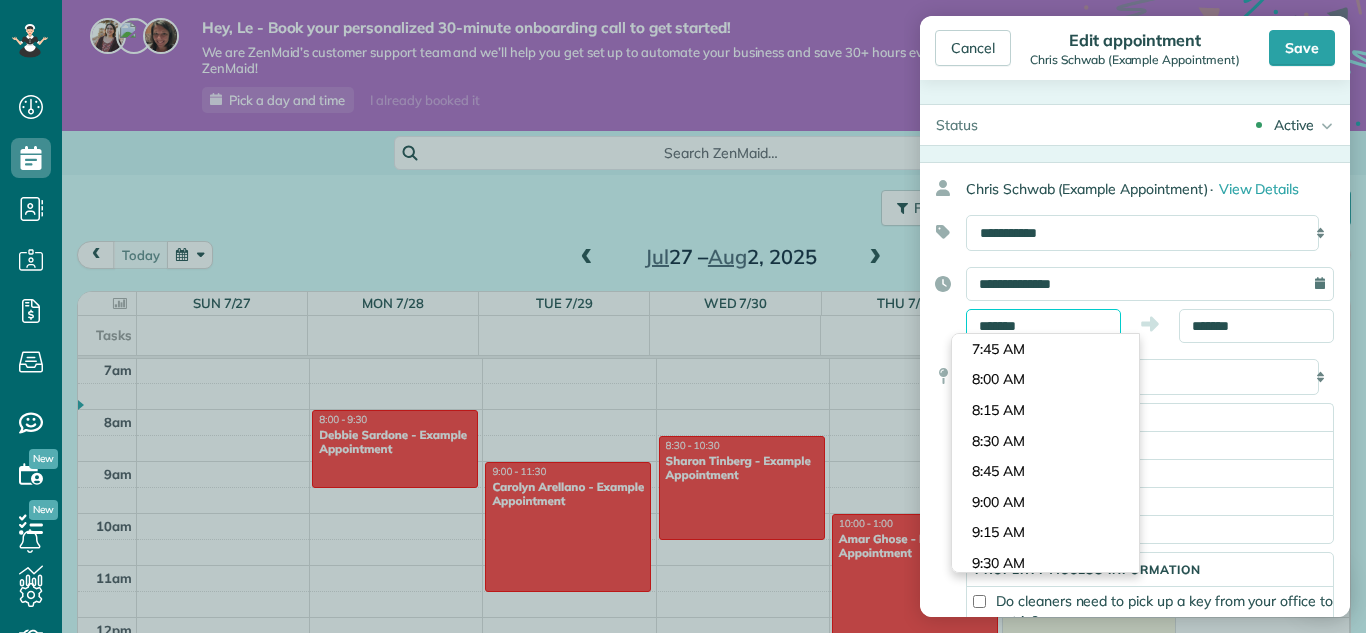 click on "*******" at bounding box center (1043, 326) 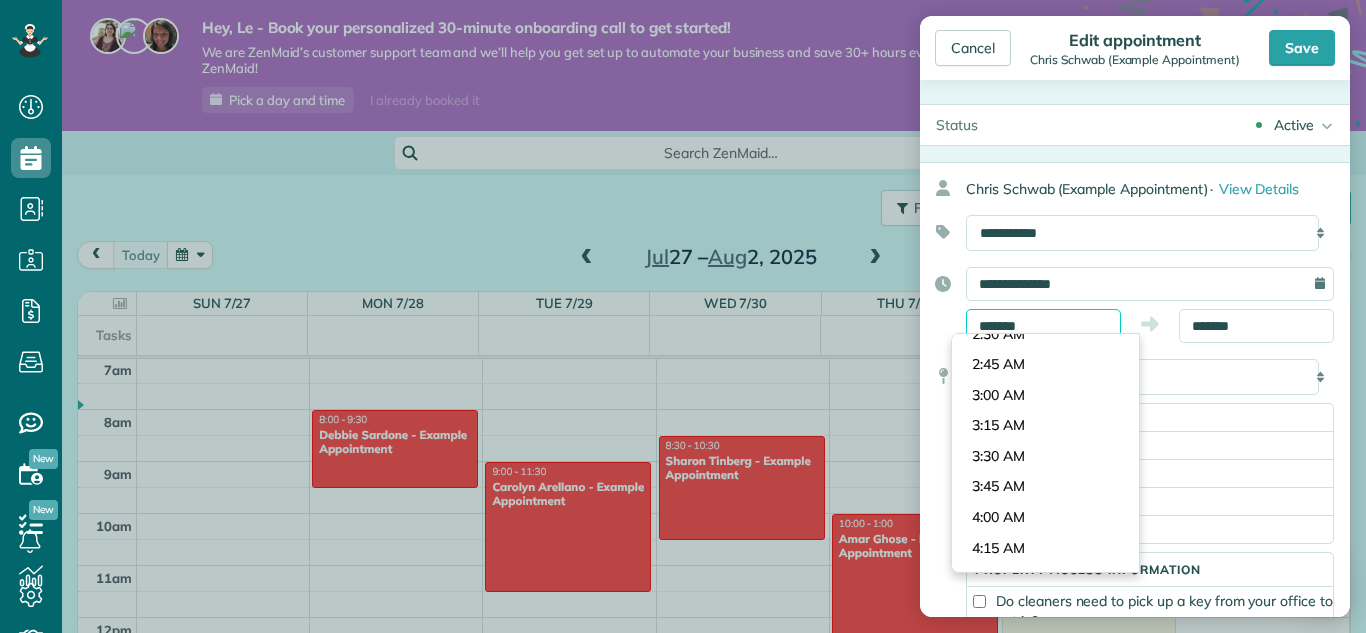 scroll, scrollTop: 289, scrollLeft: 0, axis: vertical 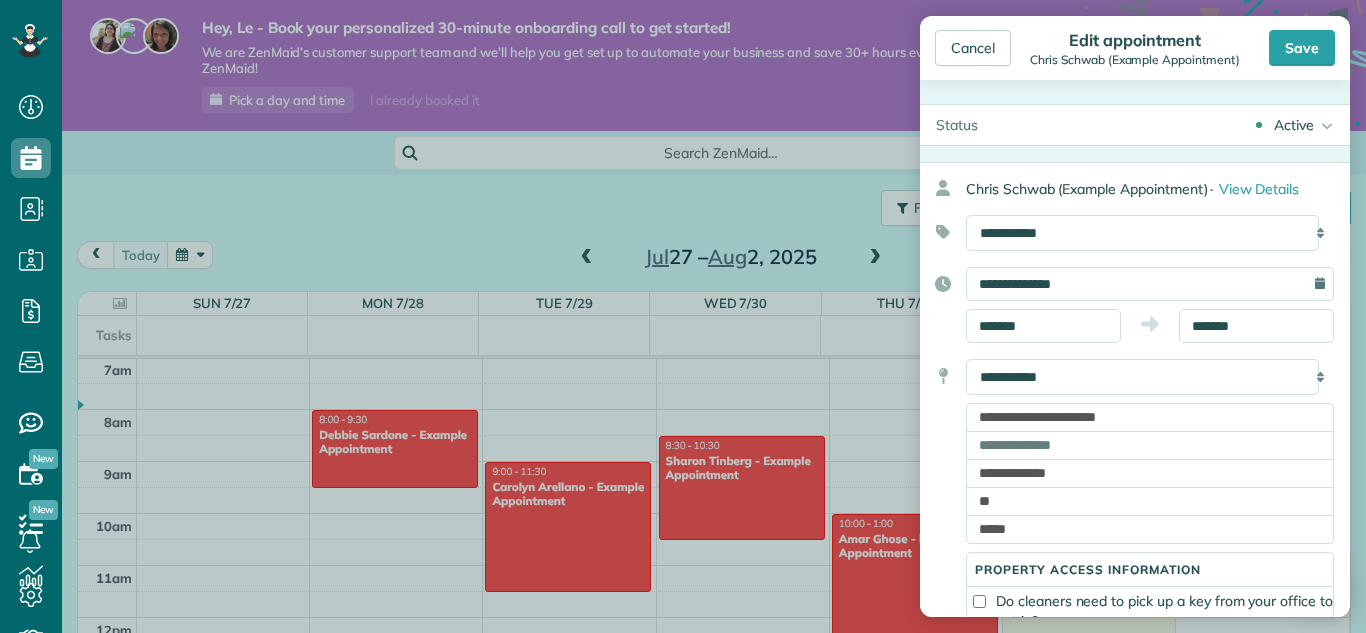 click on "Dashboard
Scheduling
Calendar View
List View
Dispatch View - Weekly scheduling (Beta)" at bounding box center (683, 316) 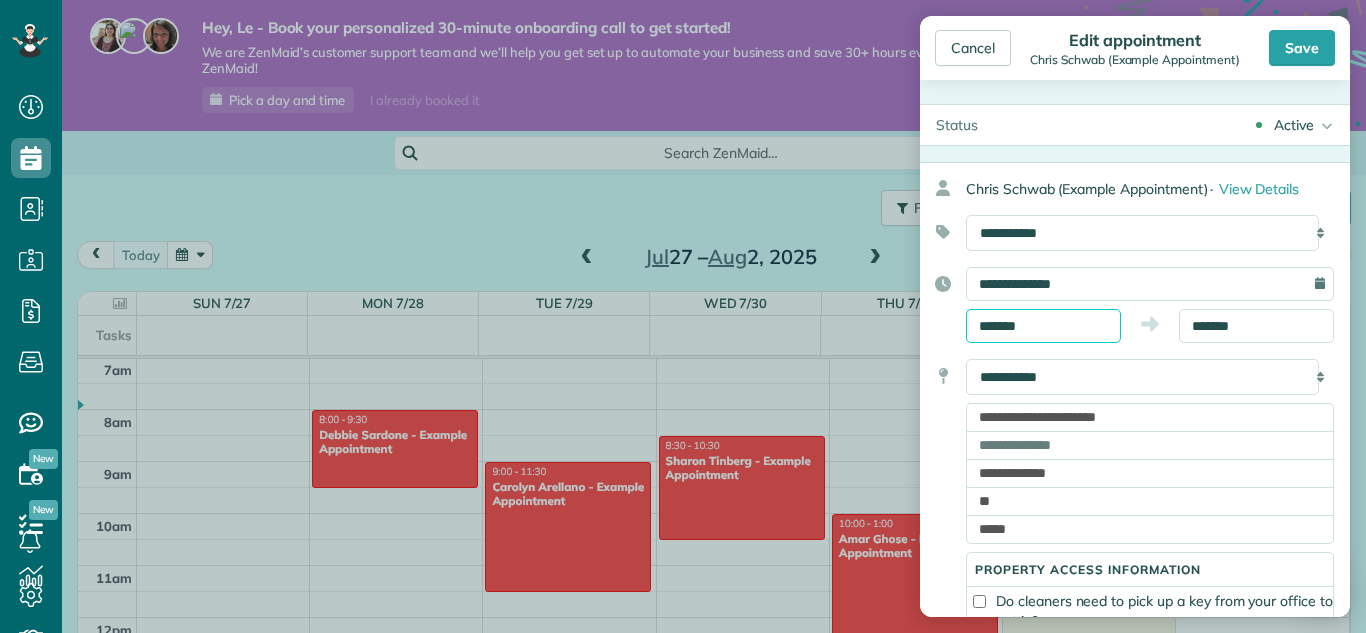 click on "*******" at bounding box center [1043, 326] 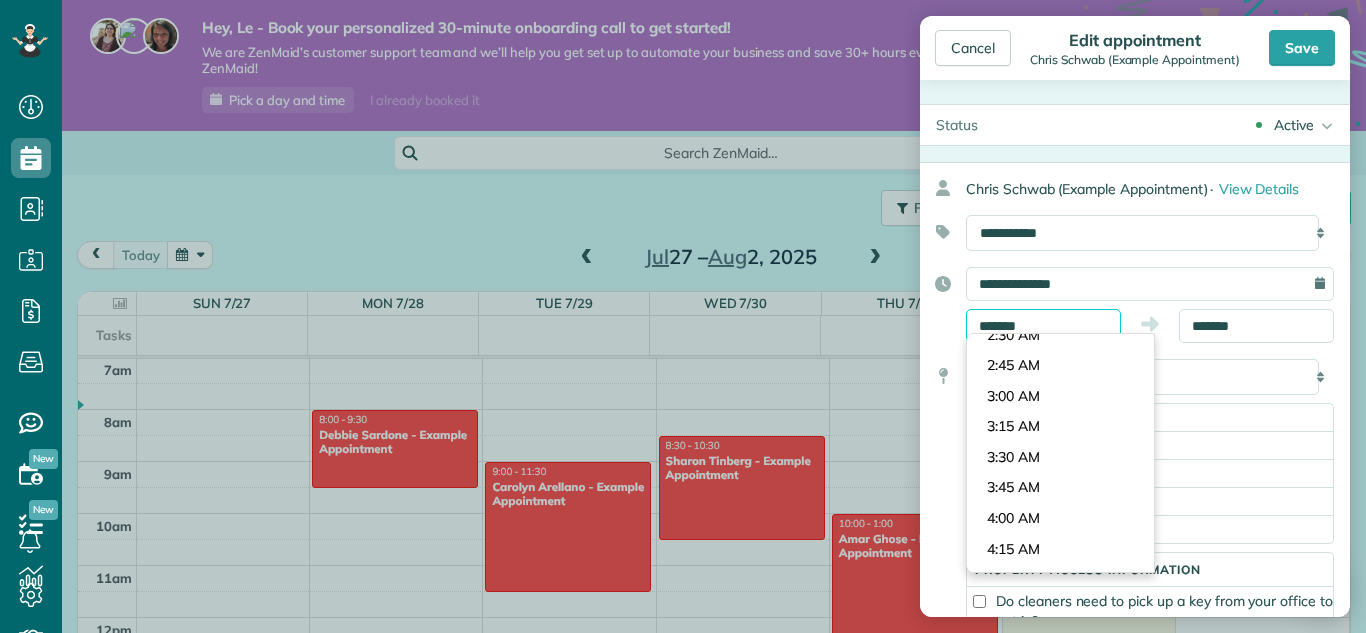 scroll, scrollTop: 336, scrollLeft: 0, axis: vertical 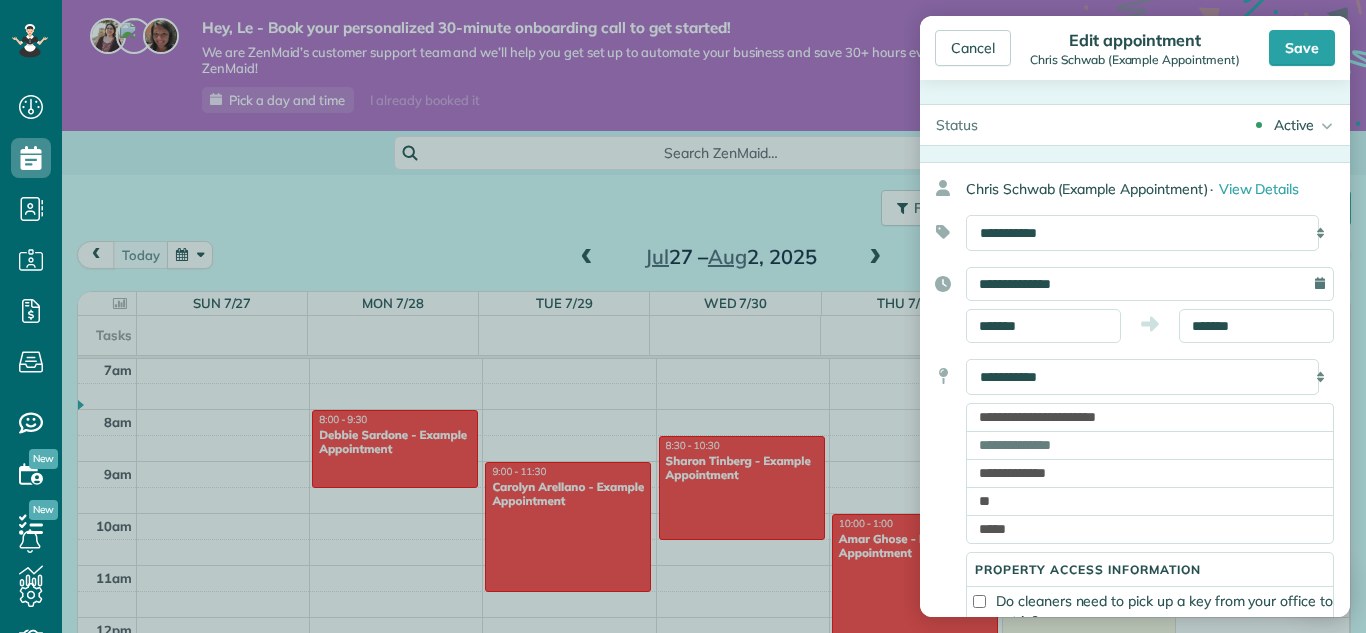 click on "Dashboard
Scheduling
Calendar View
List View
Dispatch View - Weekly scheduling (Beta)" at bounding box center (683, 316) 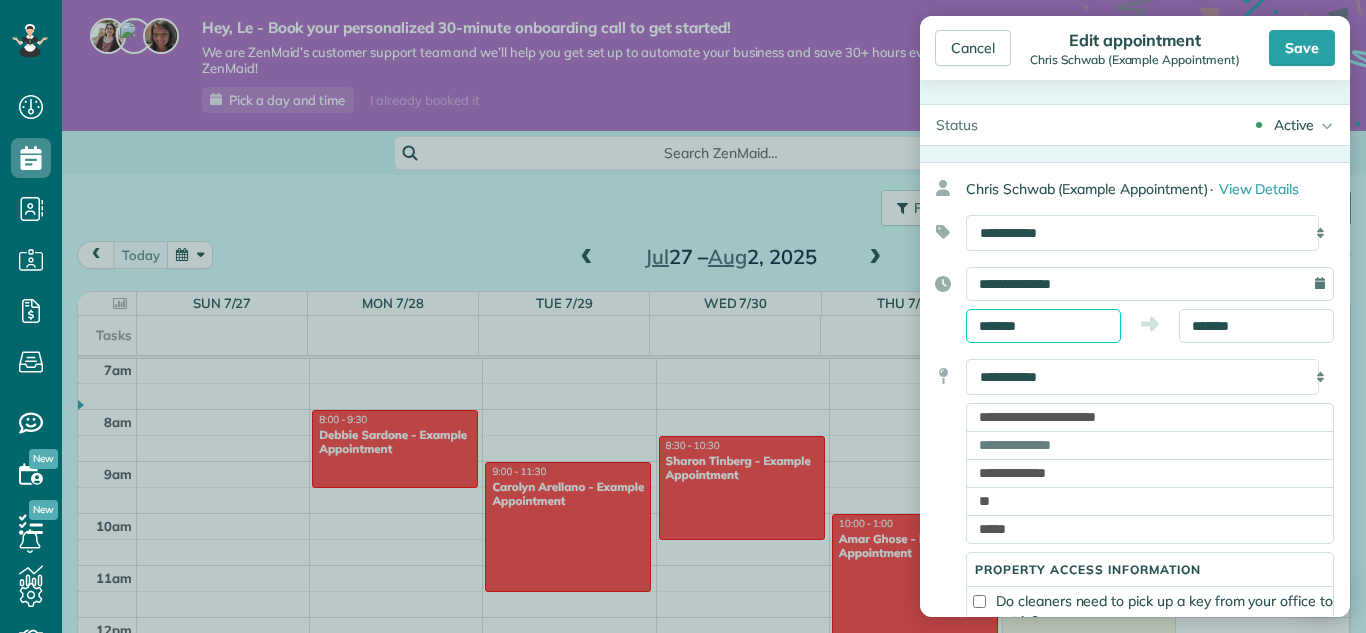click on "*******" at bounding box center (1043, 326) 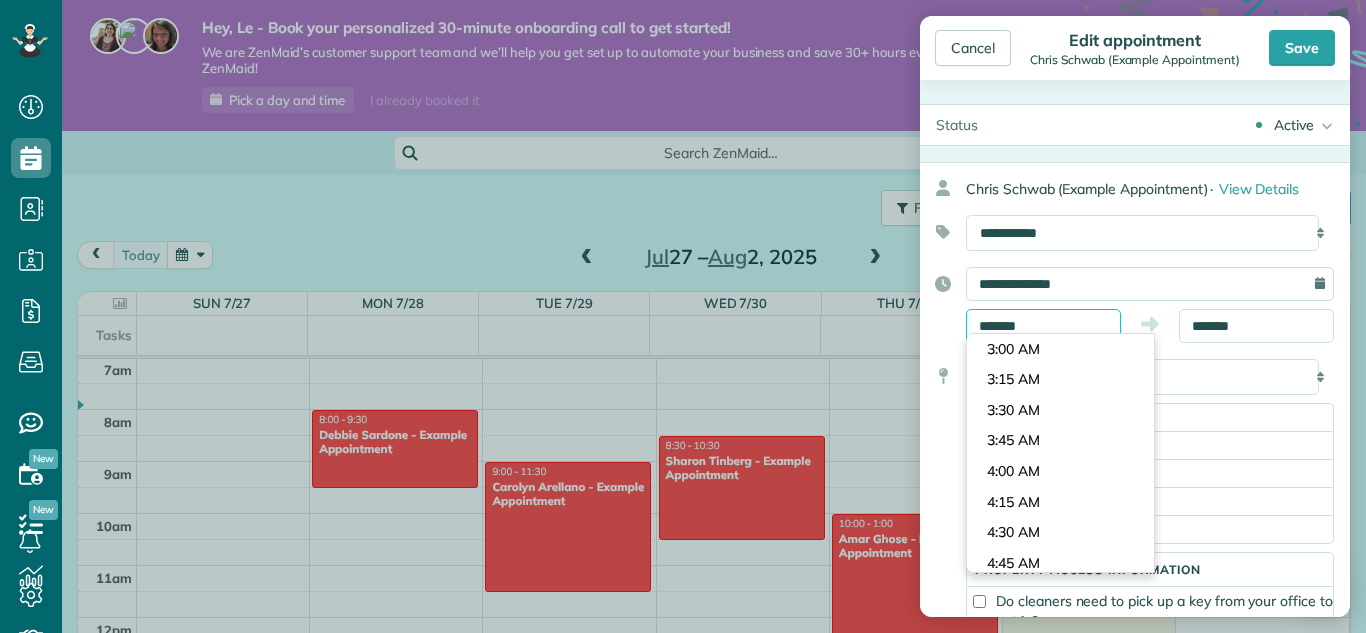scroll, scrollTop: 427, scrollLeft: 0, axis: vertical 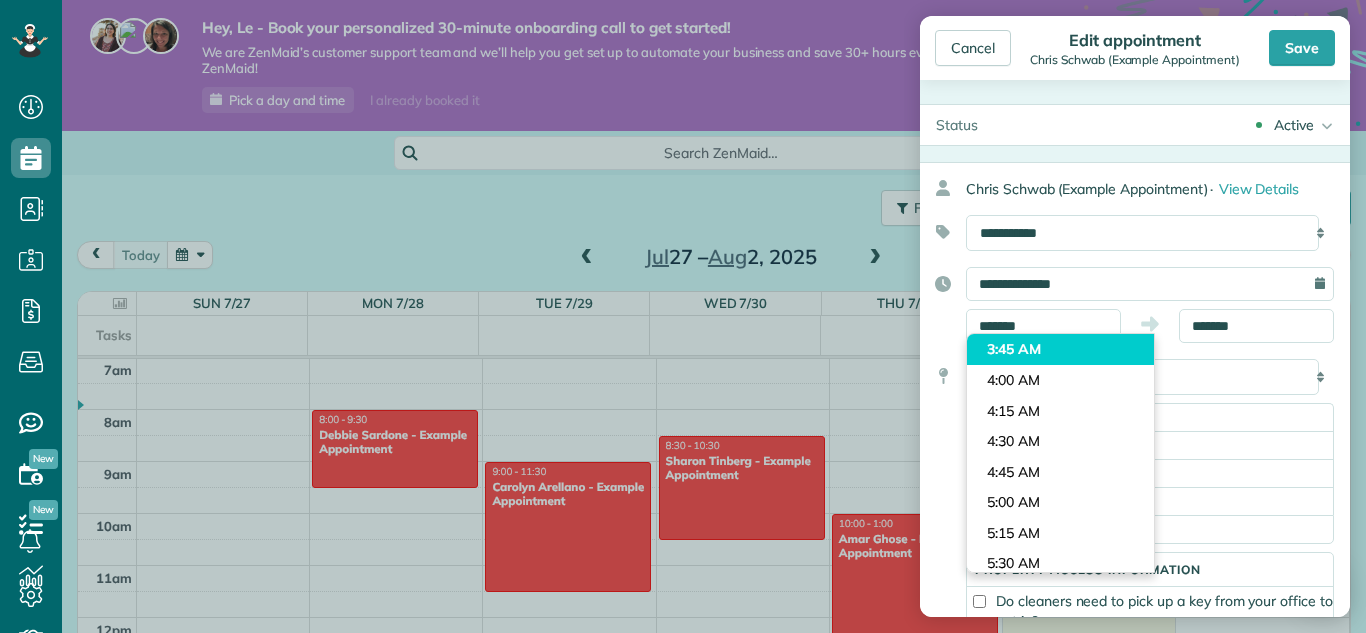 type on "*******" 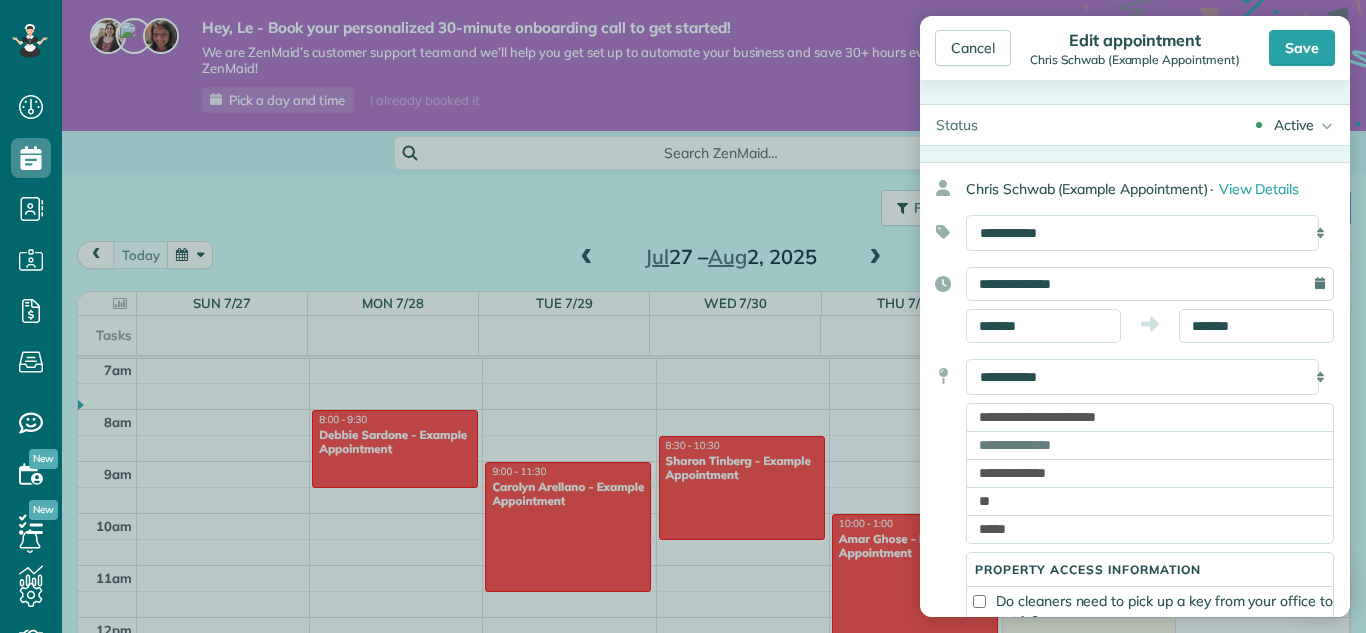 click on "Dashboard
Scheduling
Calendar View
List View
Dispatch View - Weekly scheduling (Beta)" at bounding box center (683, 316) 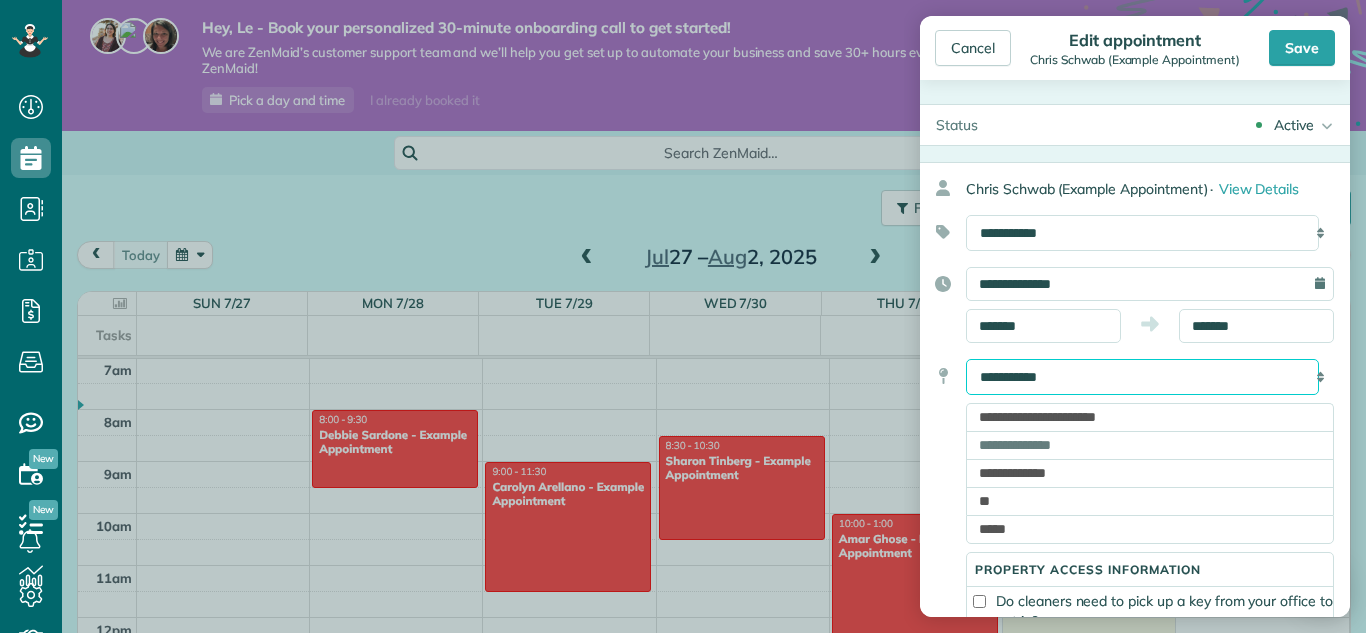 click on "**********" at bounding box center [1142, 377] 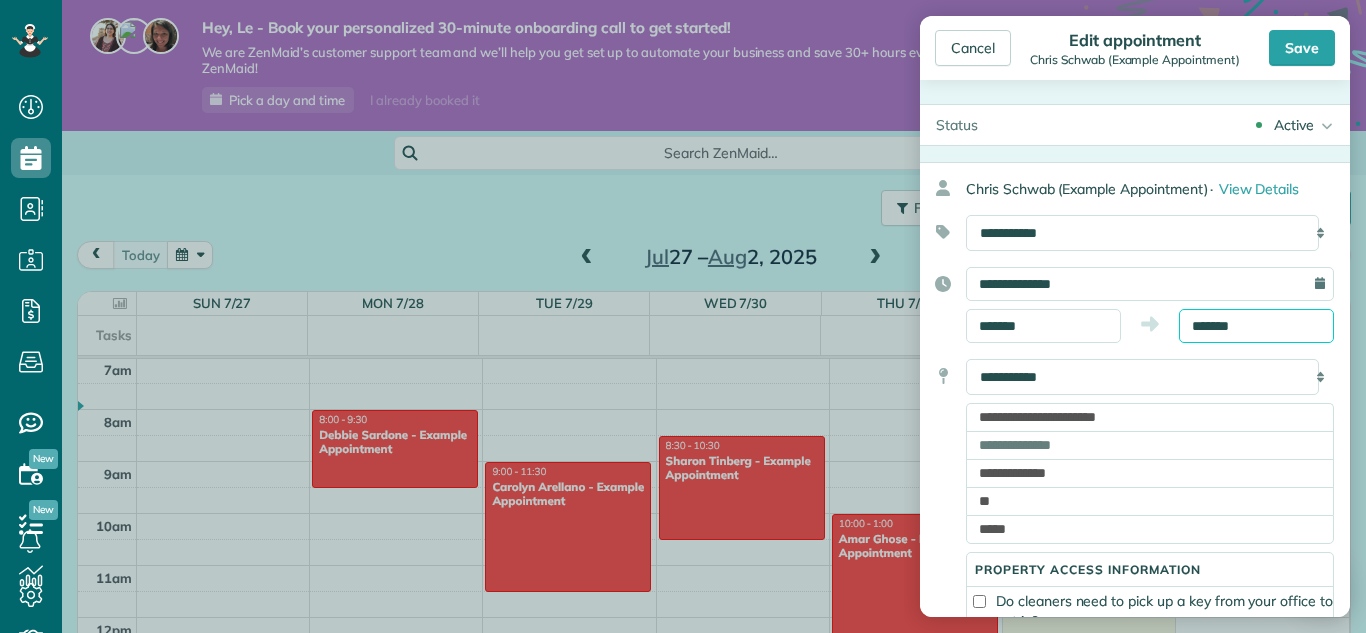 click on "*******" at bounding box center (1256, 326) 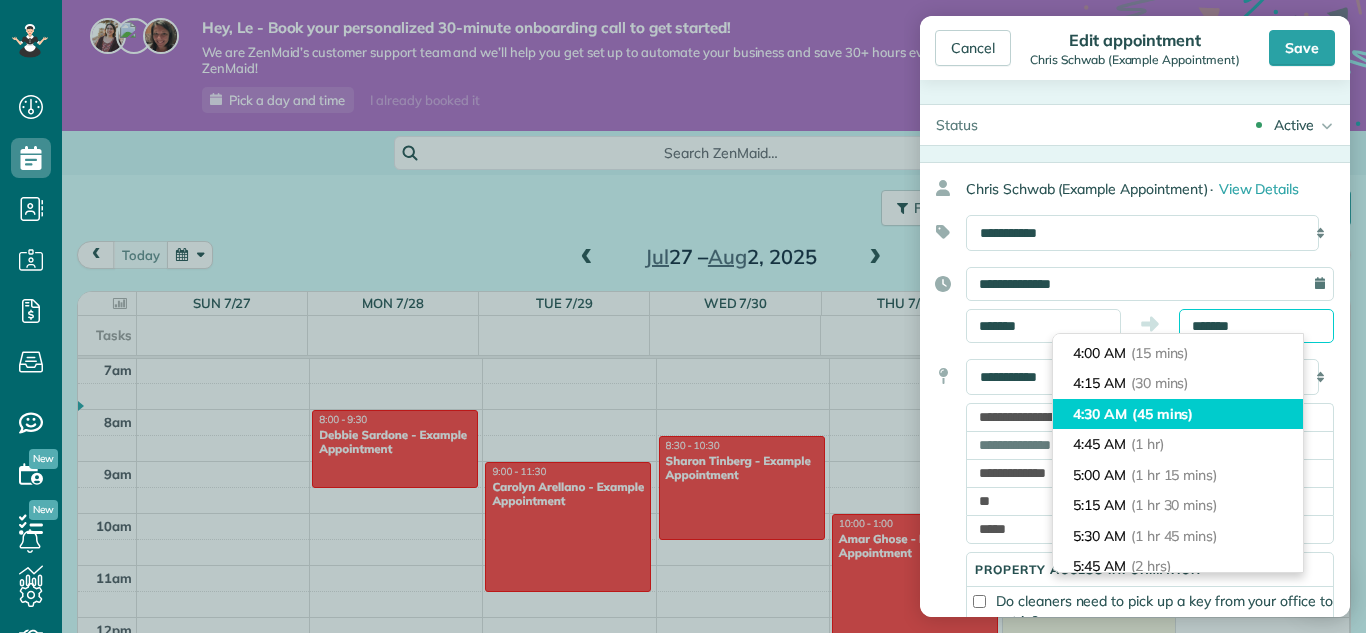 scroll, scrollTop: 17, scrollLeft: 0, axis: vertical 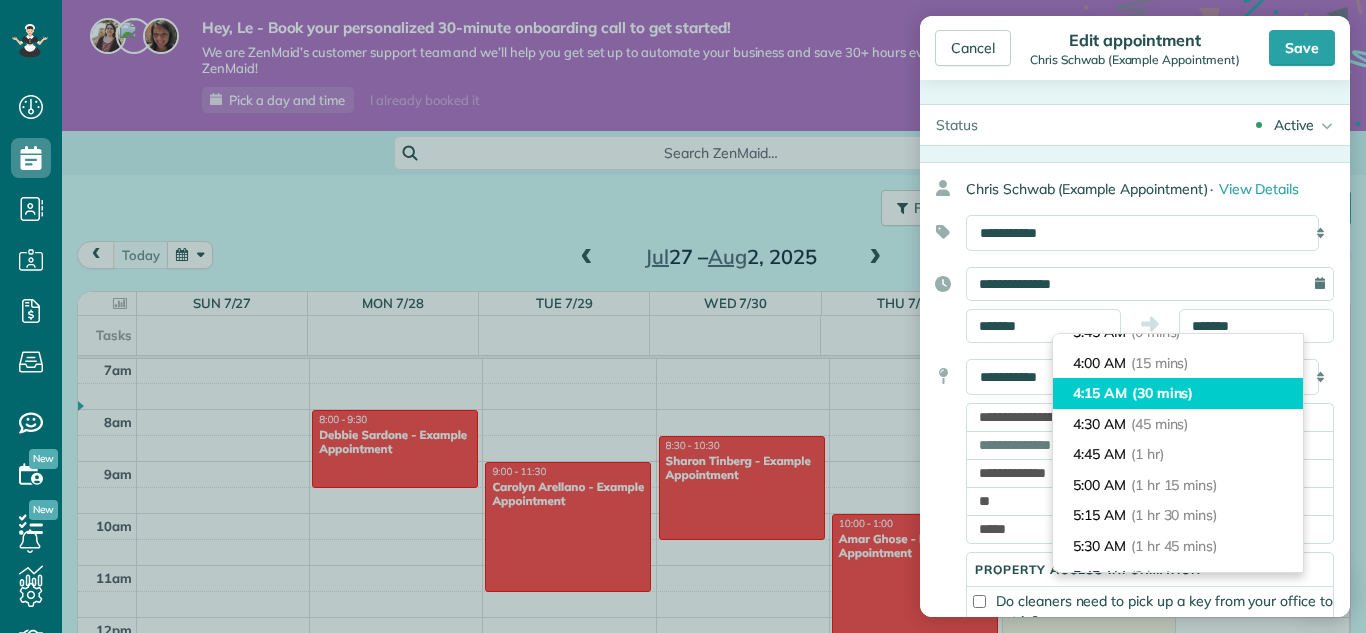 type on "*******" 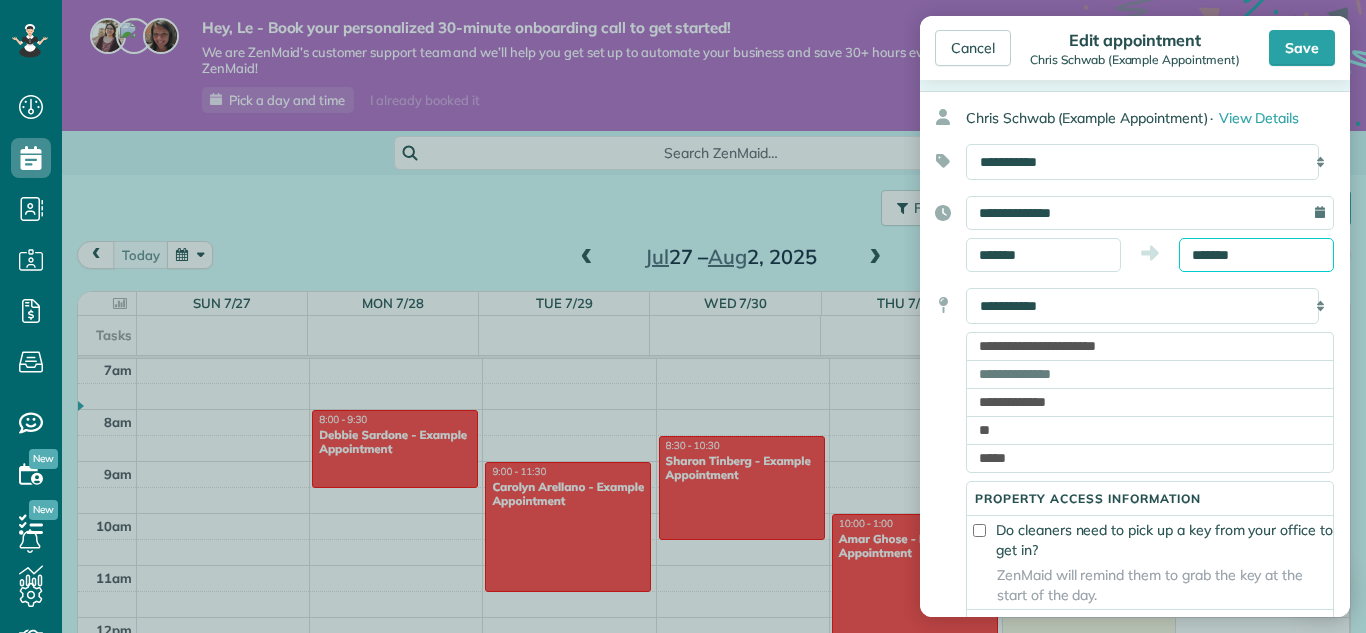 scroll, scrollTop: 0, scrollLeft: 0, axis: both 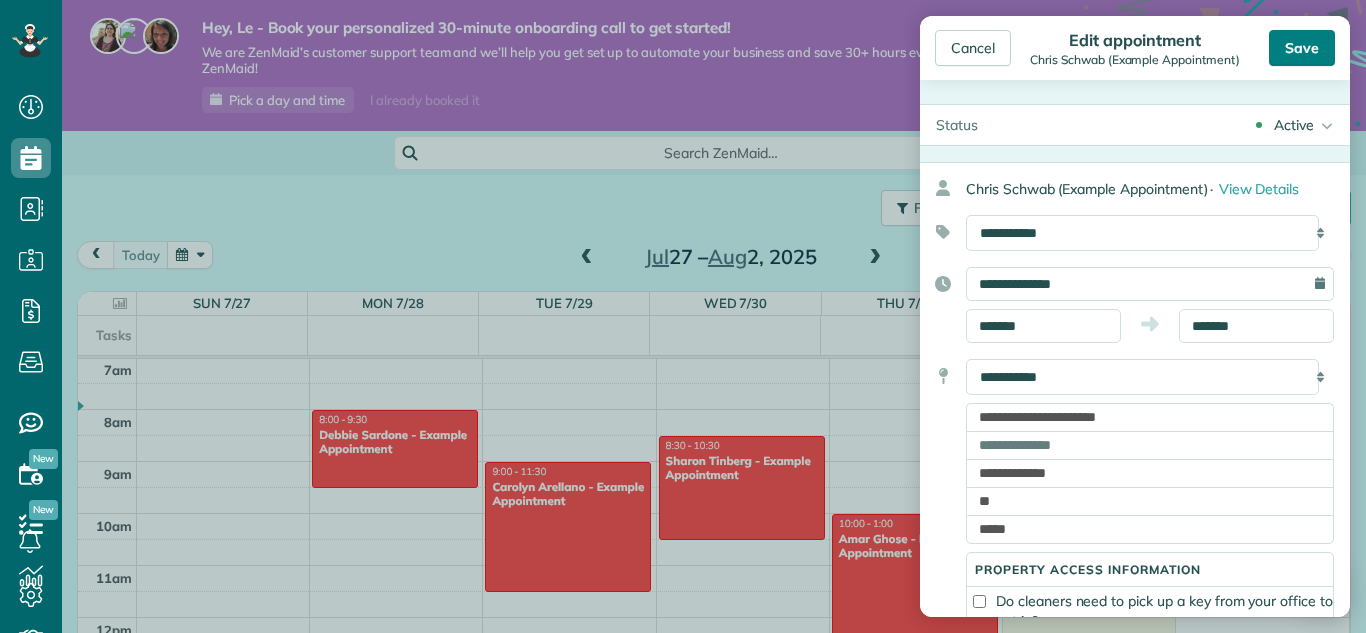 click on "Save" at bounding box center (1302, 48) 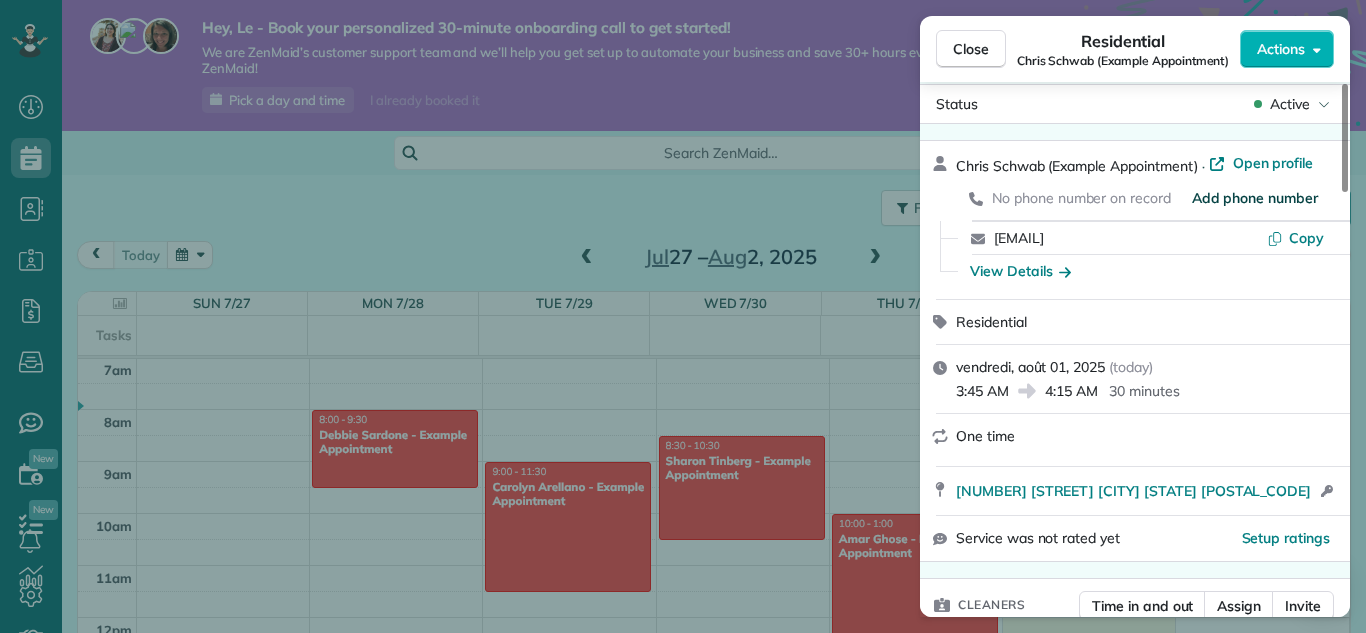 scroll, scrollTop: 0, scrollLeft: 0, axis: both 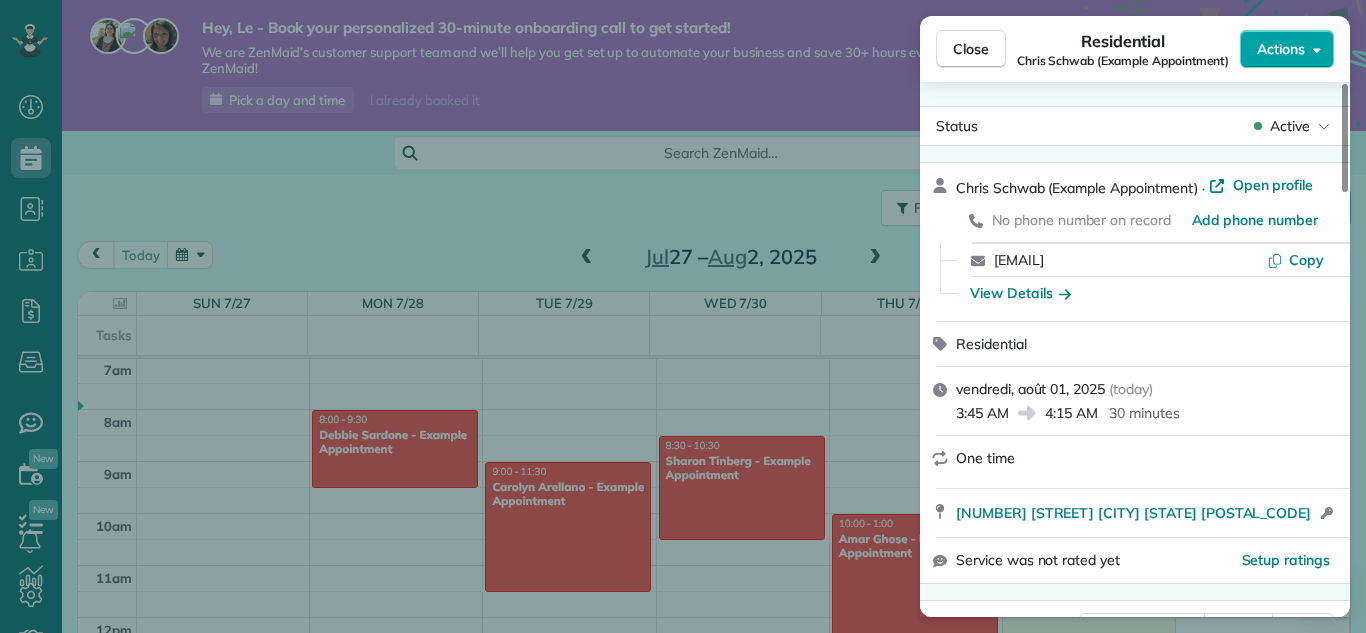 click on "Actions" at bounding box center (1281, 49) 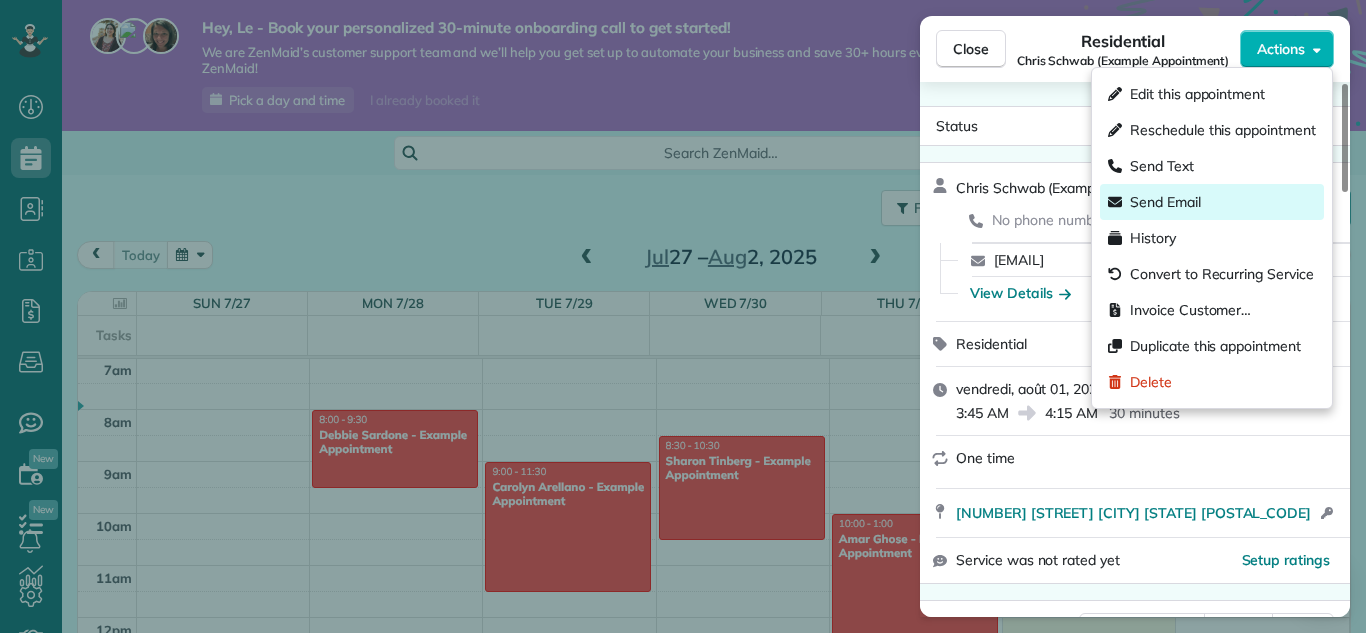 click on "Send Email" at bounding box center (1212, 202) 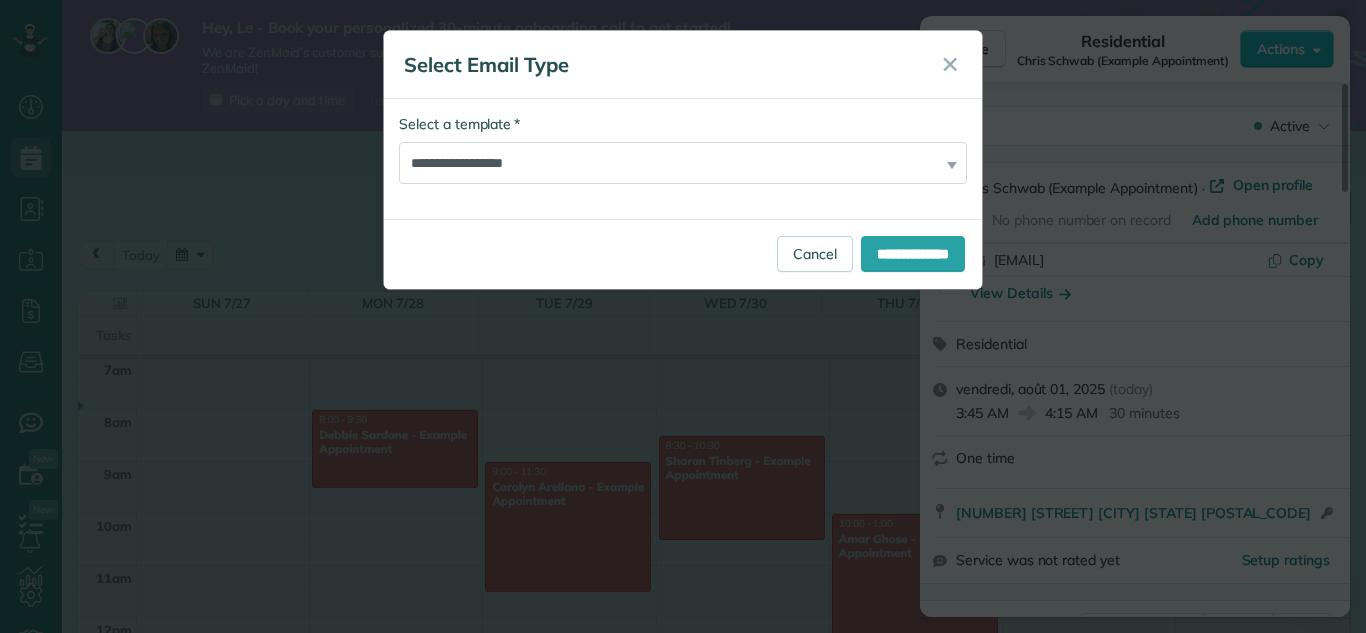 drag, startPoint x: 814, startPoint y: 235, endPoint x: 605, endPoint y: 172, distance: 218.2888 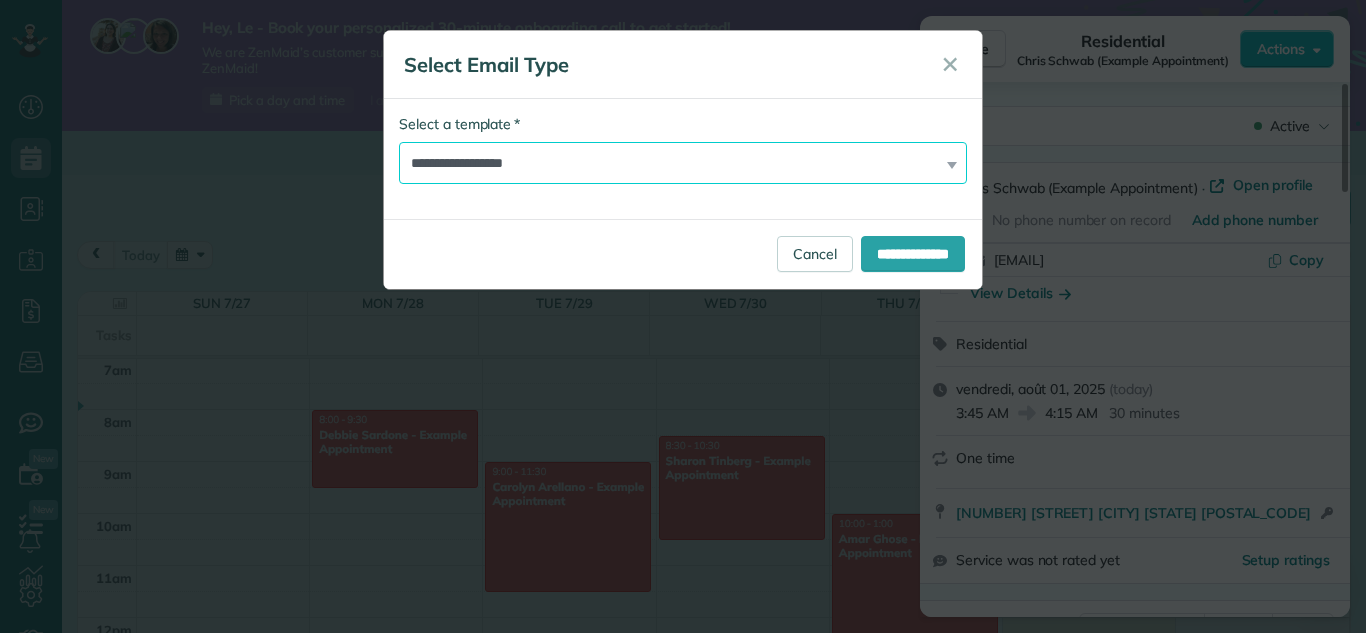 click on "**********" at bounding box center [683, 163] 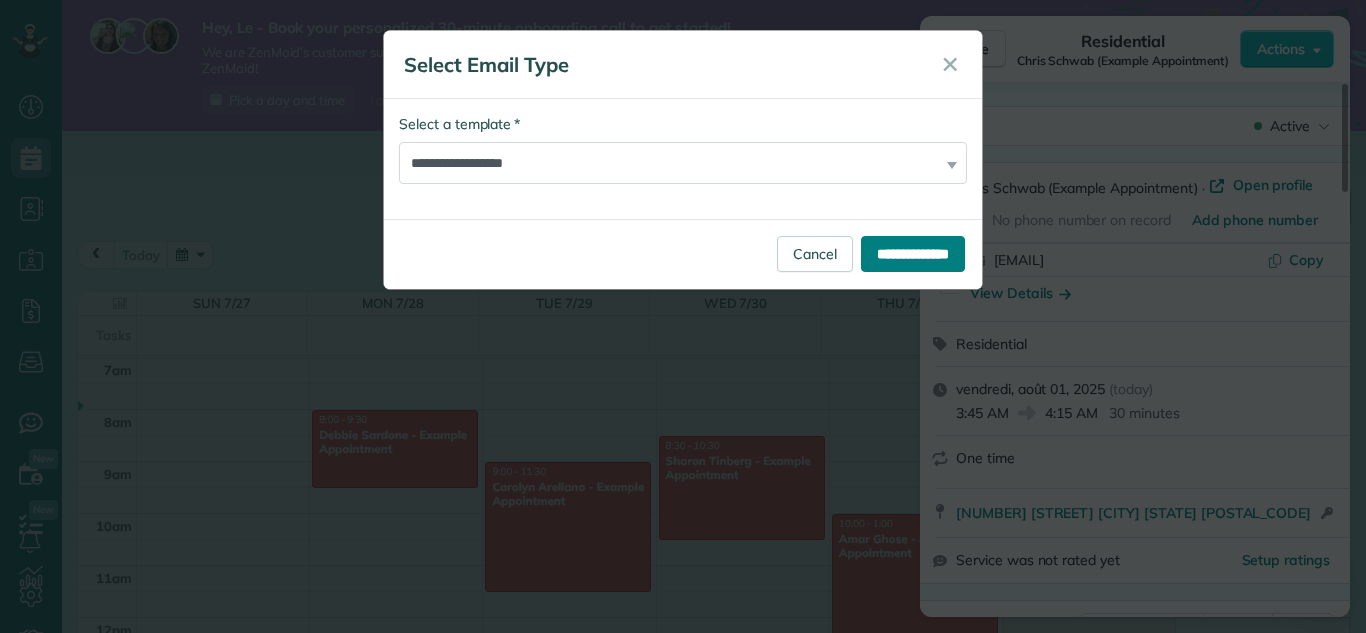 click on "**********" at bounding box center [913, 254] 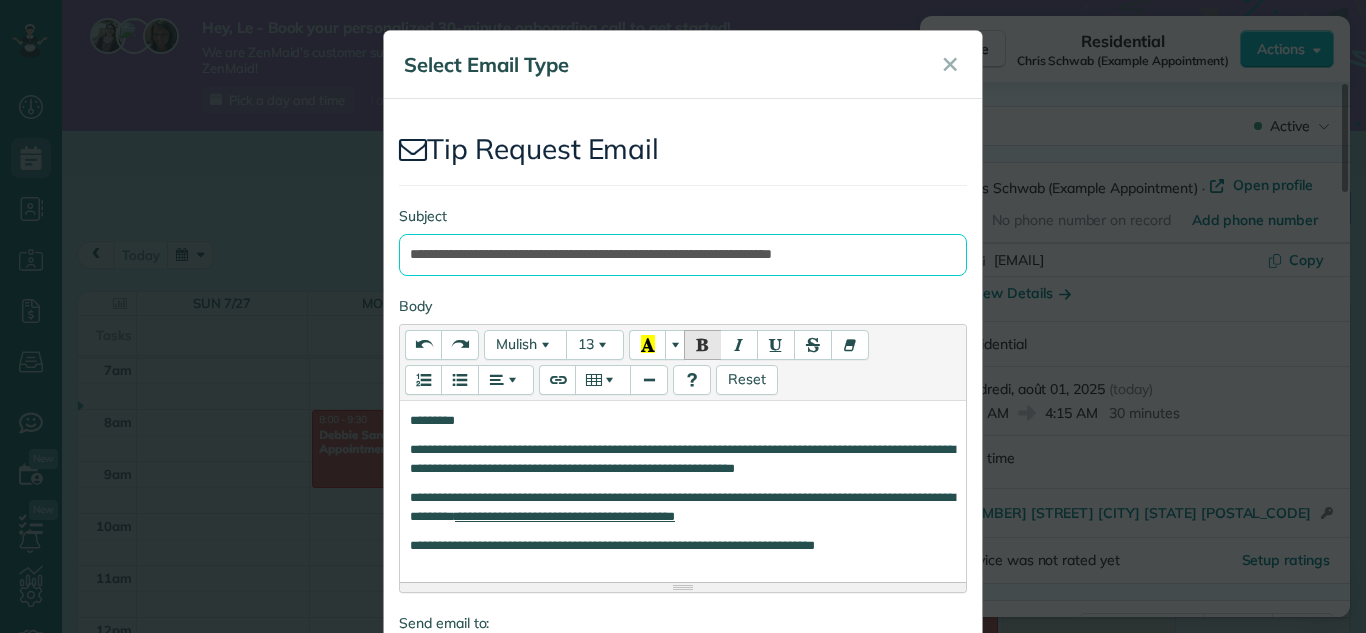 click on "**********" at bounding box center [683, 255] 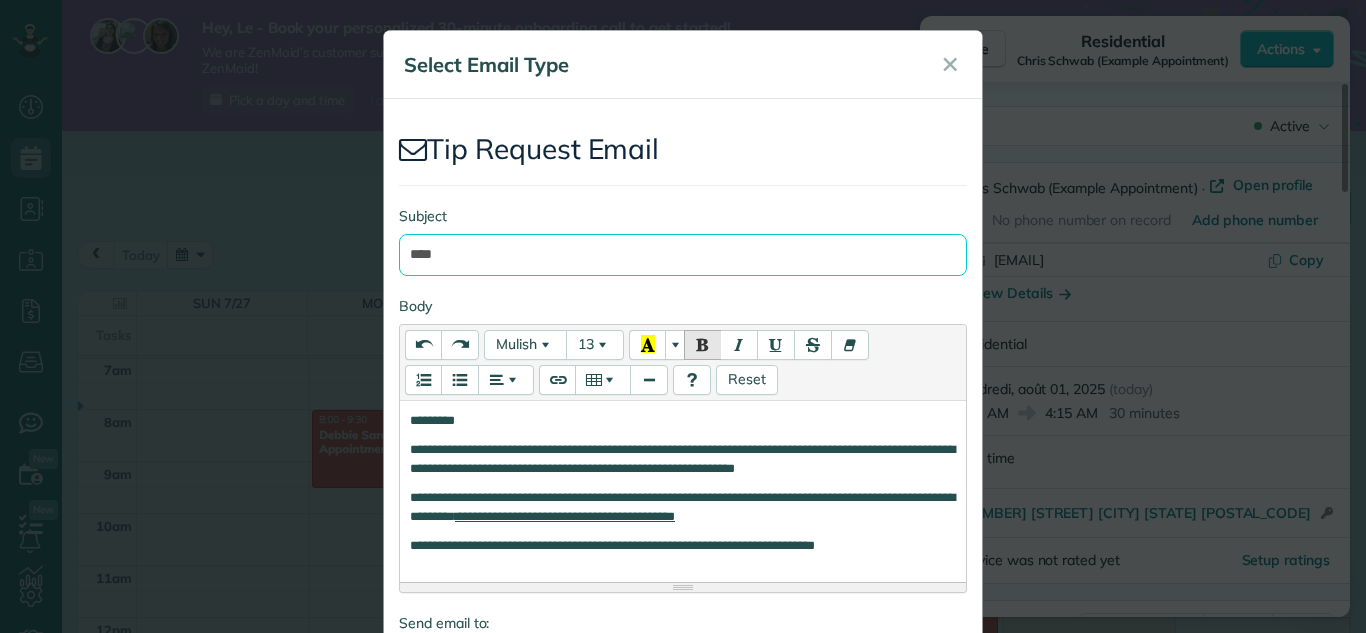 type on "****" 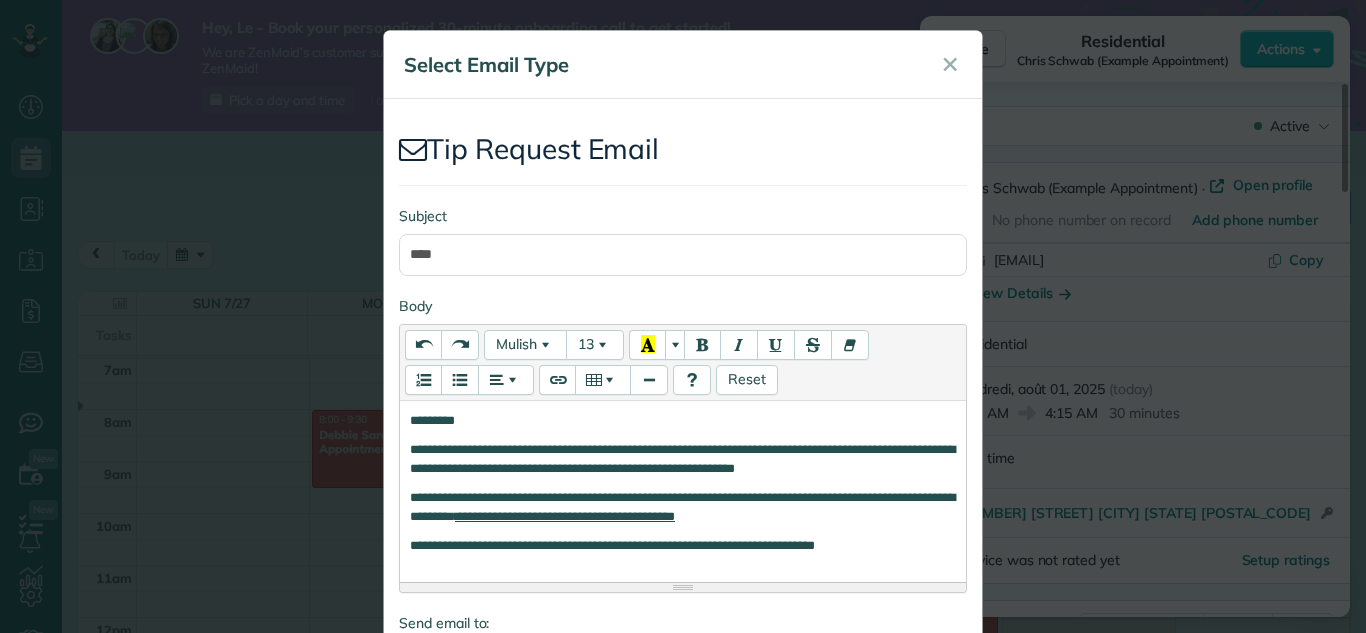 scroll, scrollTop: 158, scrollLeft: 0, axis: vertical 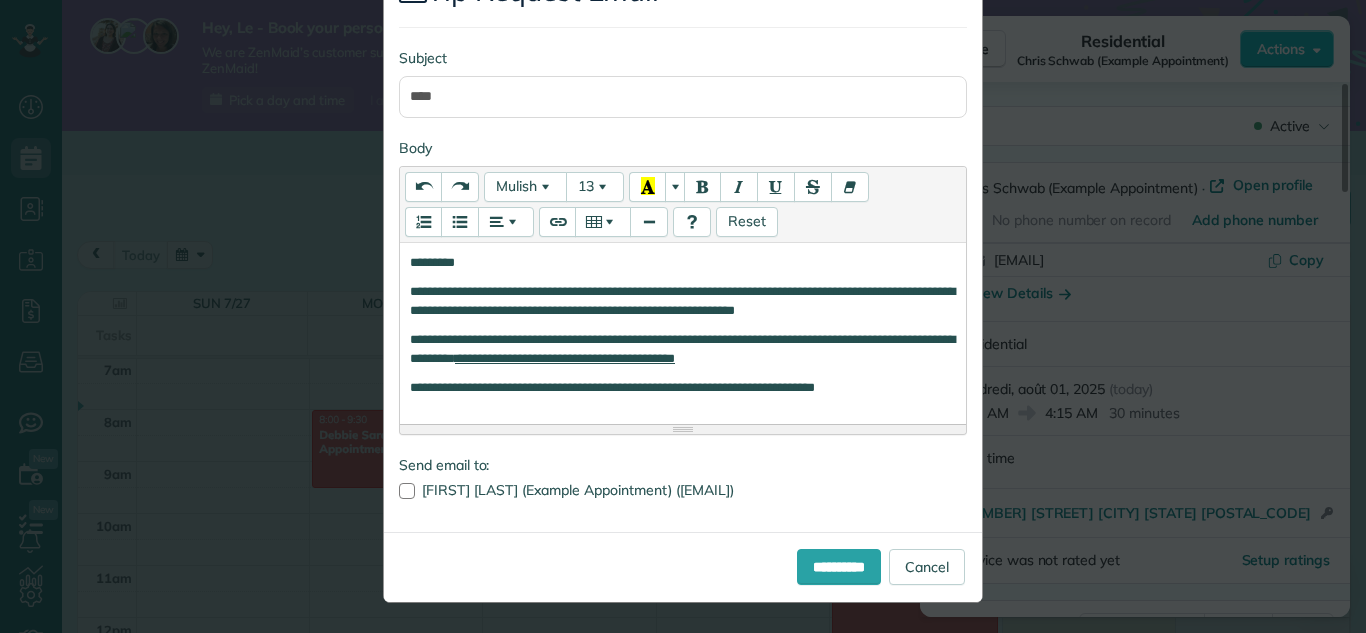 click on "**********" at bounding box center (683, 330) 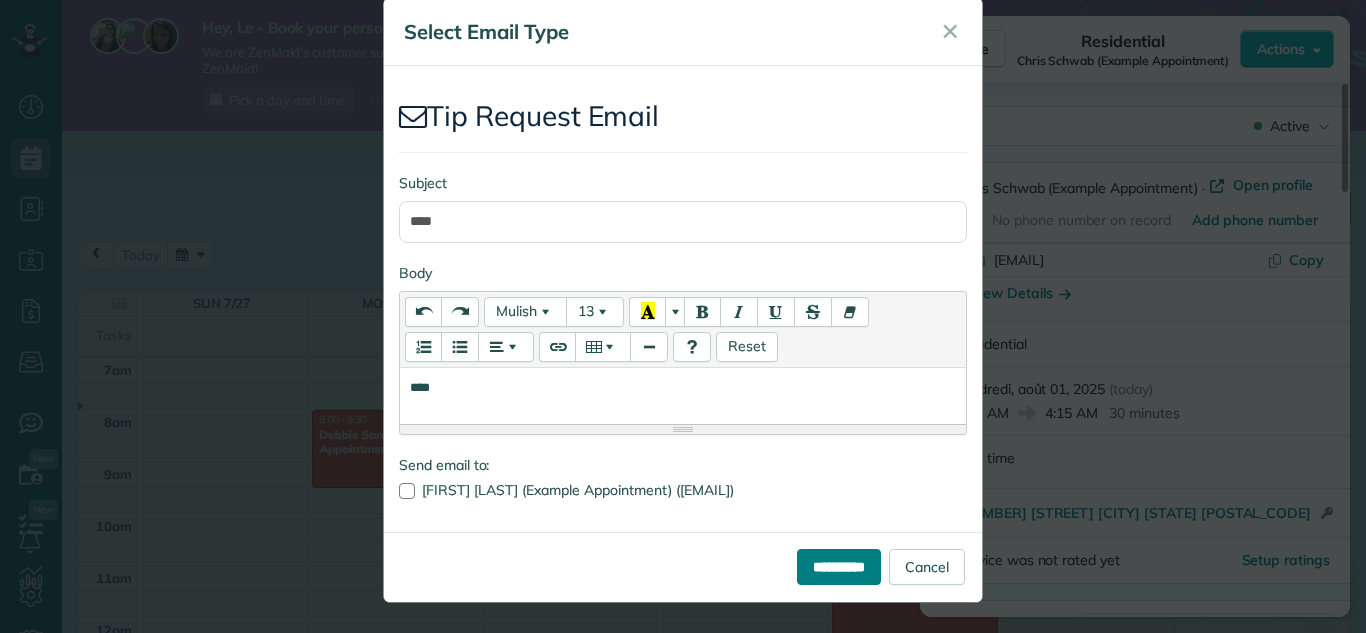 click on "**********" at bounding box center [839, 567] 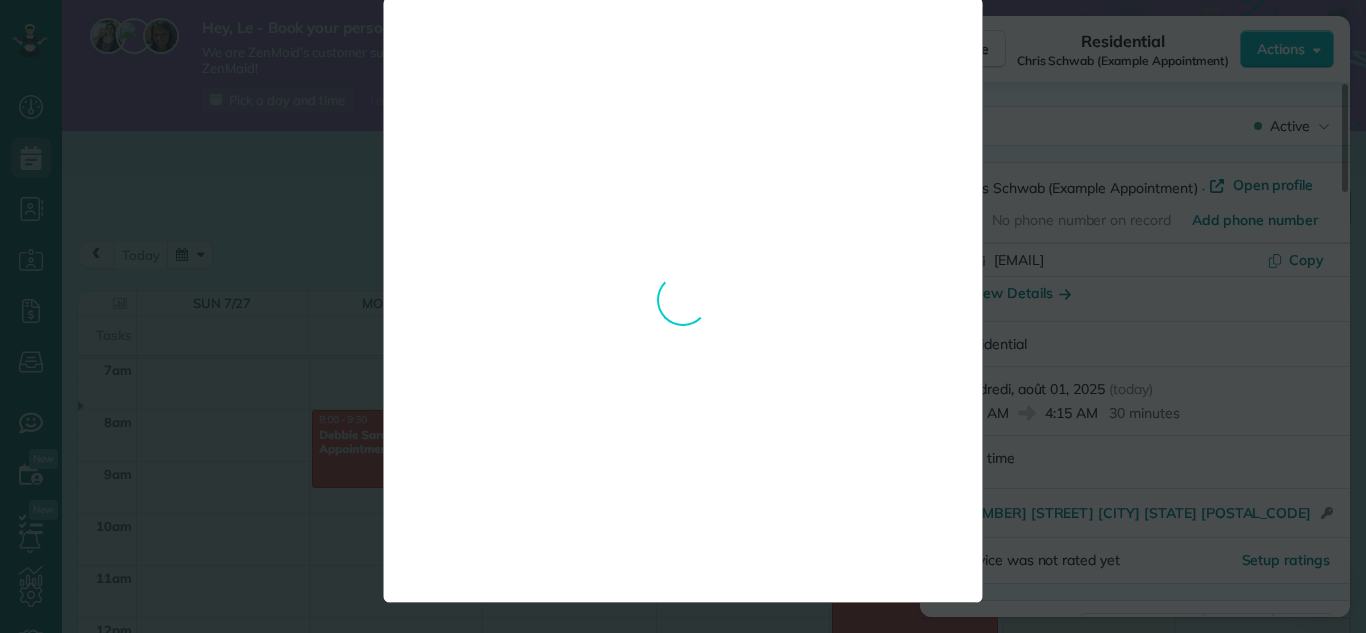 scroll, scrollTop: 0, scrollLeft: 0, axis: both 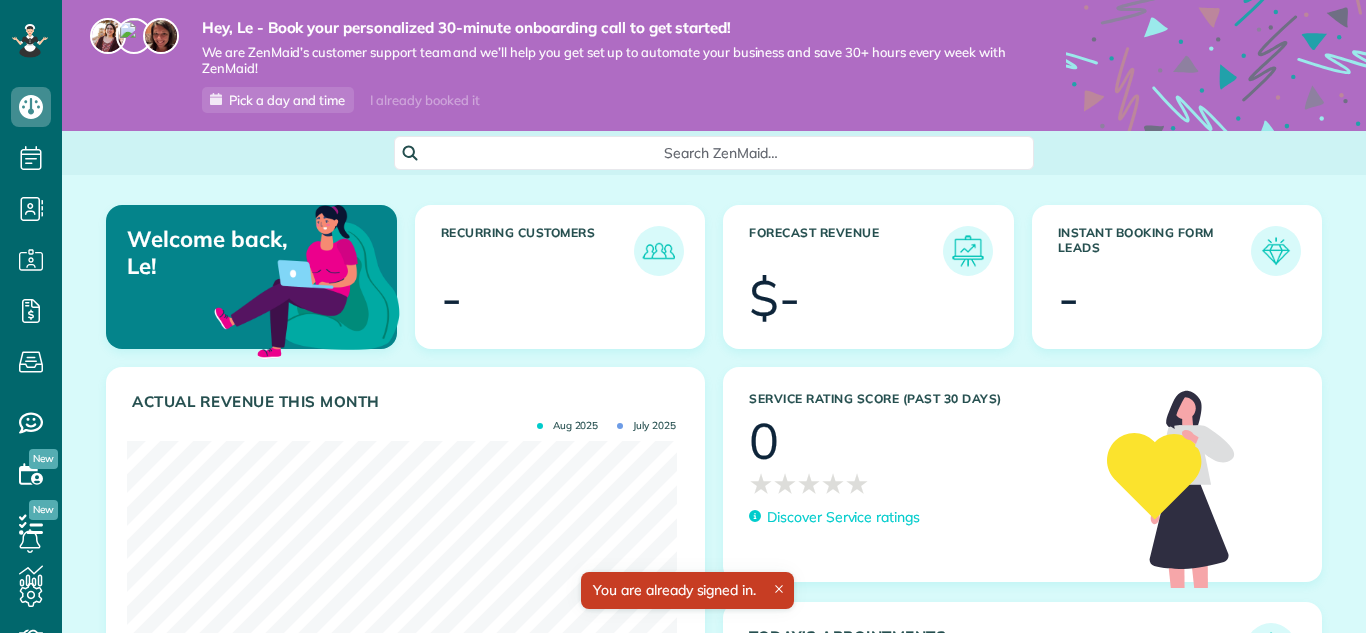 click 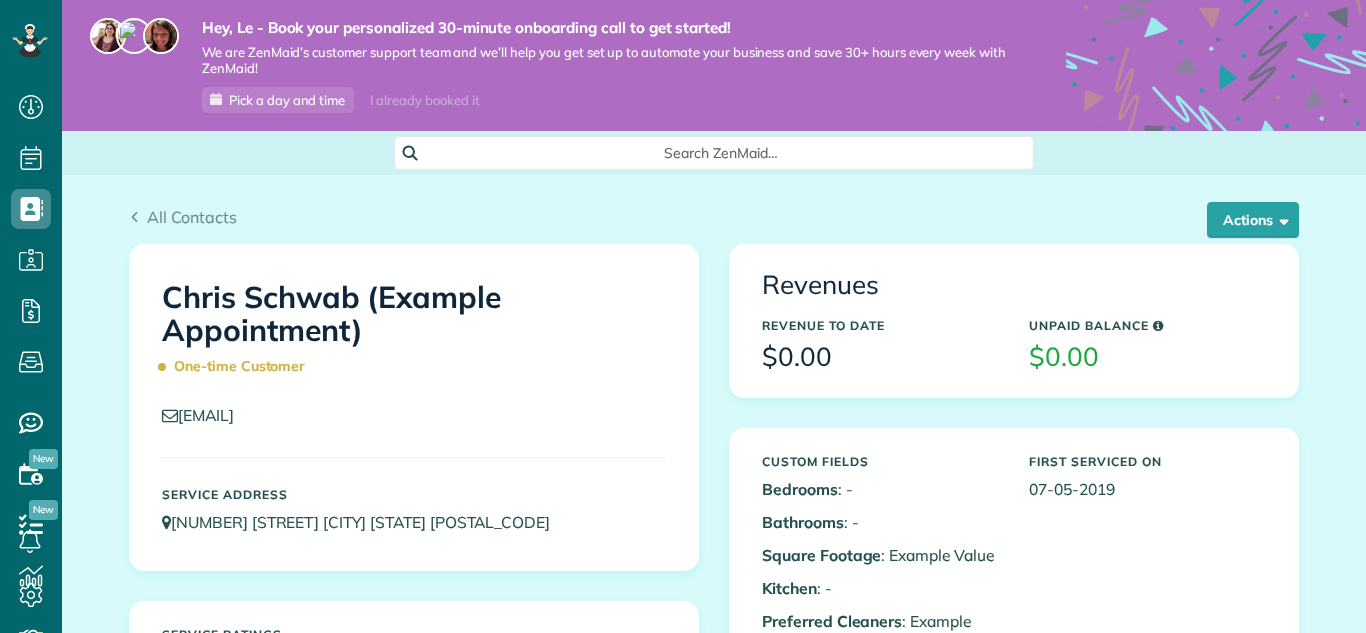 scroll, scrollTop: 0, scrollLeft: 0, axis: both 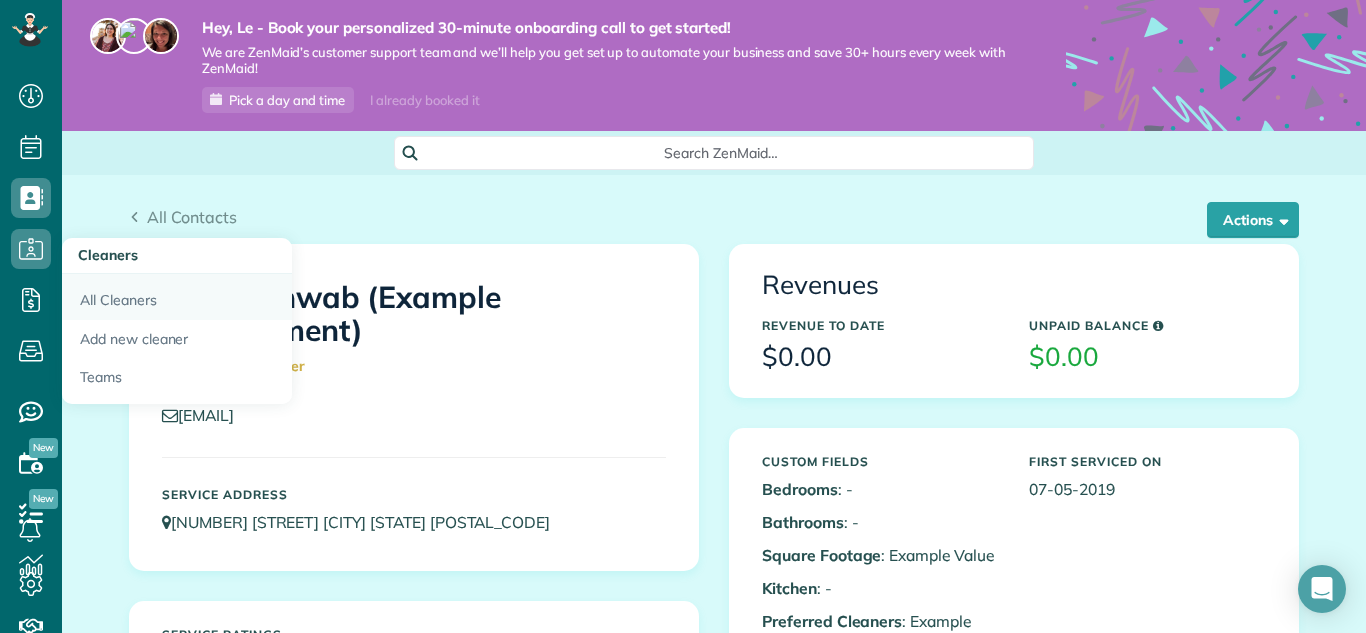 click on "Cleaners" at bounding box center (177, 256) 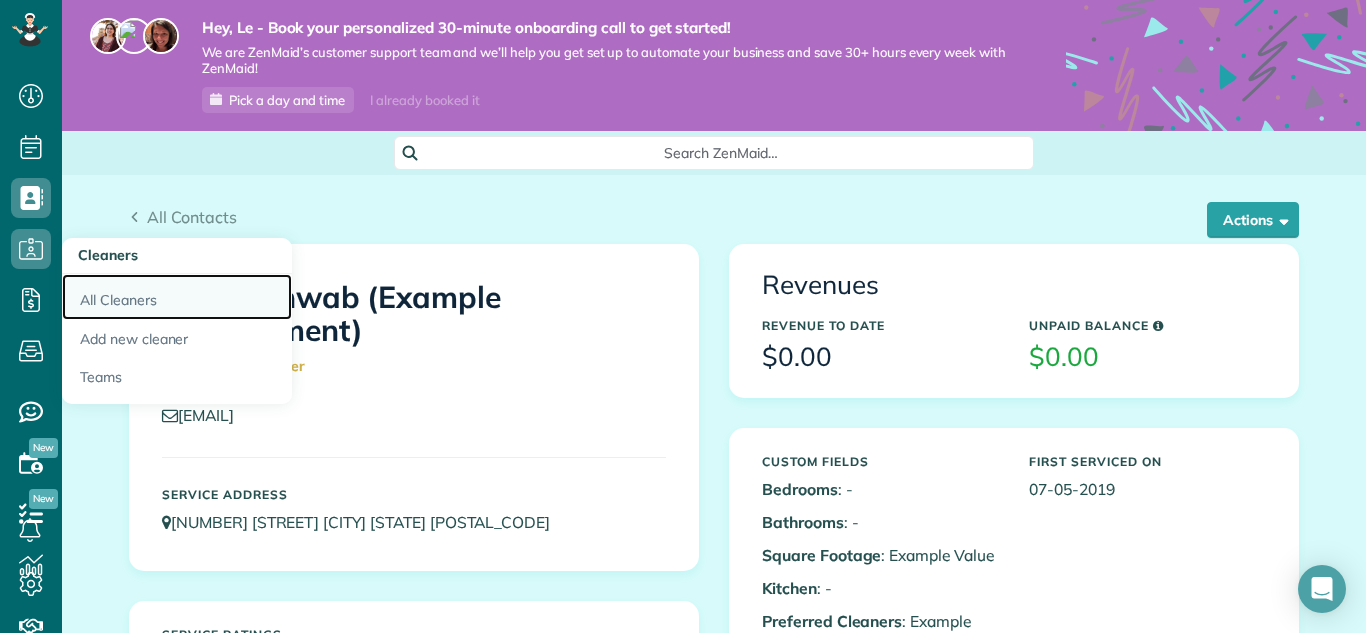 click on "All Cleaners" at bounding box center [177, 297] 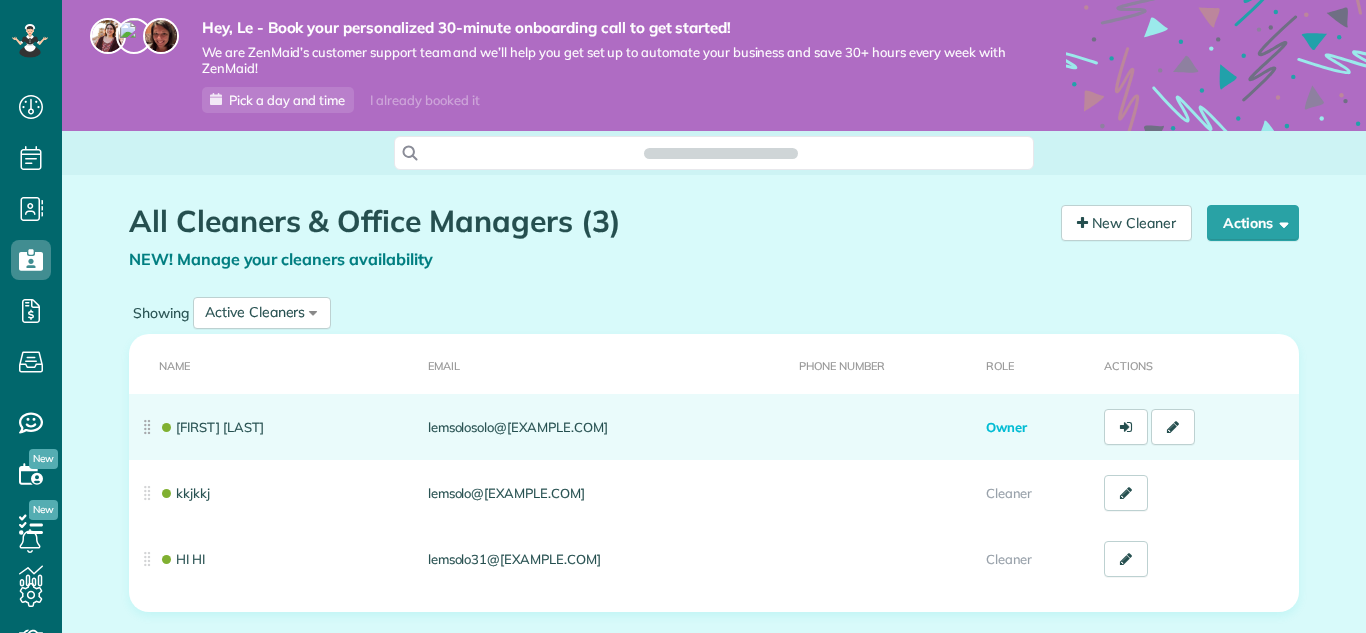 scroll, scrollTop: 0, scrollLeft: 0, axis: both 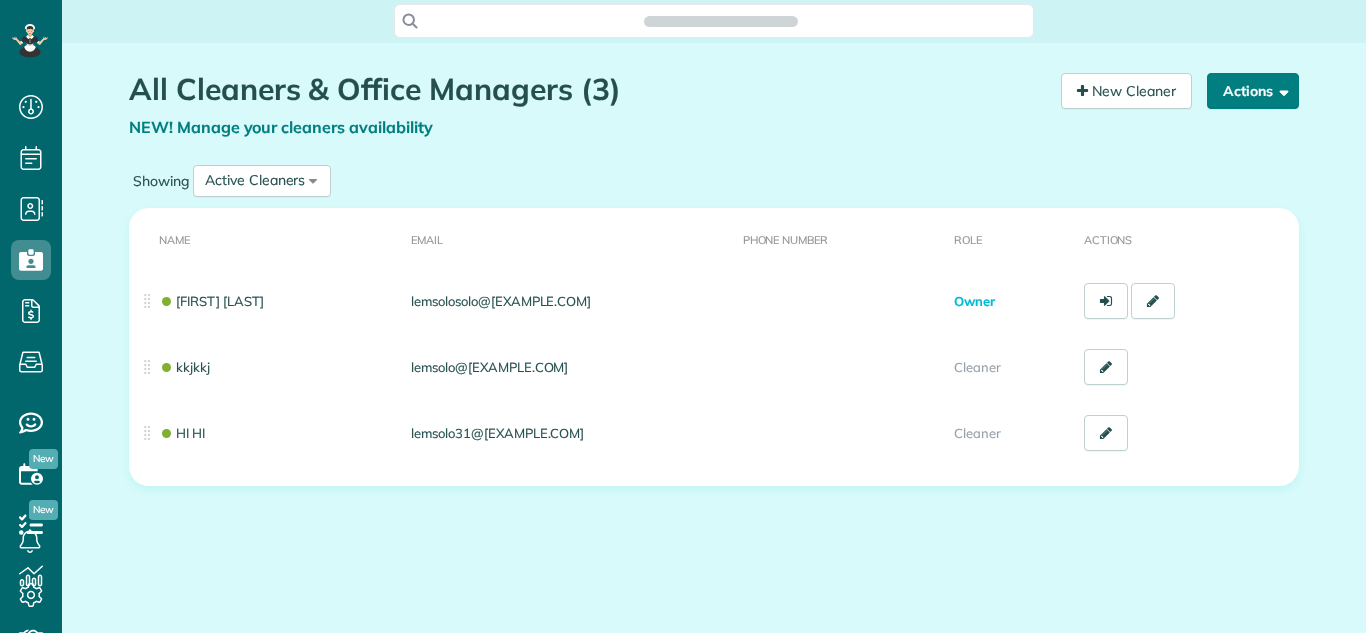 click on "Actions" at bounding box center [1253, 91] 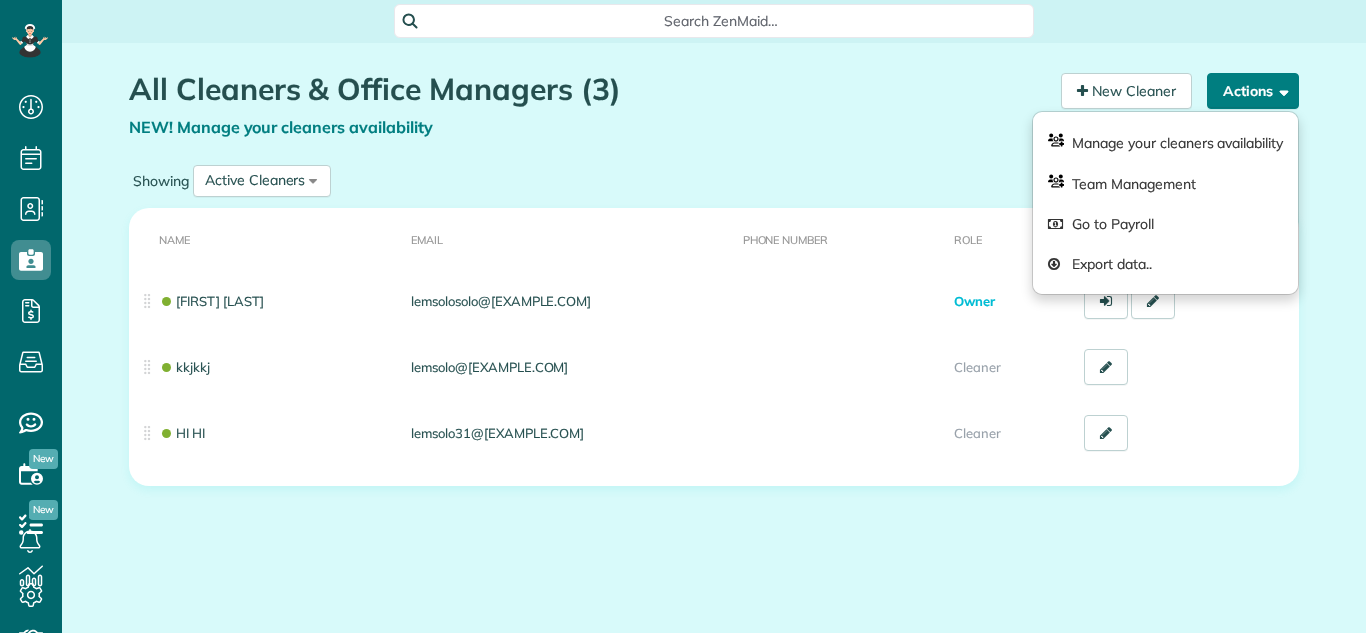 click on "Actions" at bounding box center (1253, 91) 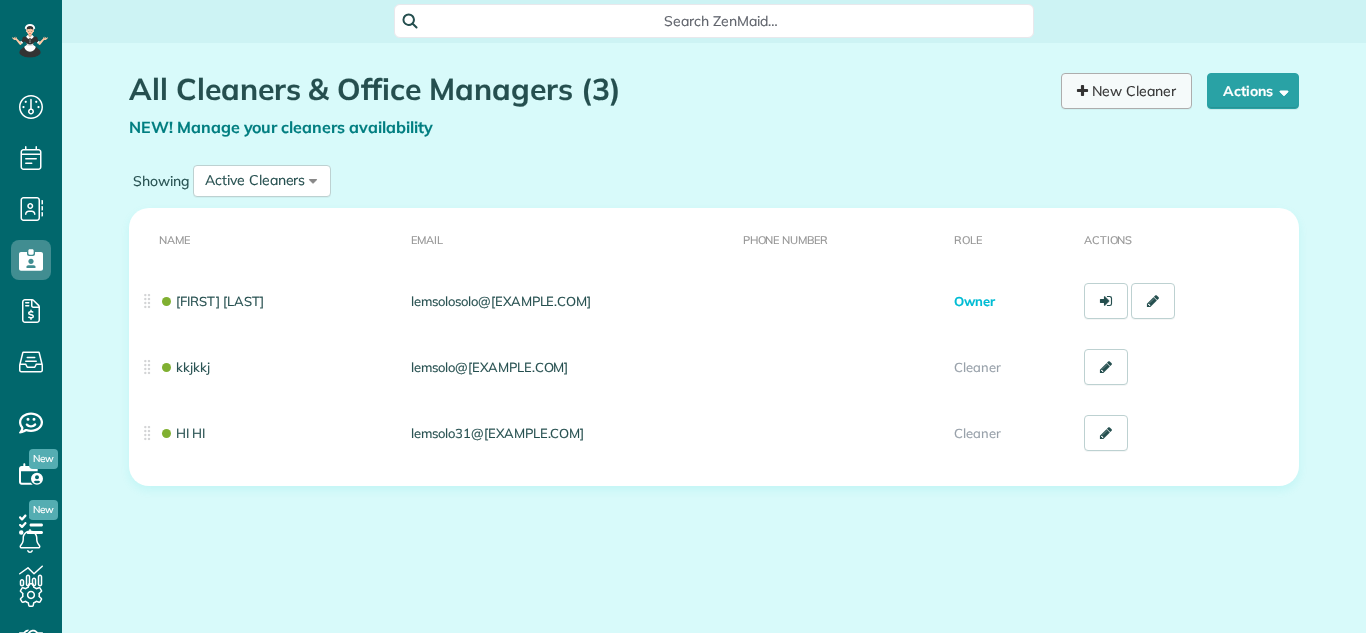 click on "New Cleaner" at bounding box center [1126, 91] 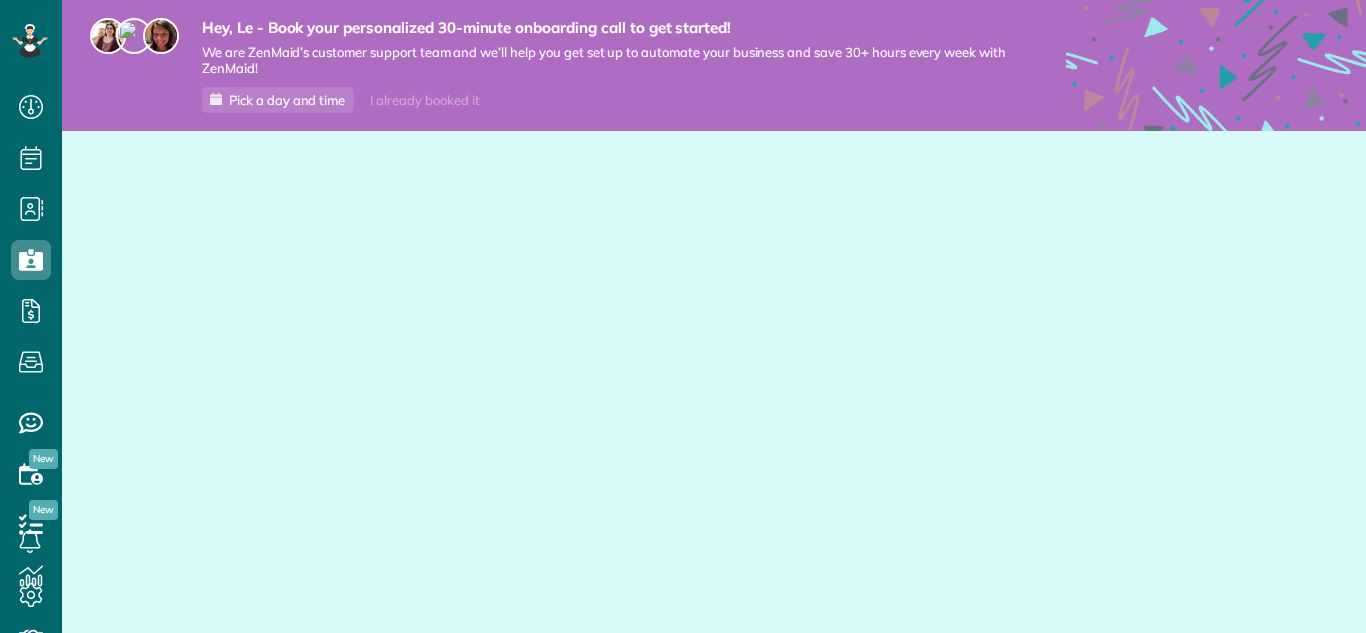 scroll, scrollTop: 0, scrollLeft: 0, axis: both 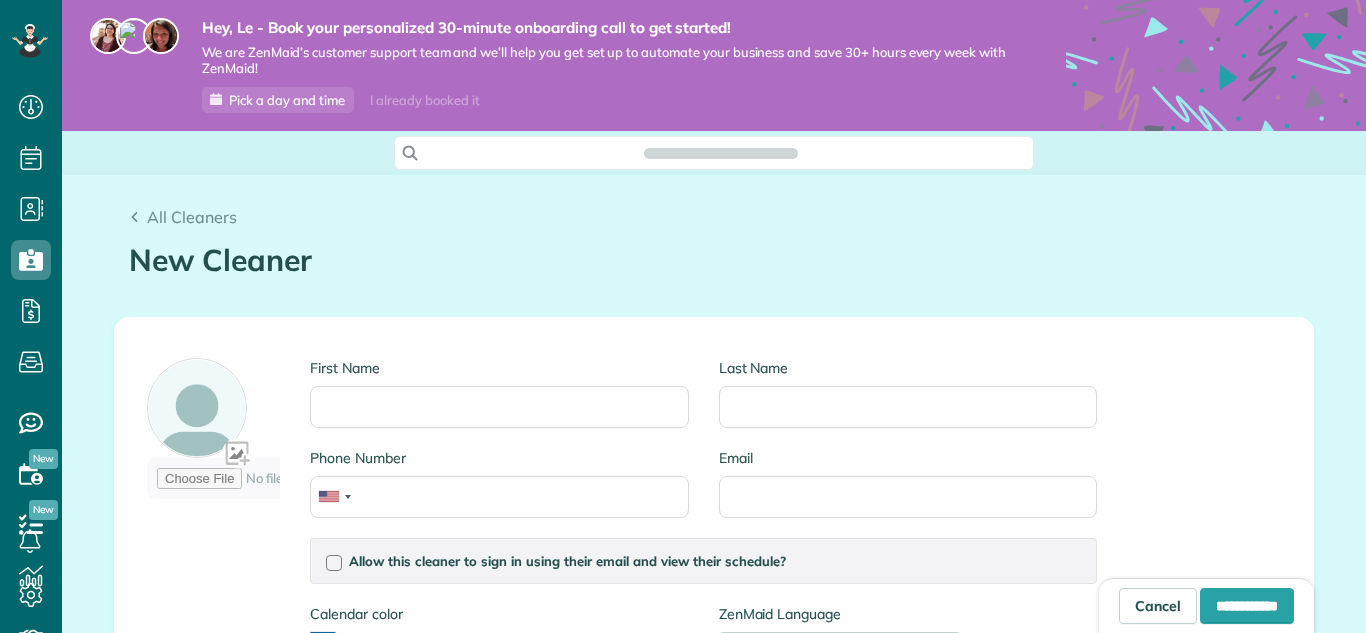type on "*******" 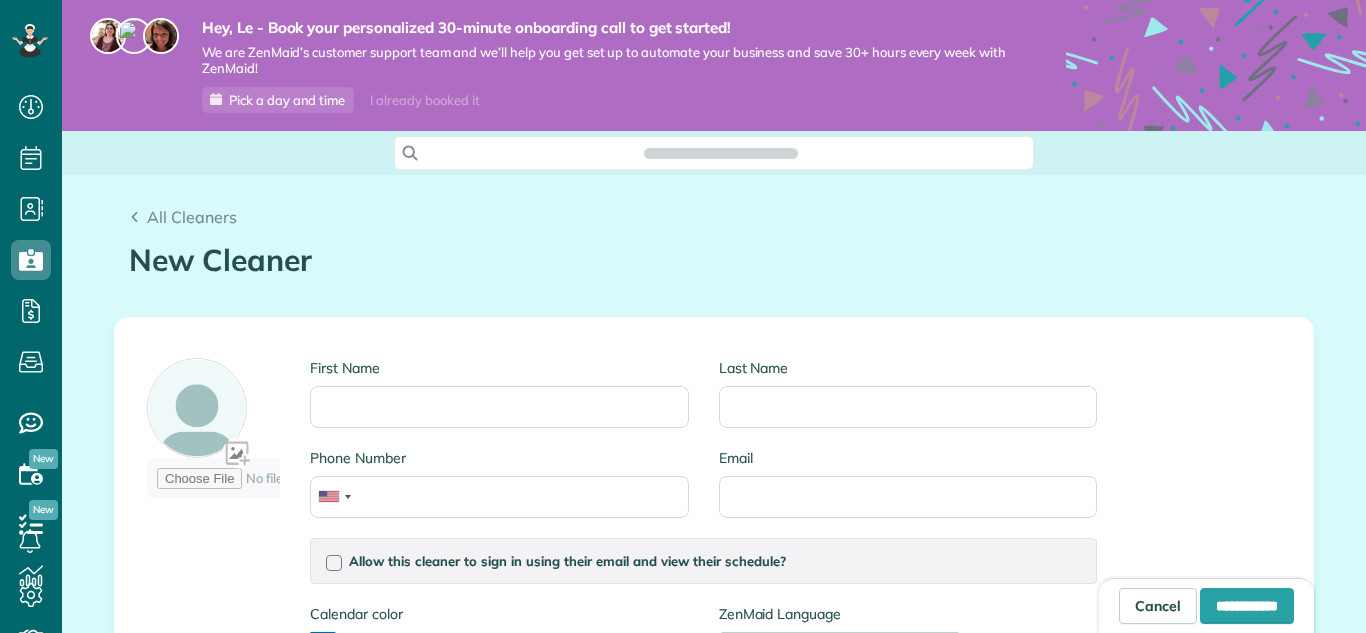 scroll, scrollTop: 329, scrollLeft: 0, axis: vertical 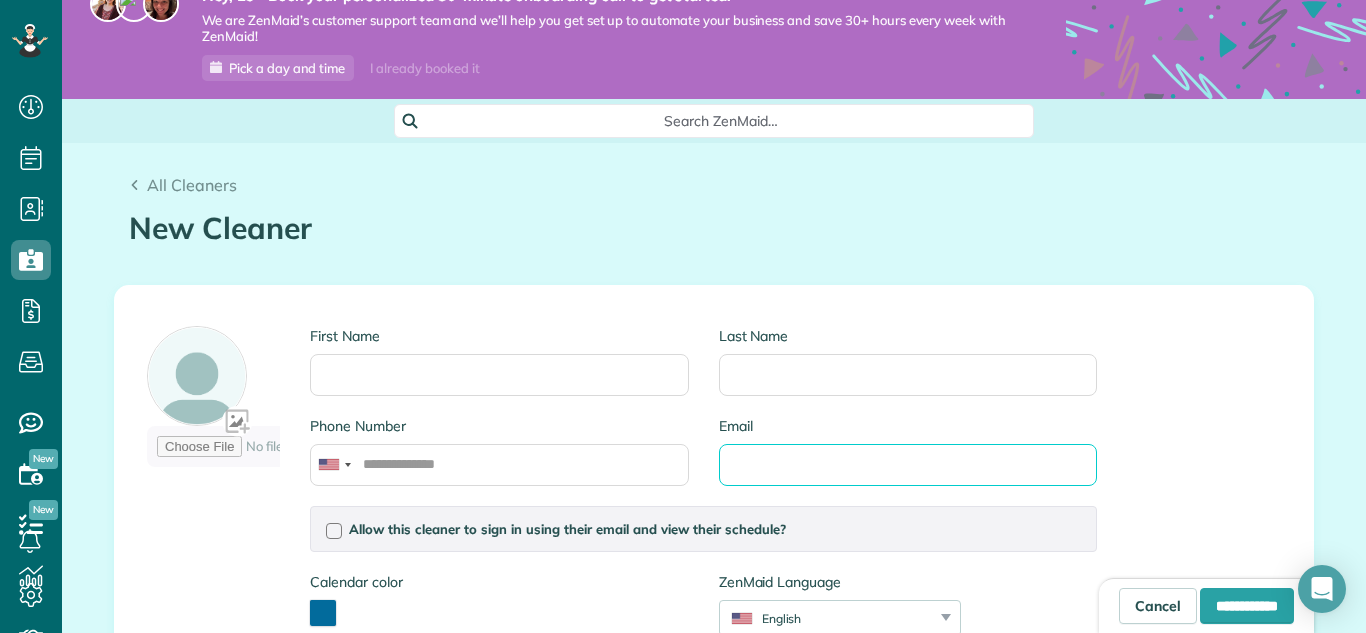 click on "Email" at bounding box center [908, 465] 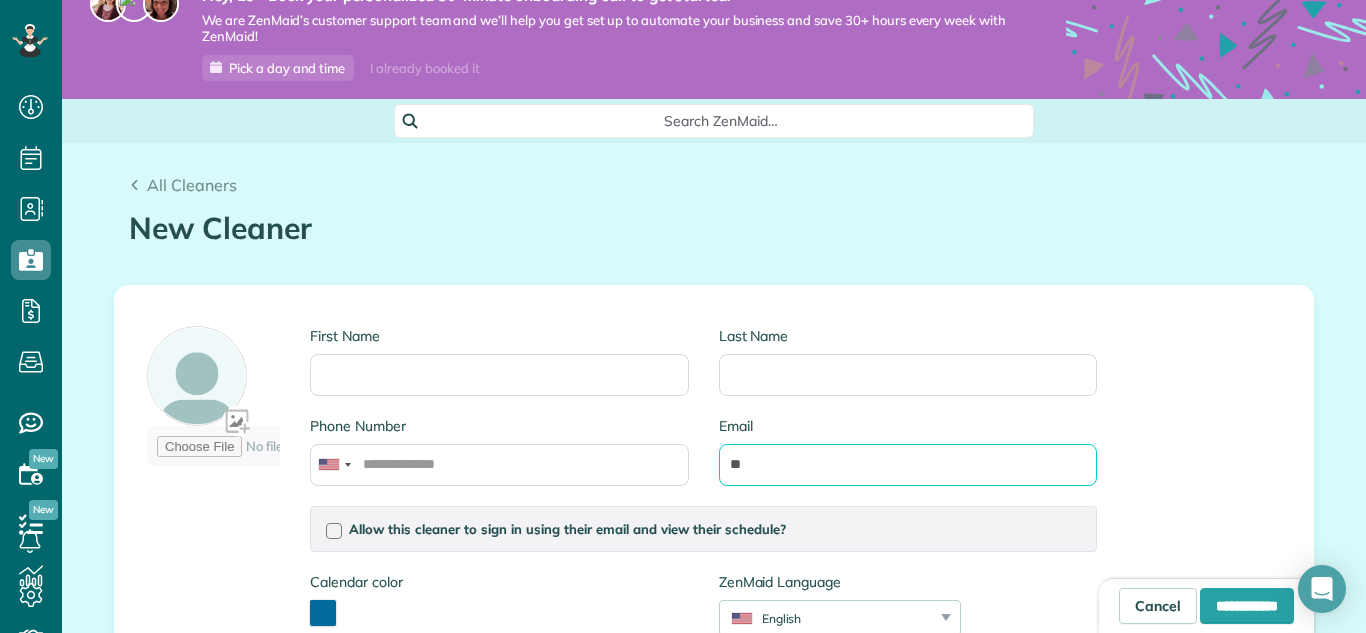 type on "*" 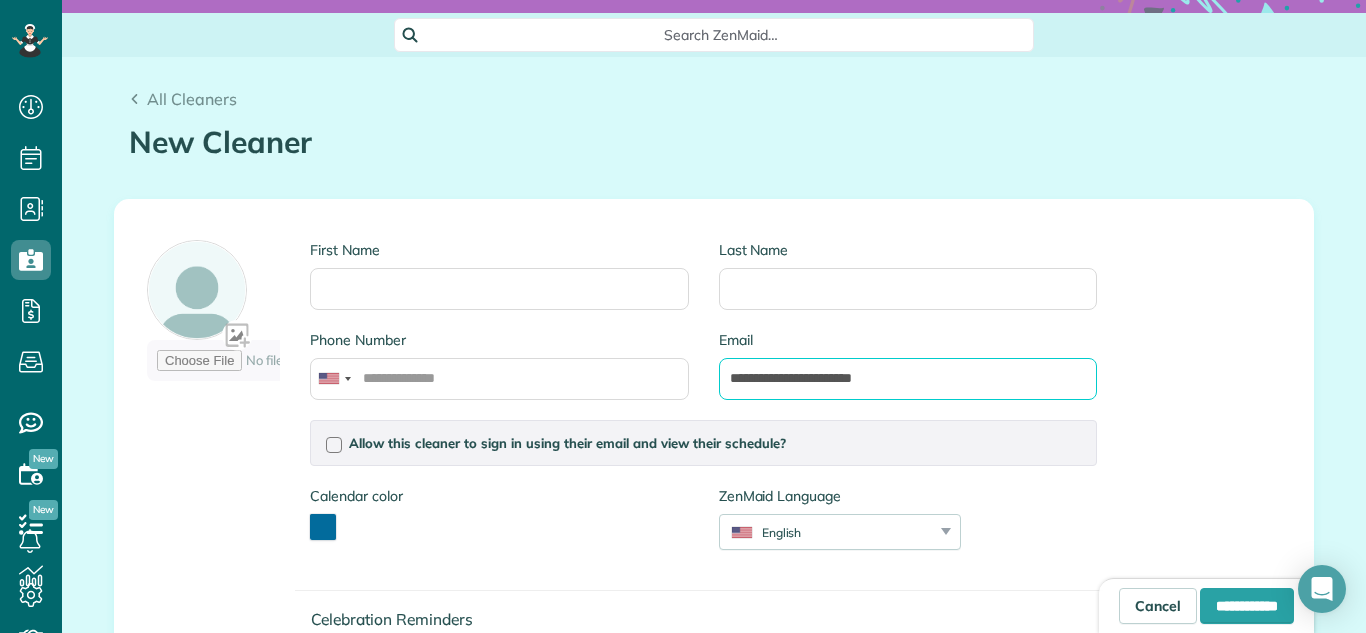 scroll, scrollTop: 119, scrollLeft: 0, axis: vertical 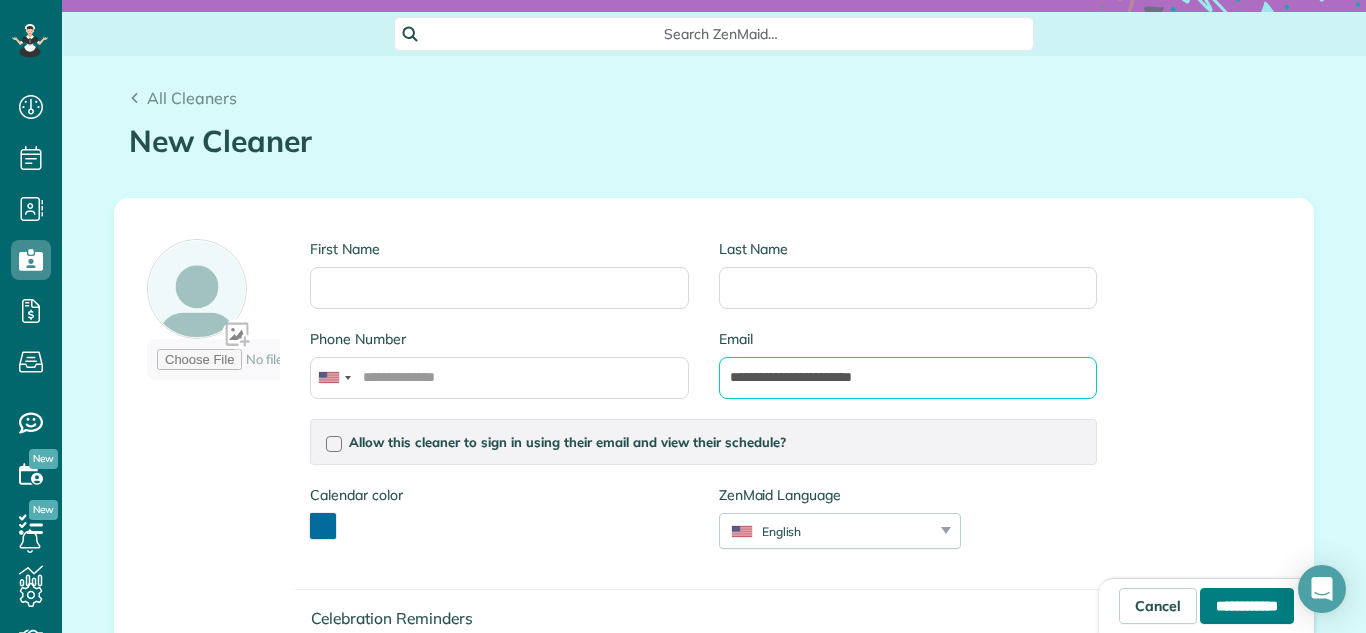 type on "**********" 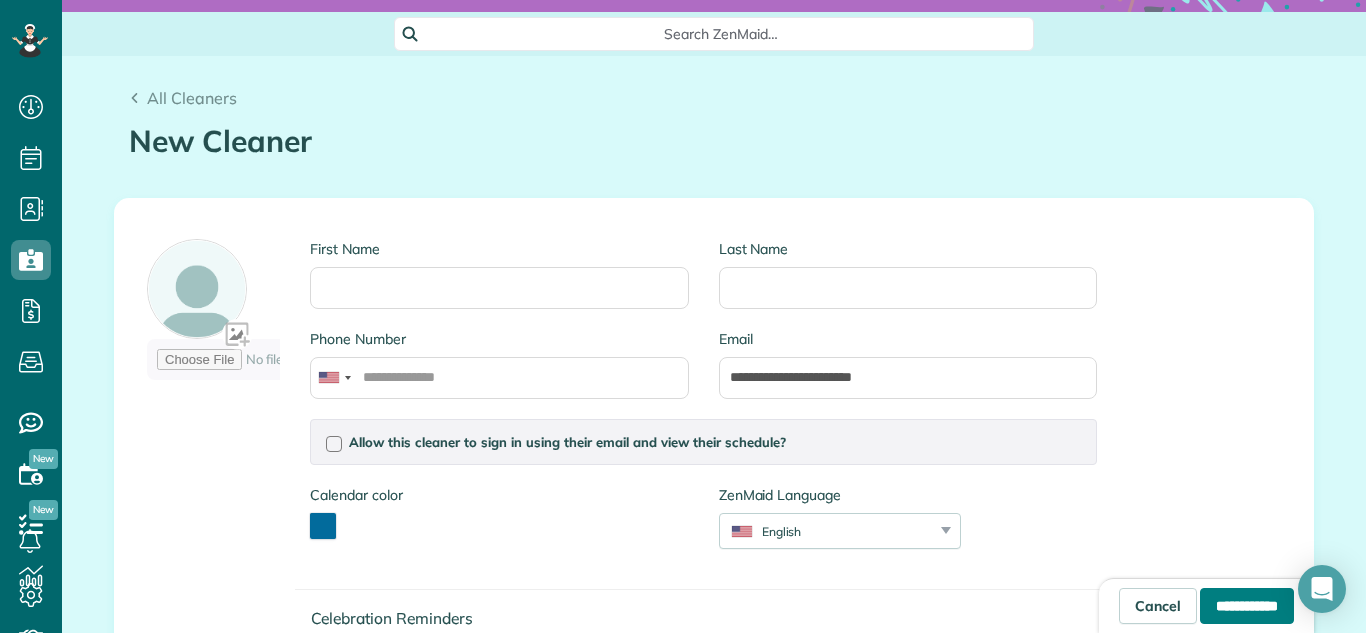 click on "**********" at bounding box center [1247, 606] 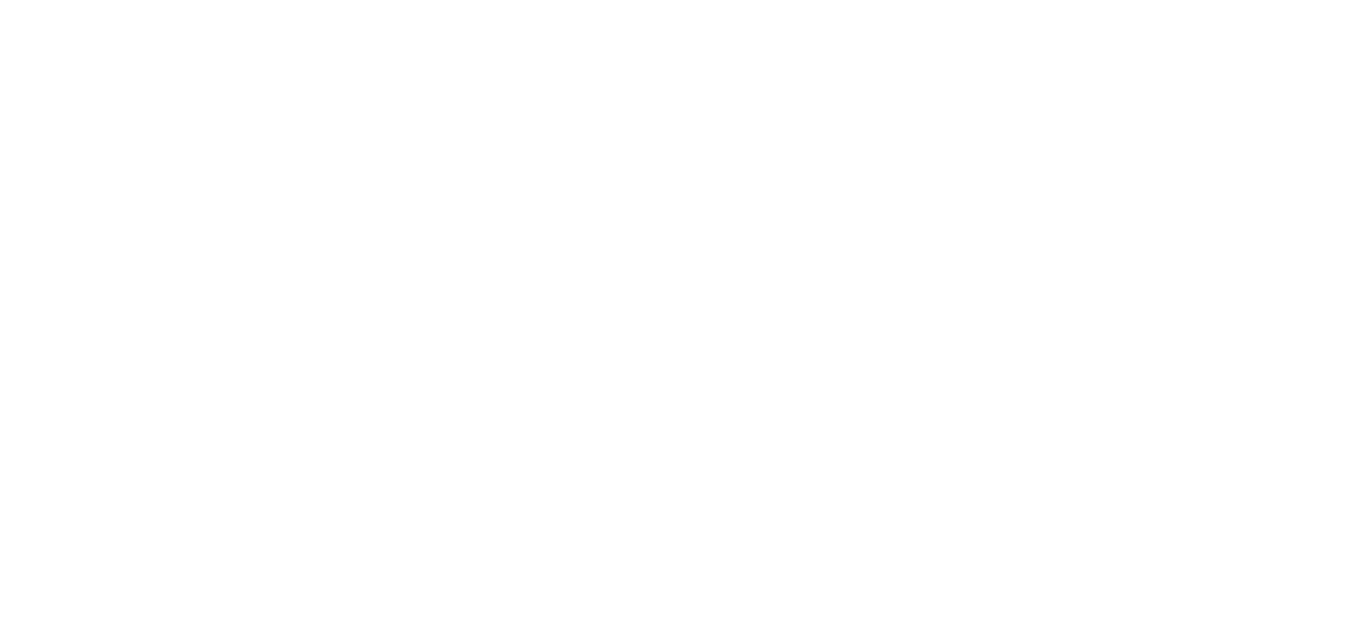 scroll, scrollTop: 0, scrollLeft: 0, axis: both 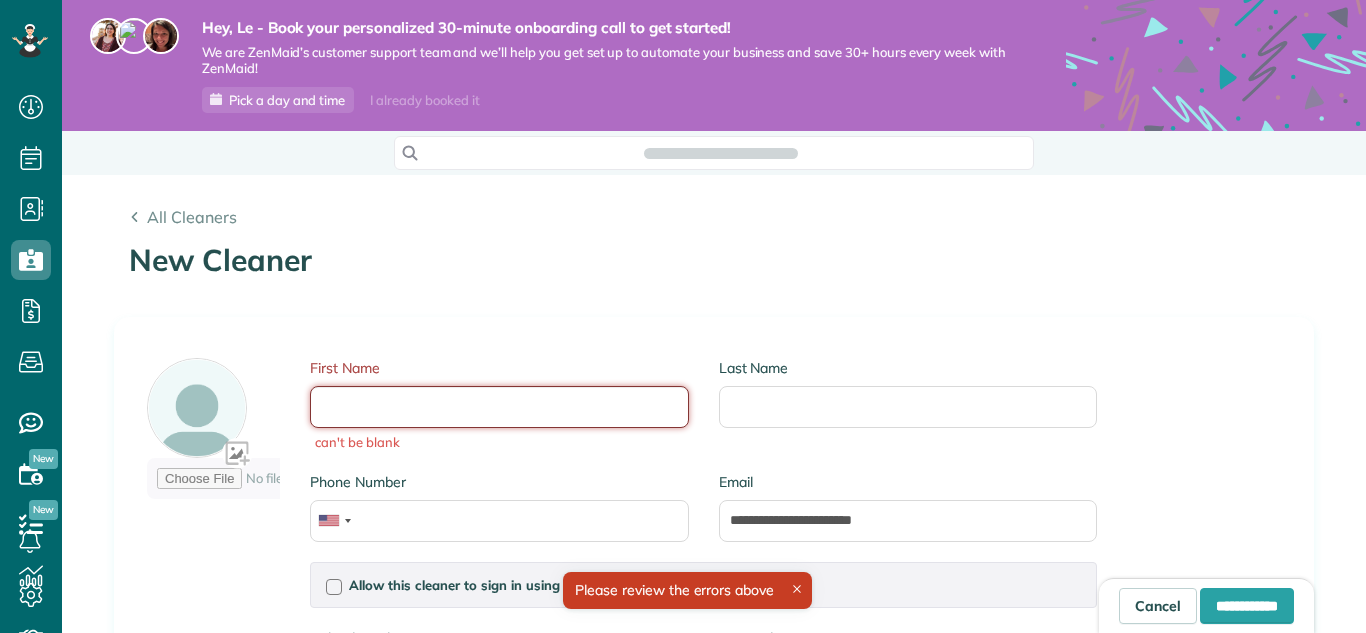 click on "First Name" at bounding box center (499, 407) 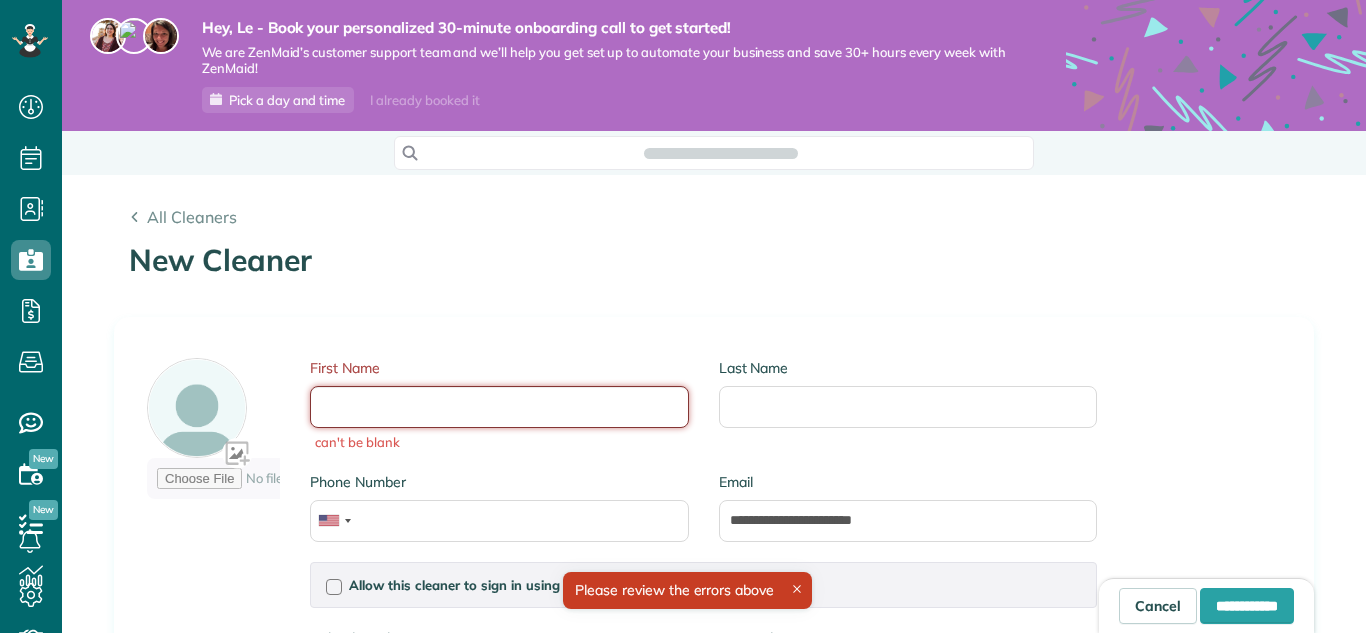 scroll, scrollTop: 633, scrollLeft: 62, axis: both 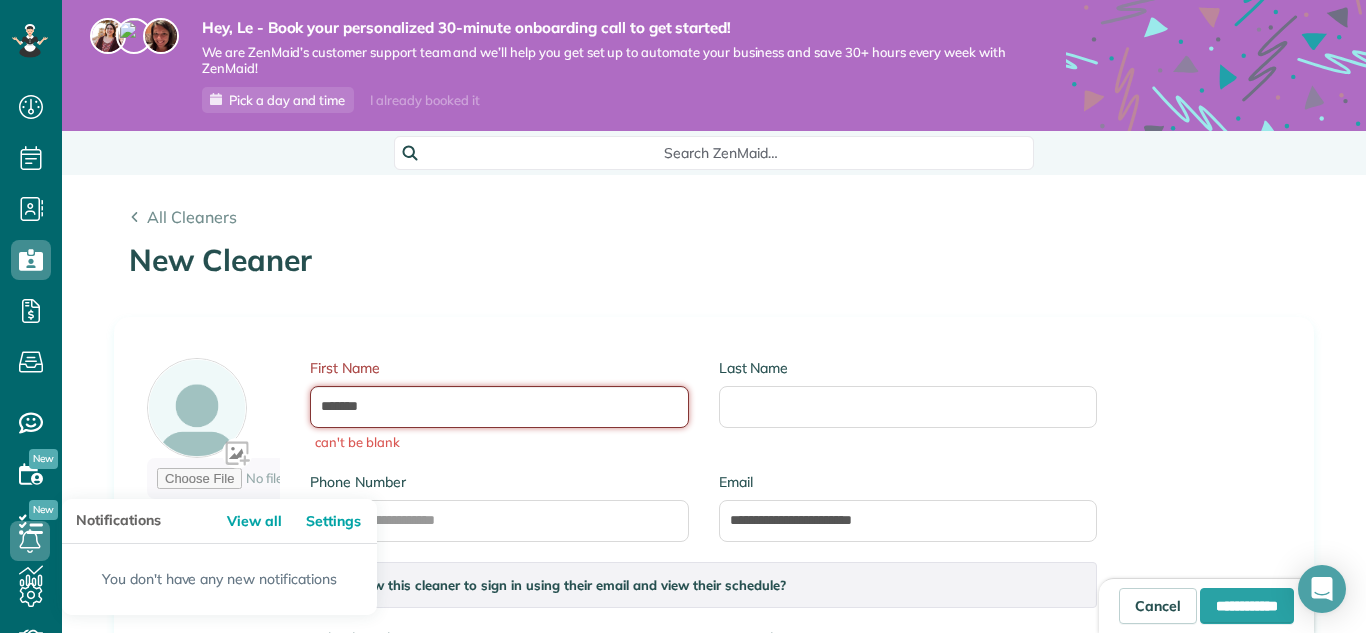 type on "*******" 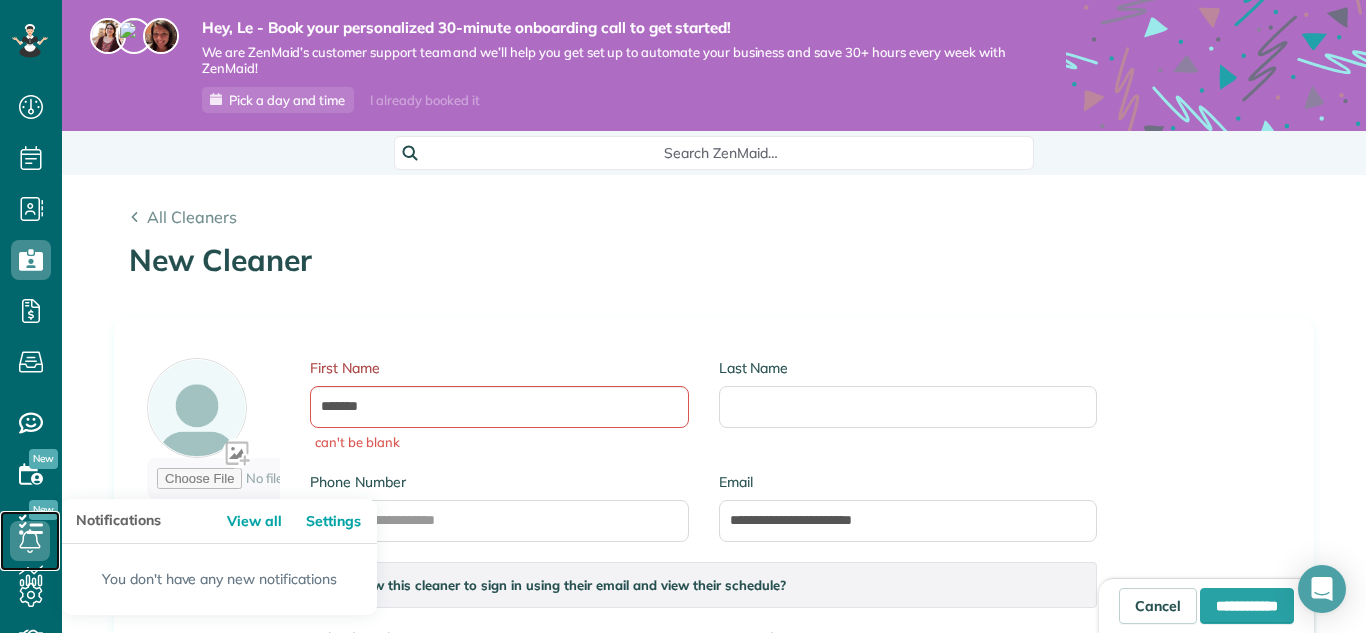 click 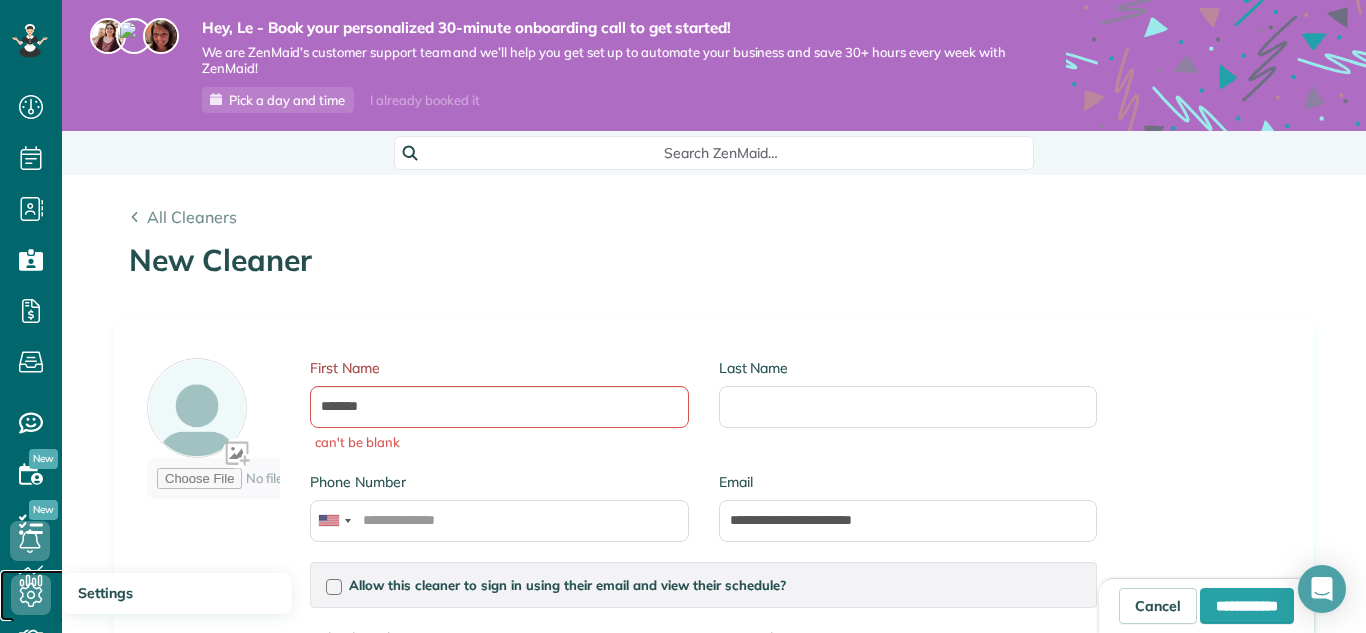 click 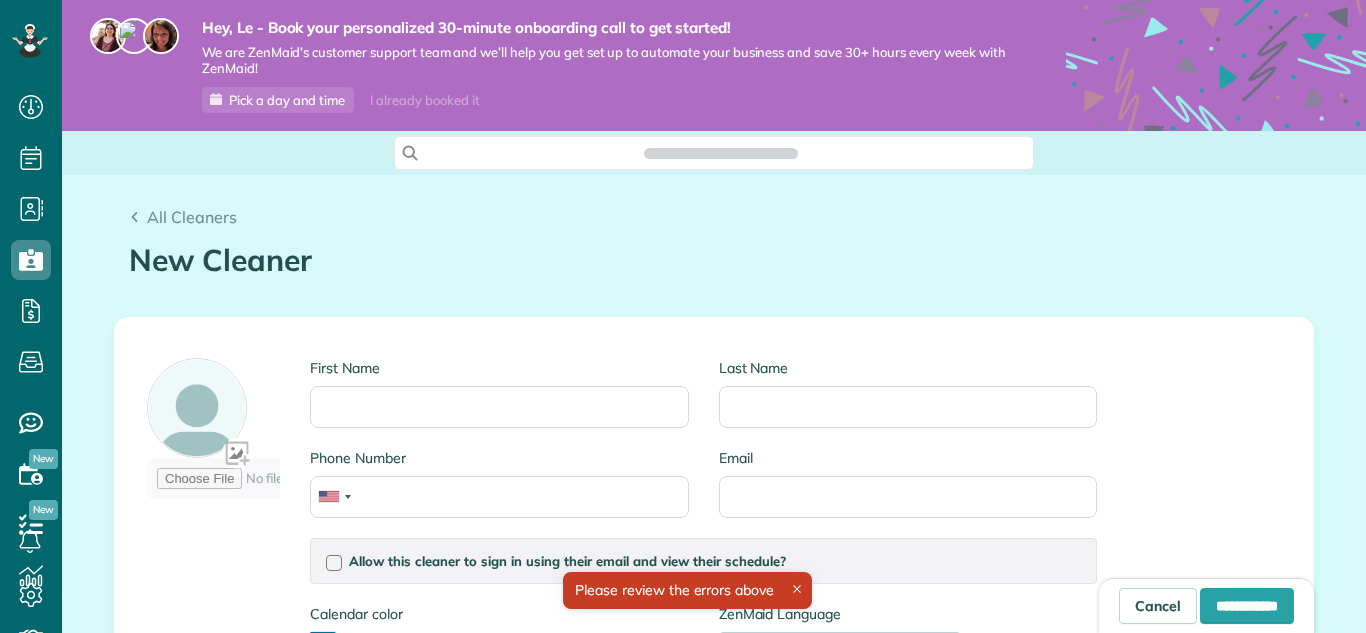 scroll, scrollTop: 0, scrollLeft: 0, axis: both 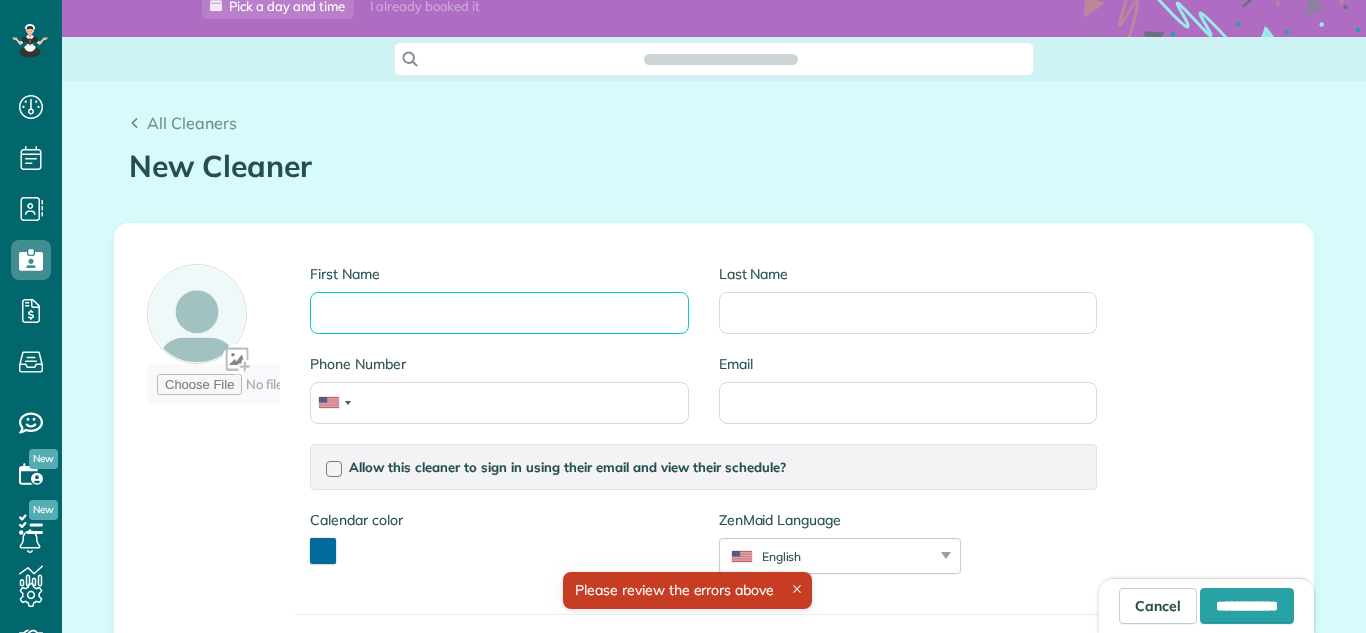 click on "First Name" at bounding box center (499, 313) 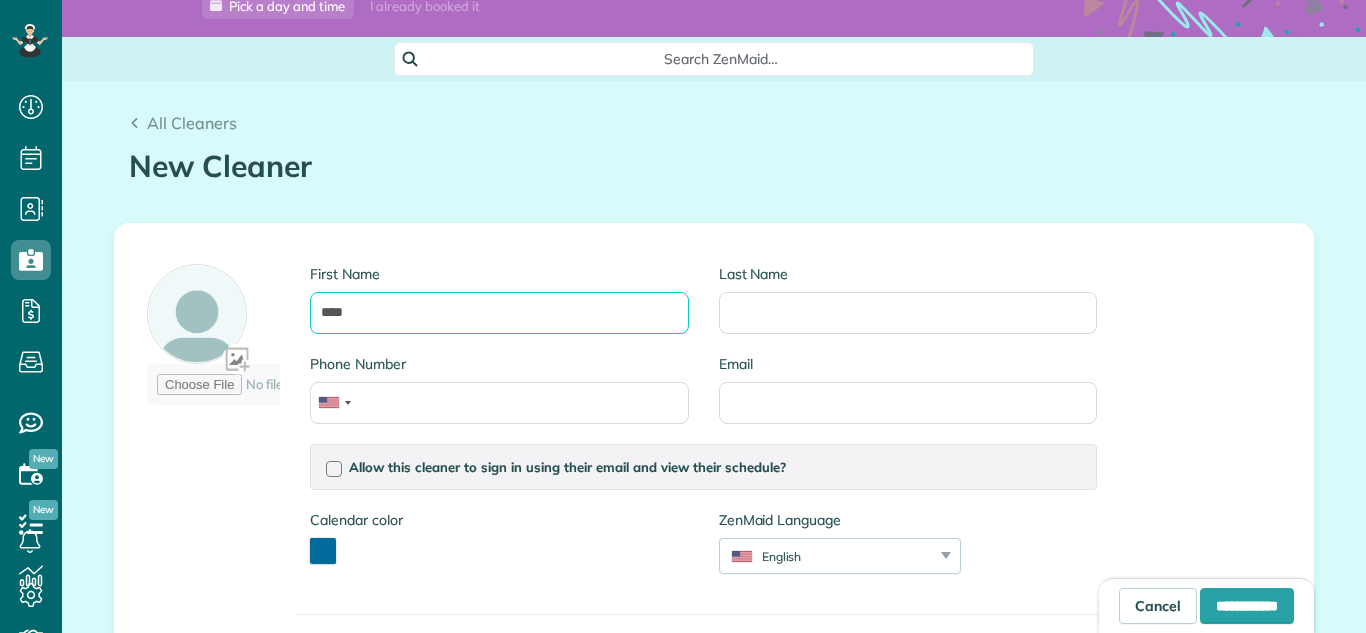 type on "****" 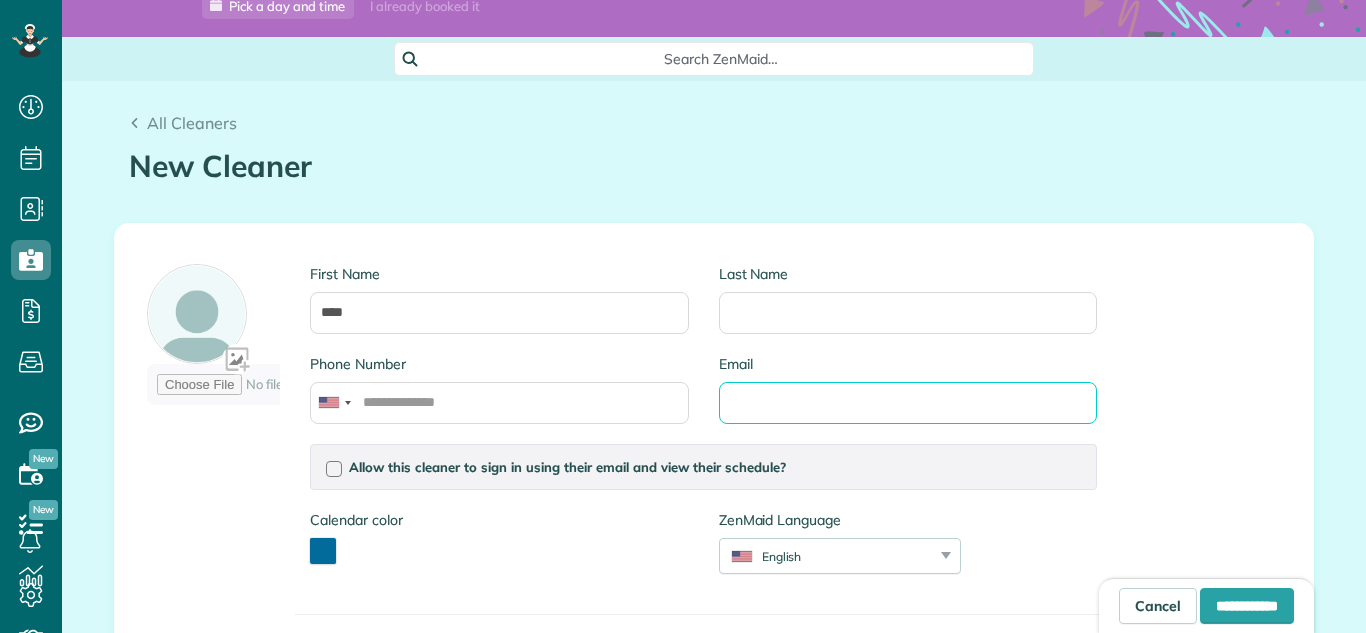 click on "Email" at bounding box center [908, 403] 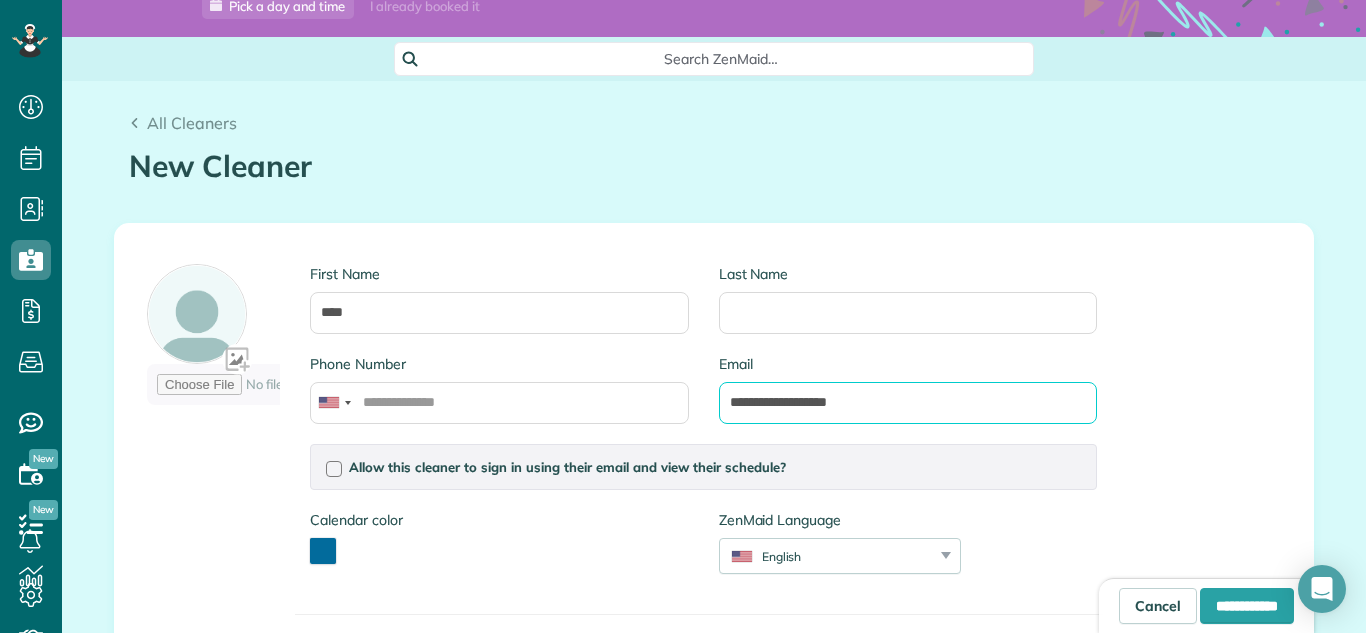 type on "**********" 